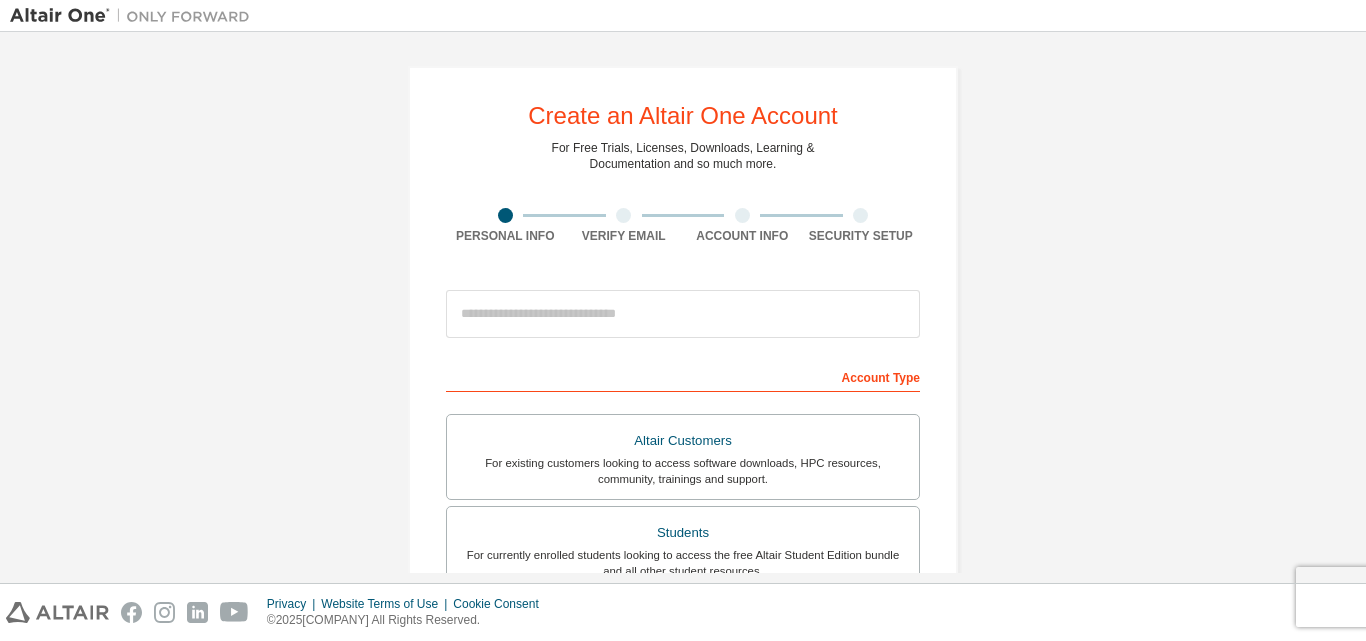 scroll, scrollTop: 0, scrollLeft: 0, axis: both 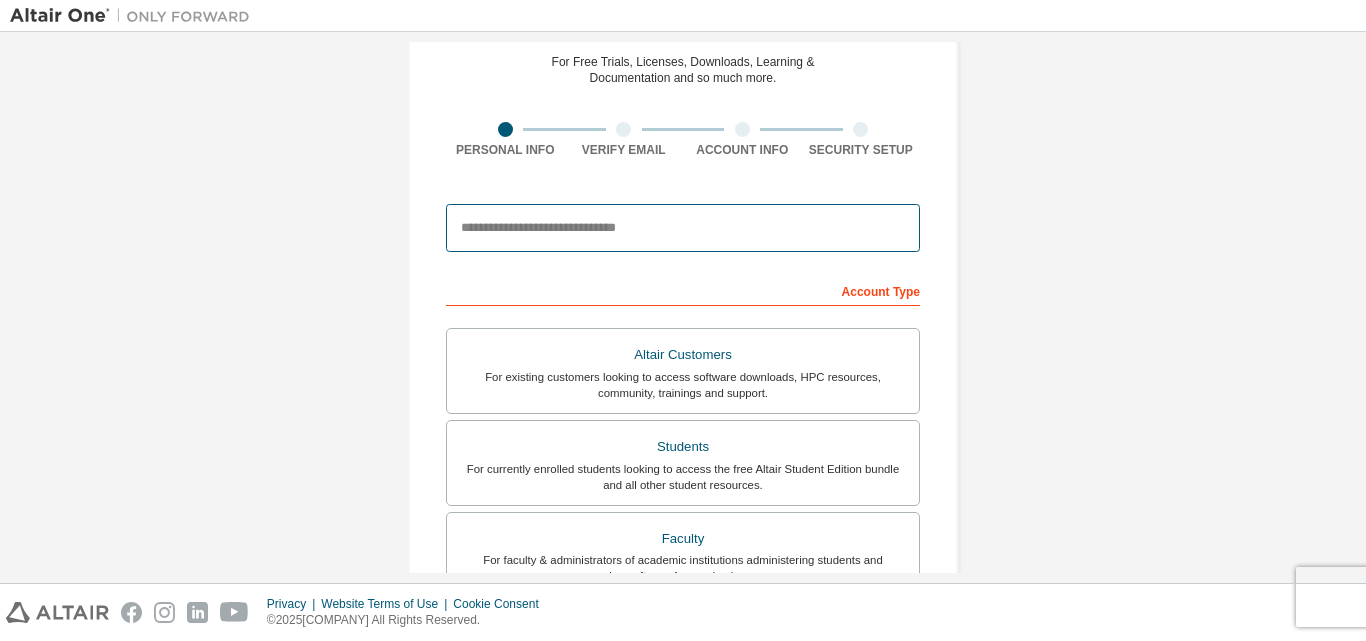 click at bounding box center [683, 228] 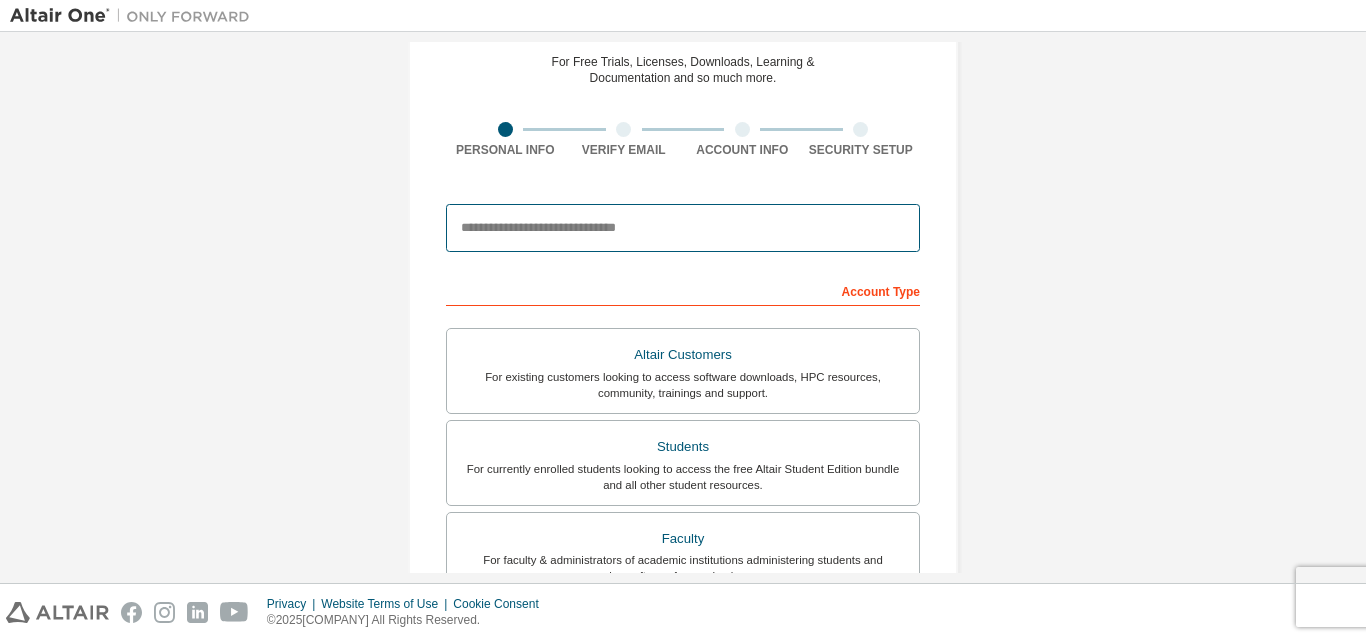 type on "**********" 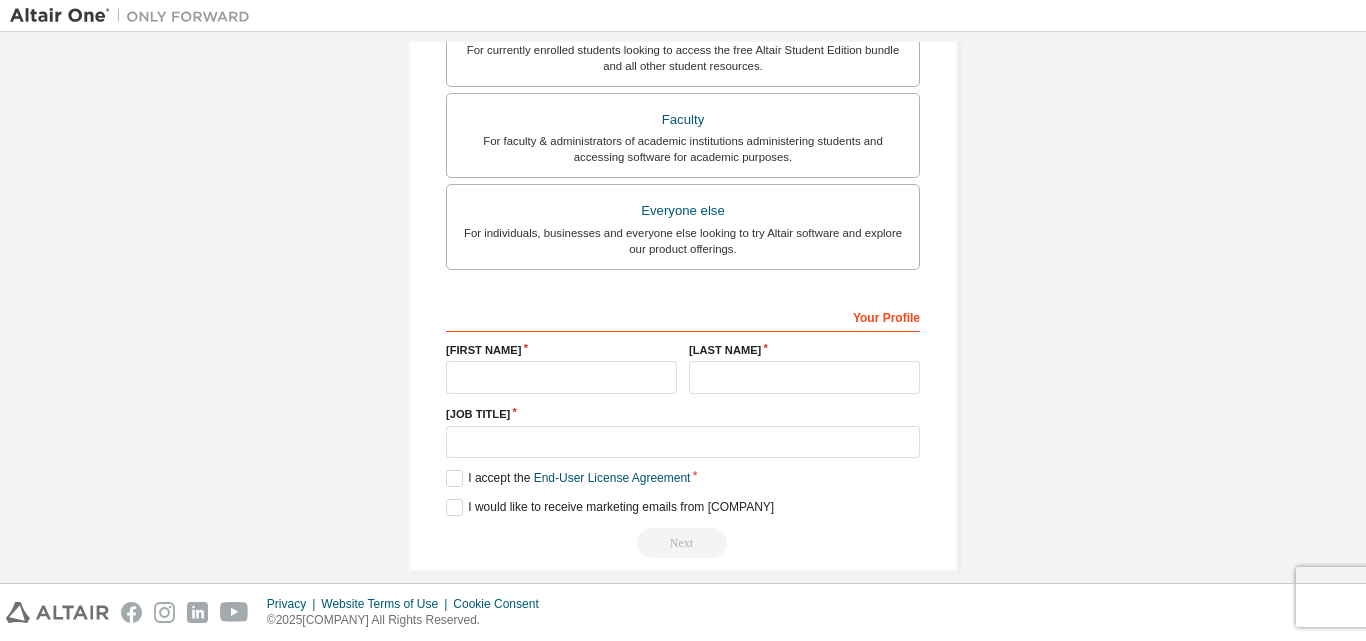 scroll, scrollTop: 528, scrollLeft: 0, axis: vertical 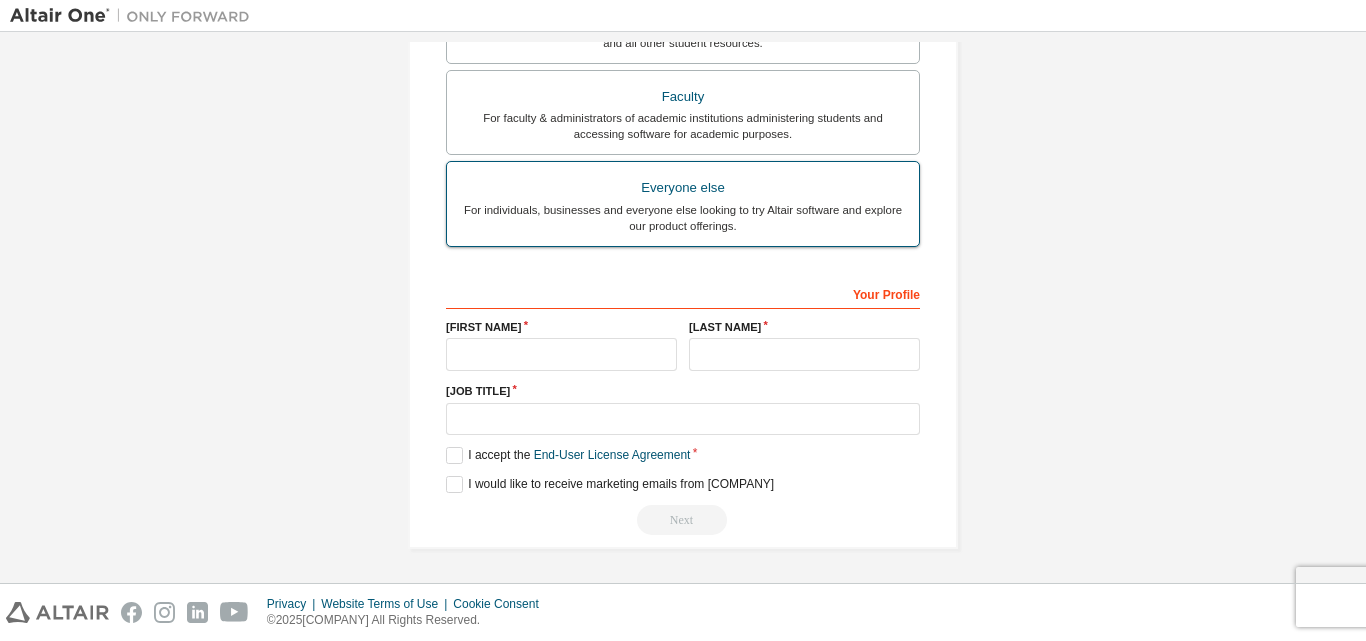 click on "For individuals, businesses and everyone else looking to try Altair software and explore our product offerings." at bounding box center [683, 218] 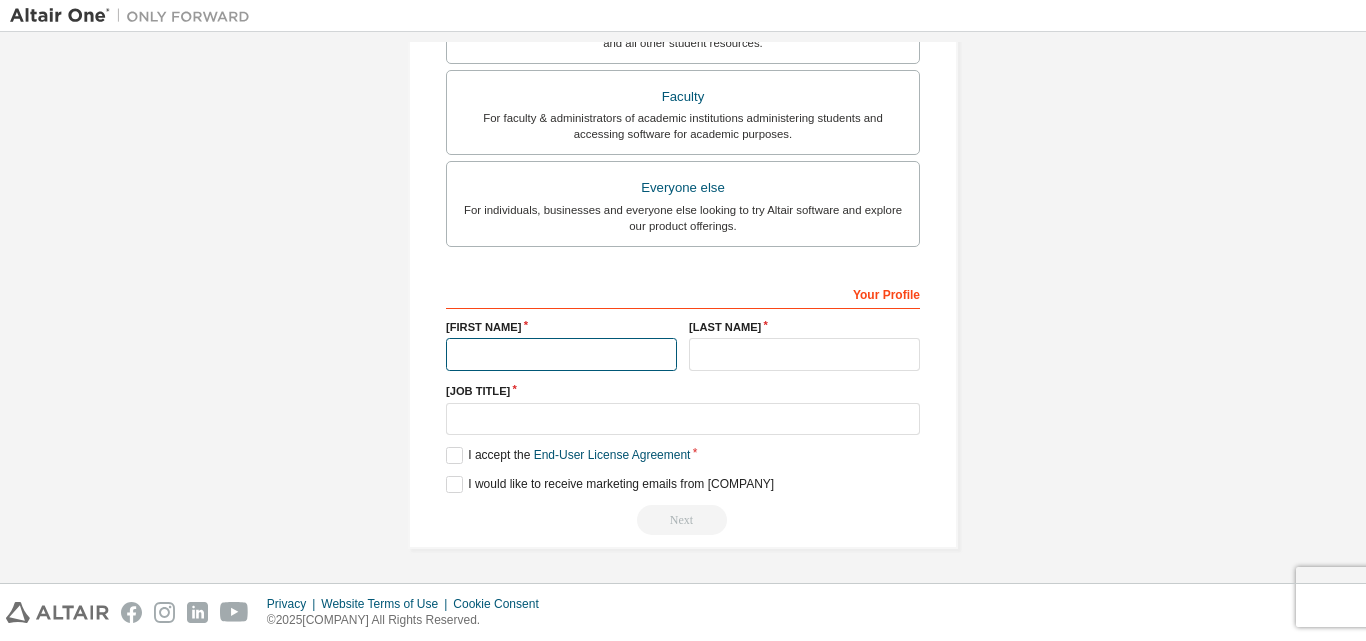 click at bounding box center [561, 354] 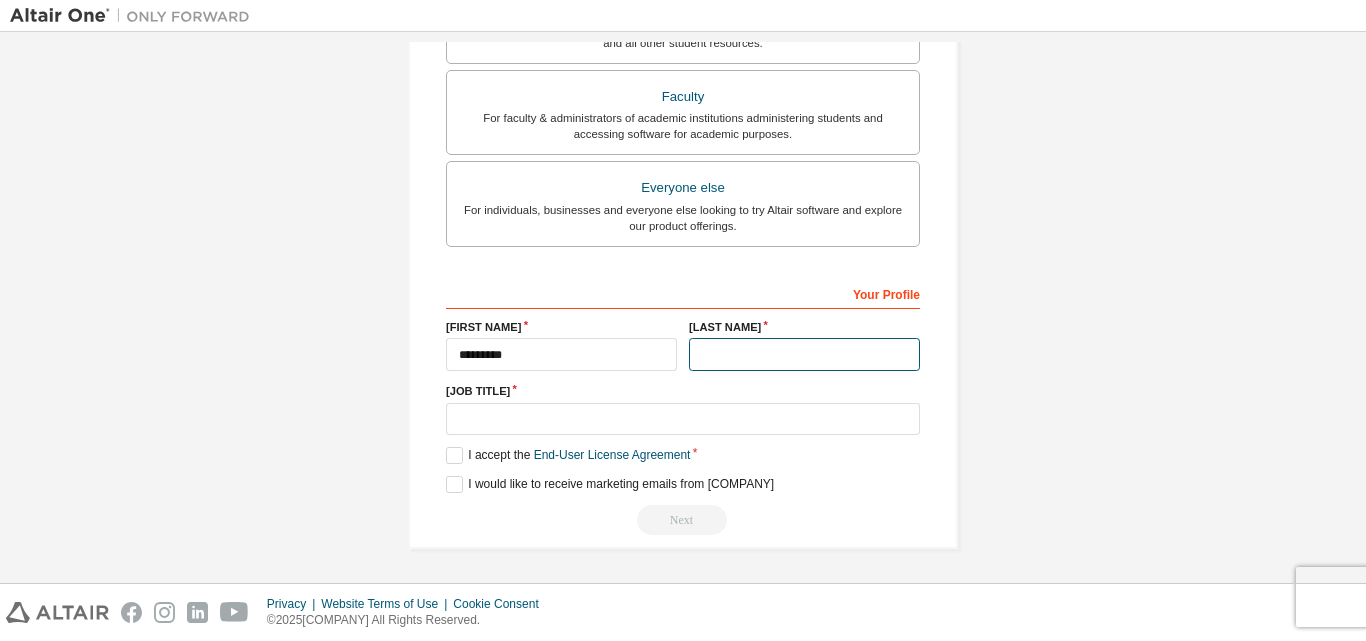 click at bounding box center (804, 354) 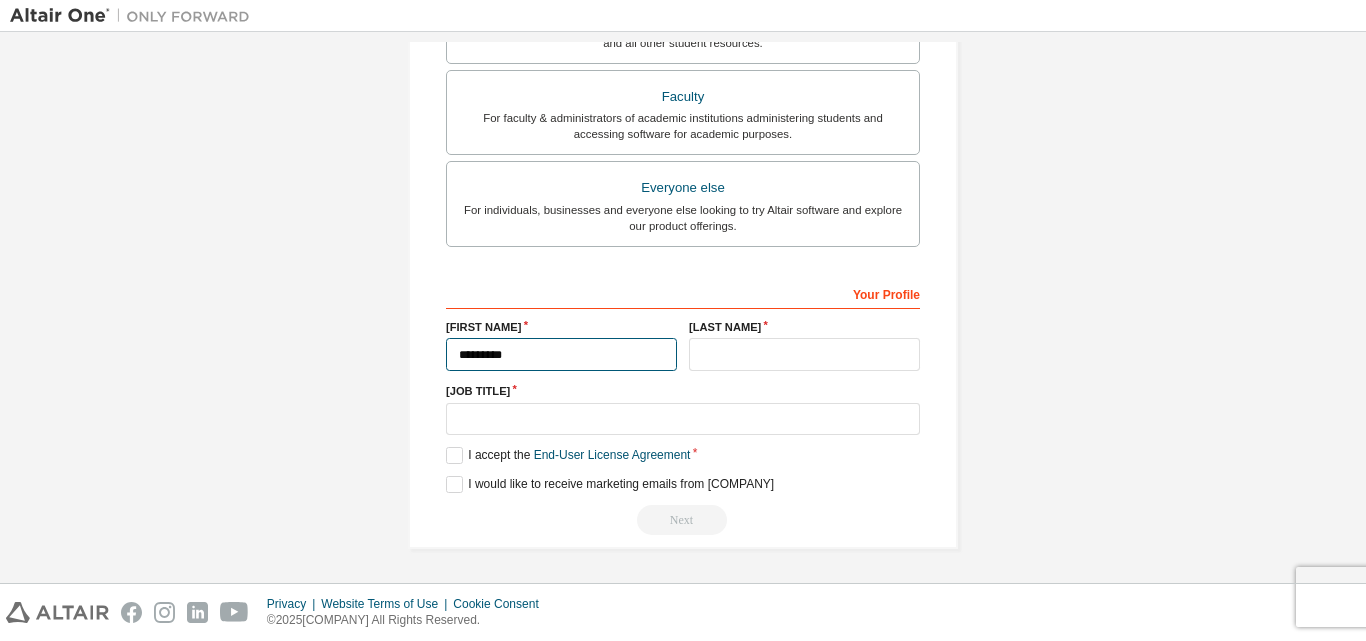 click on "*********" at bounding box center [561, 354] 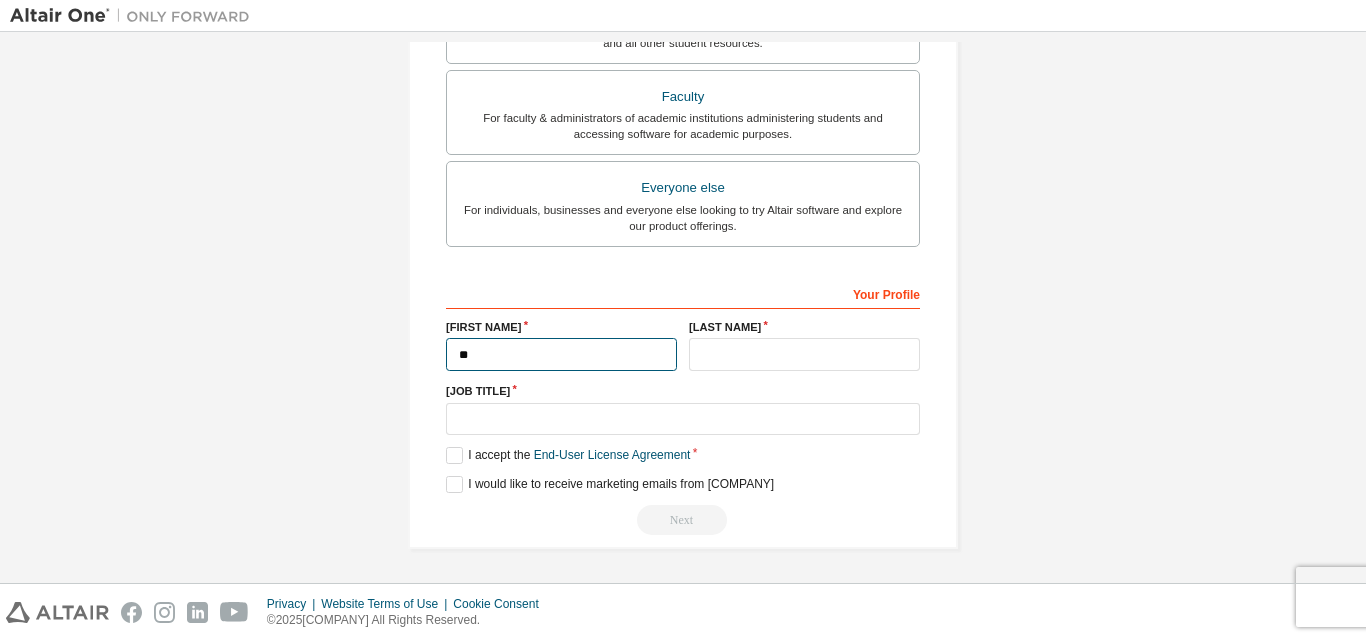 type on "*" 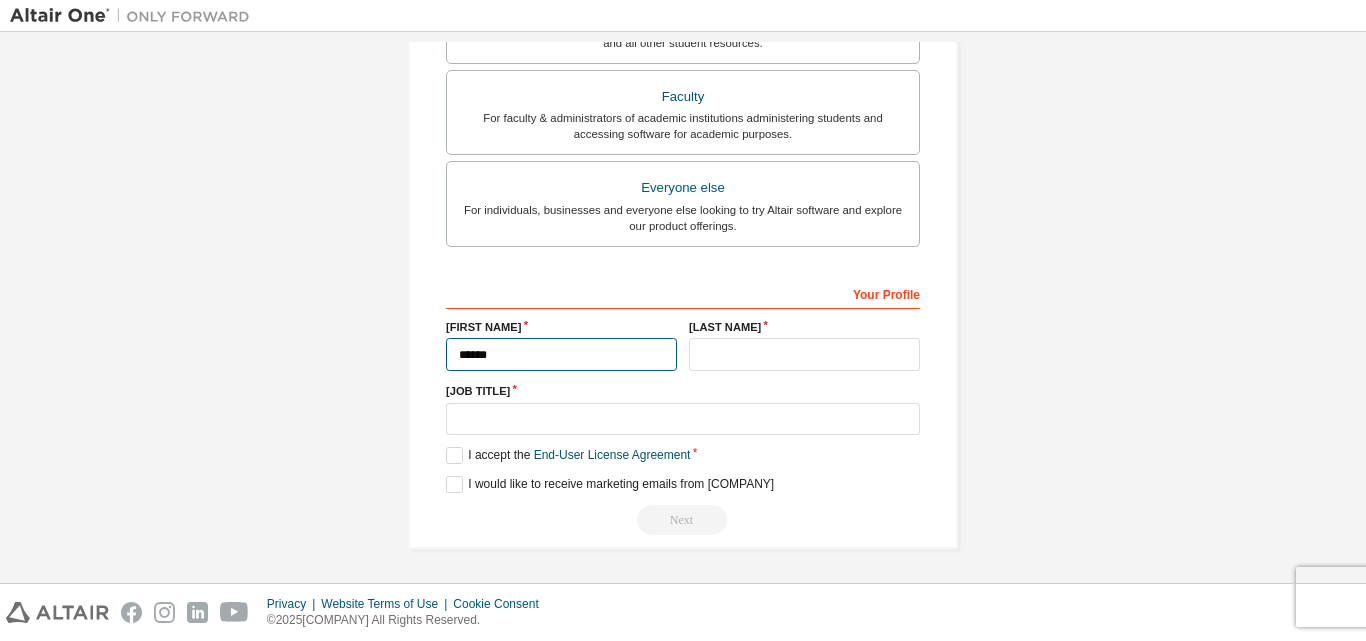 paste on "*" 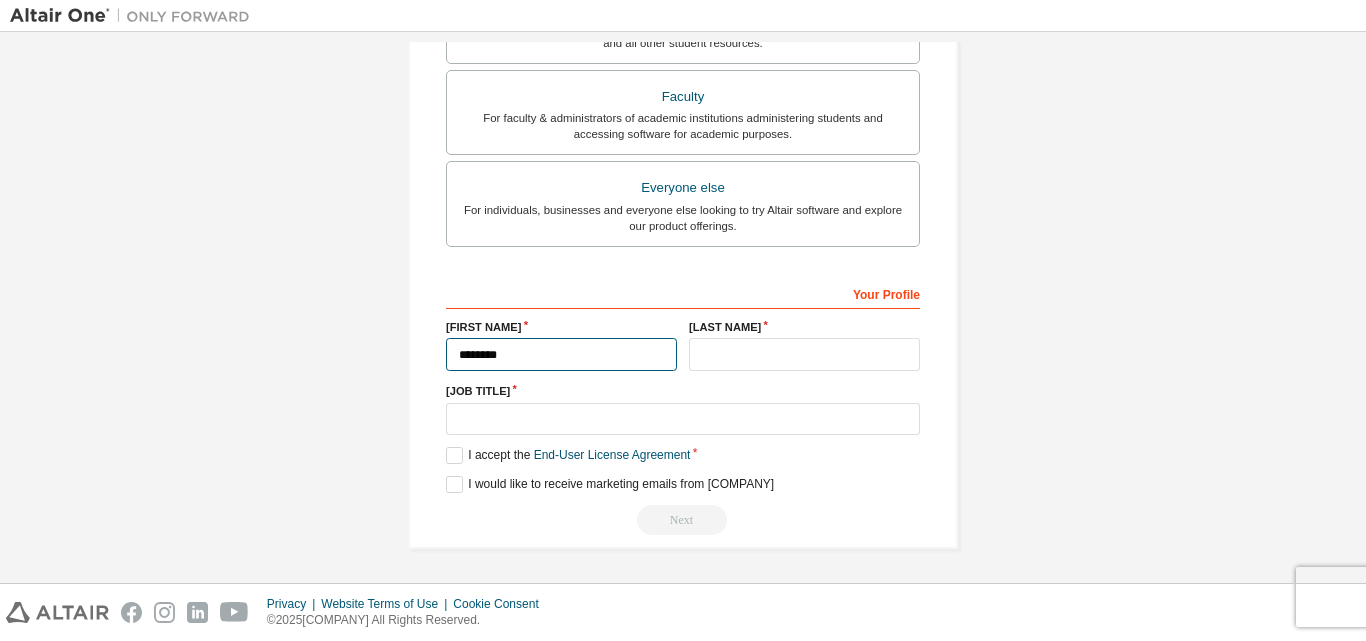 type on "*********" 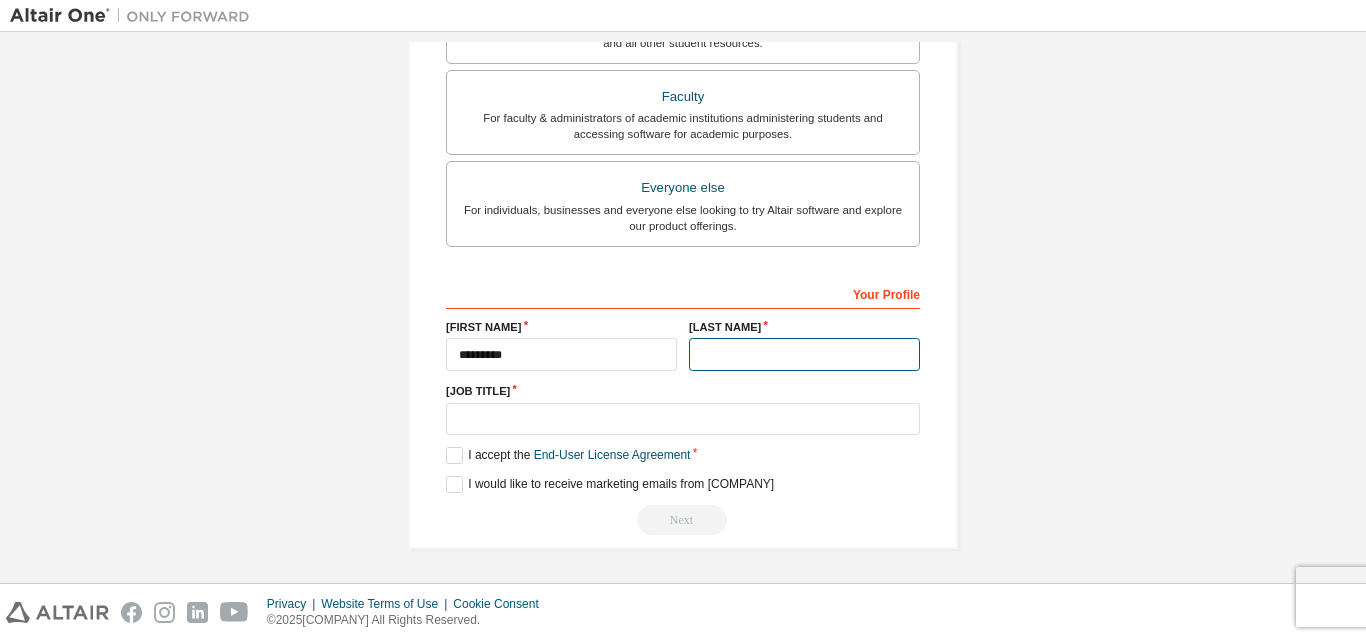 click at bounding box center (804, 354) 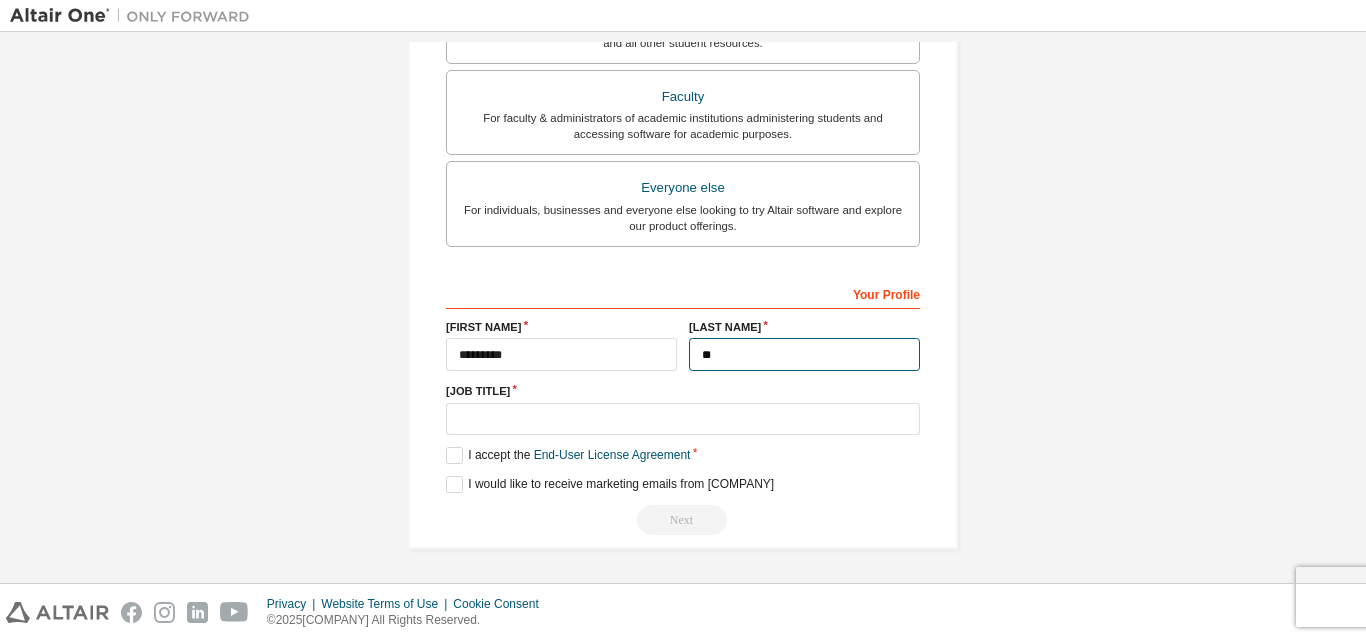 type on "*****" 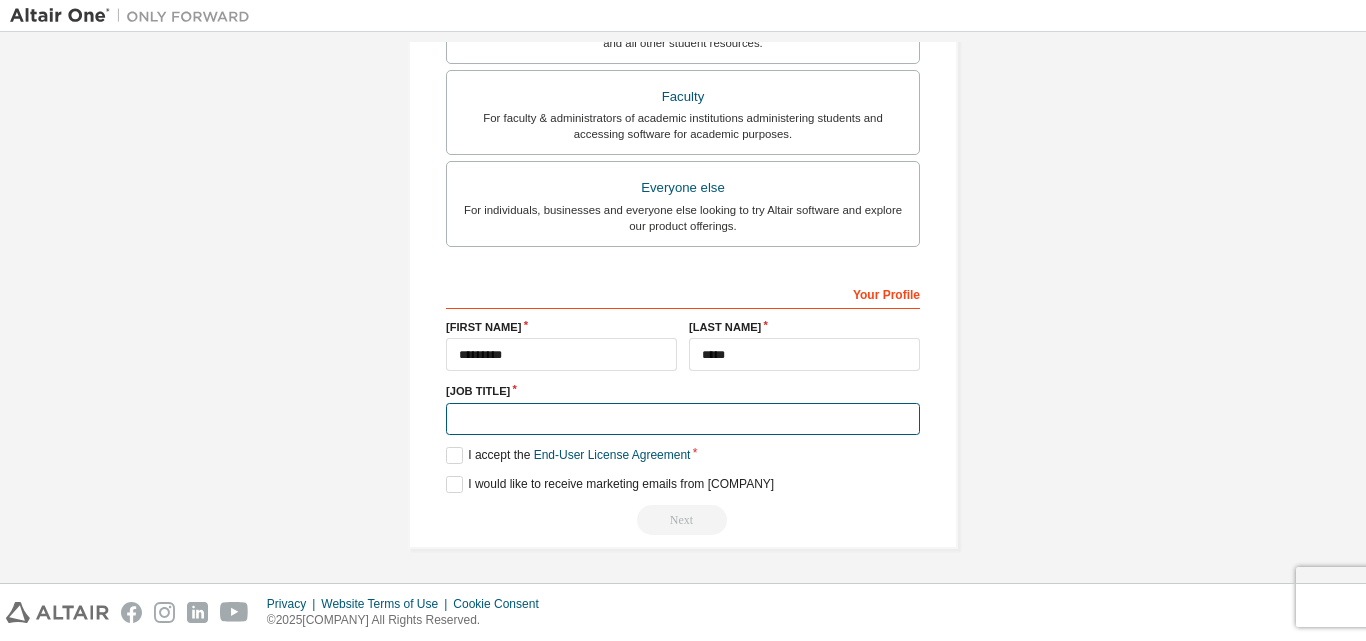 click at bounding box center (683, 419) 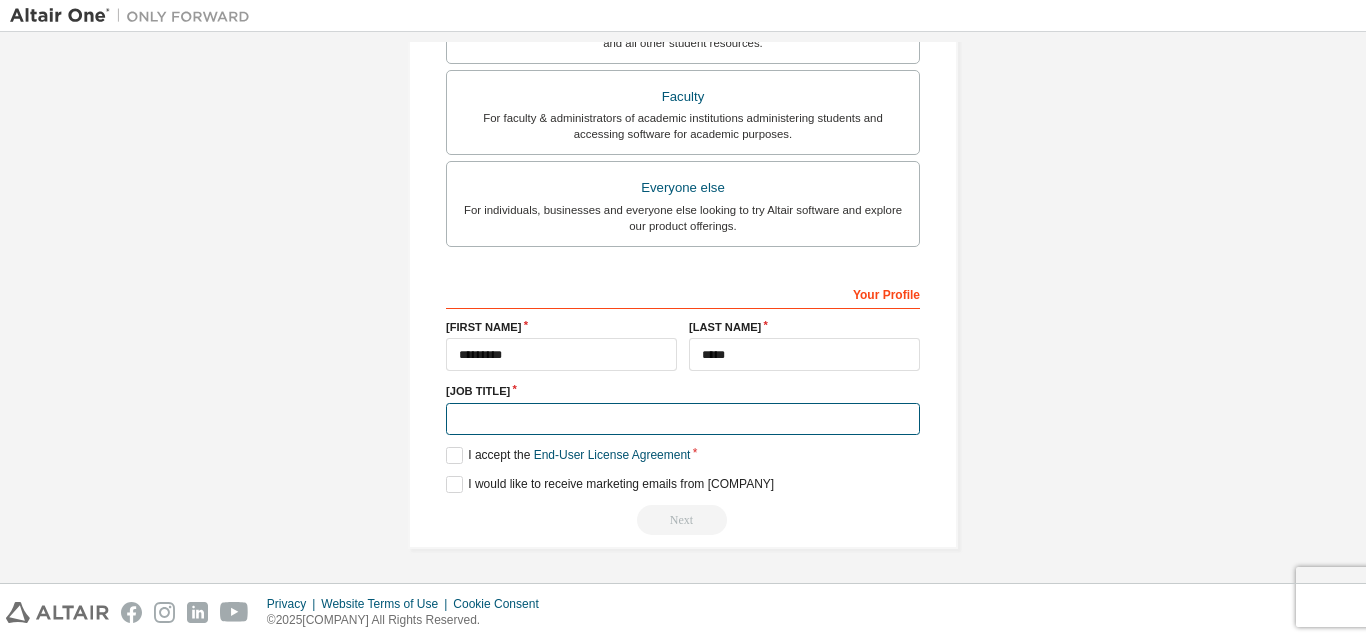 click at bounding box center [683, 419] 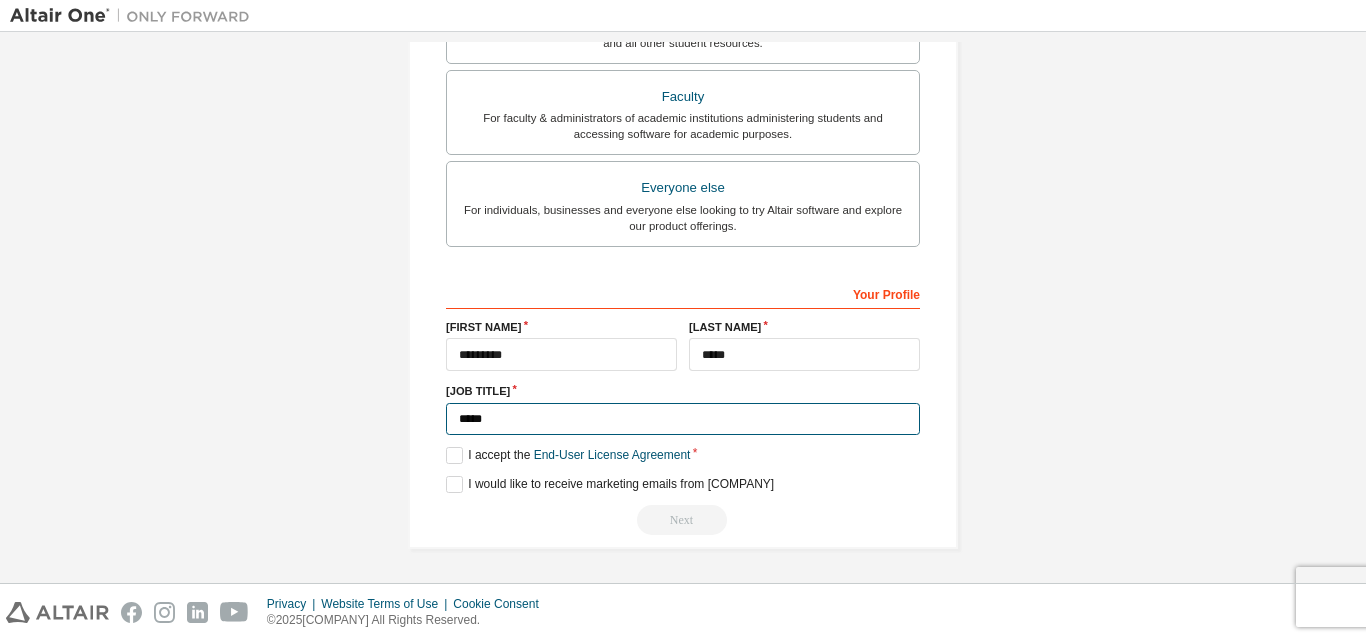 paste on "*" 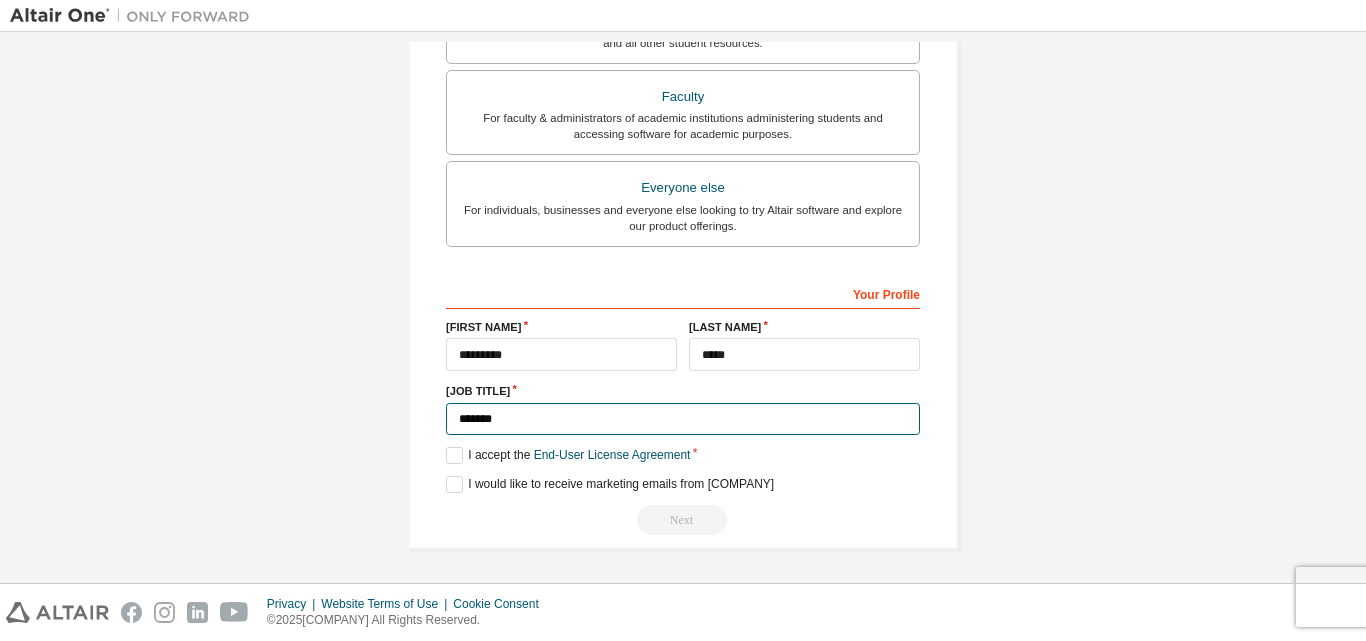 type on "*******" 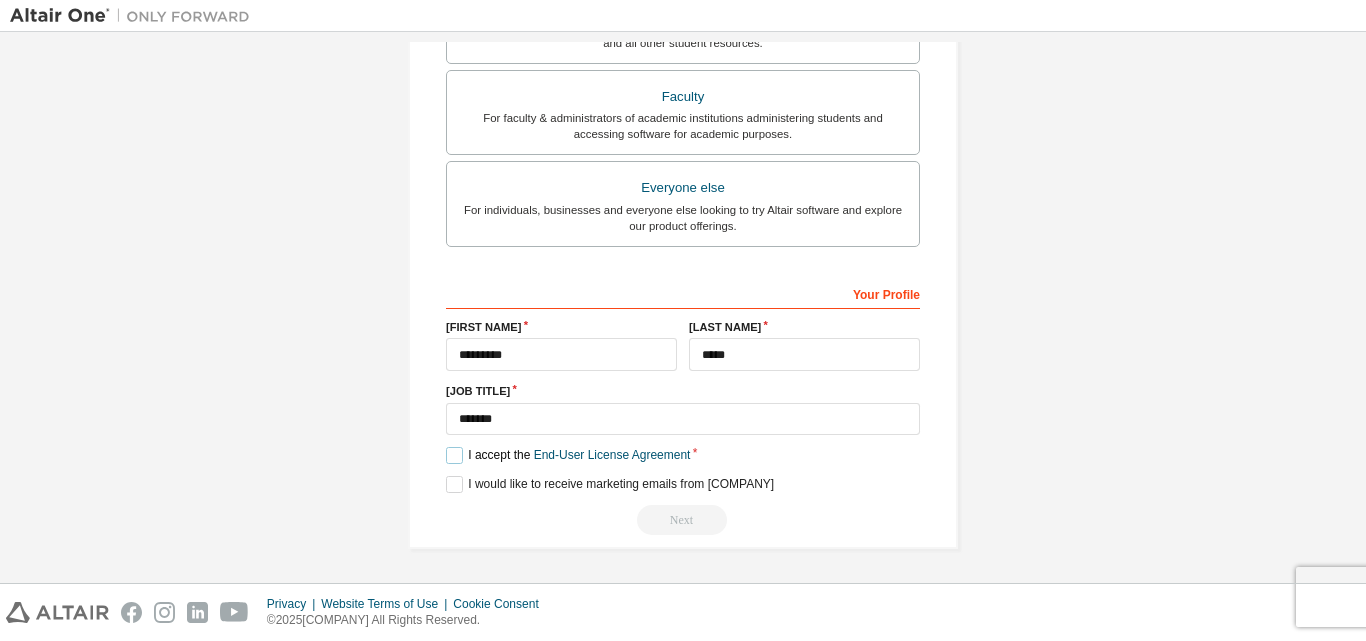 click on "I accept the    End-User License Agreement" at bounding box center [568, 455] 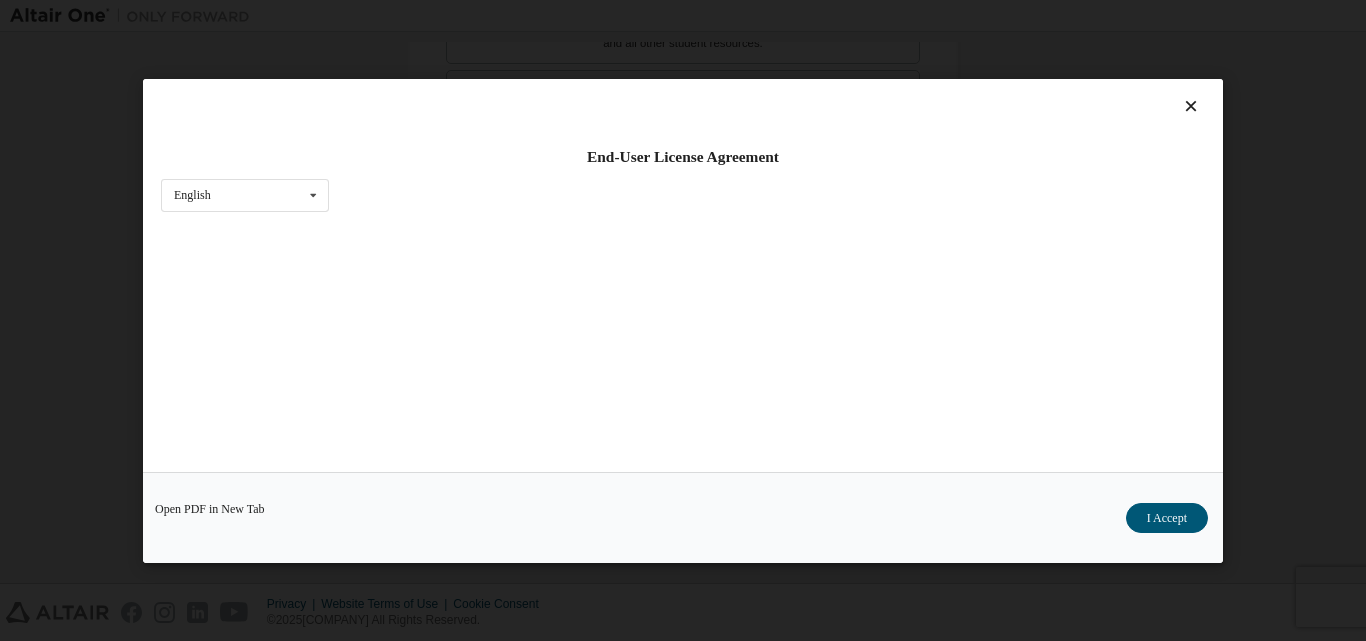 click on "Open PDF in New Tab I Accept" at bounding box center (683, 516) 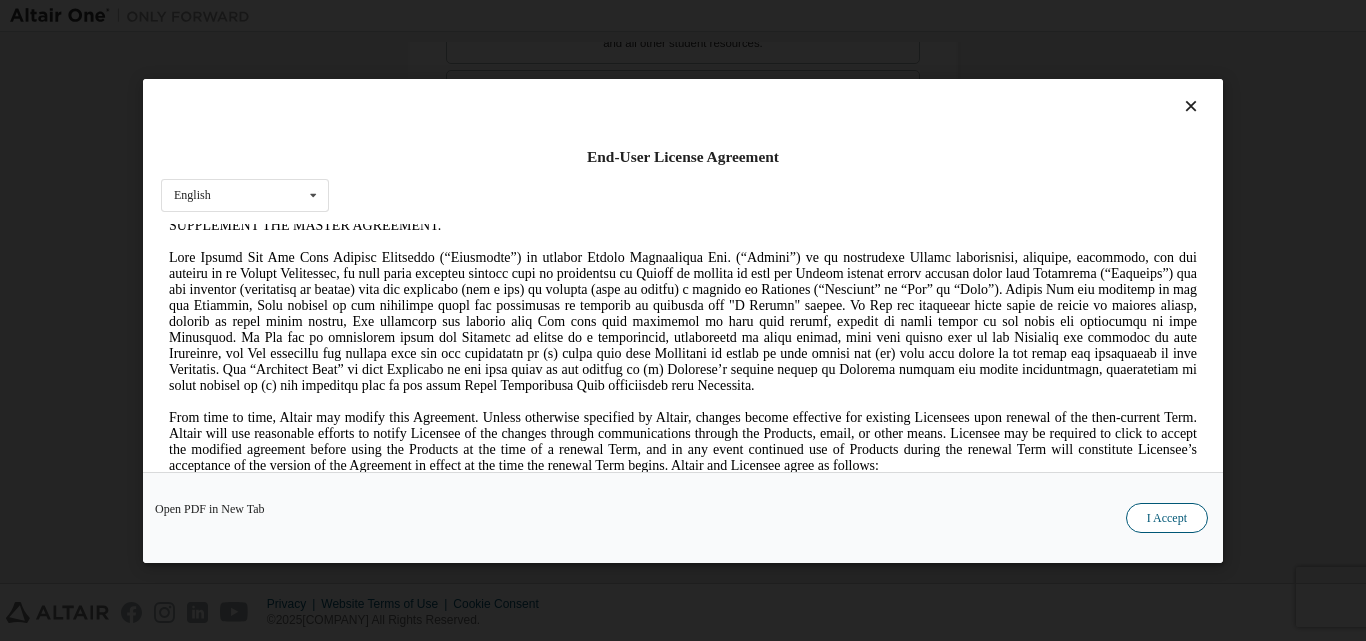 scroll, scrollTop: 1116, scrollLeft: 0, axis: vertical 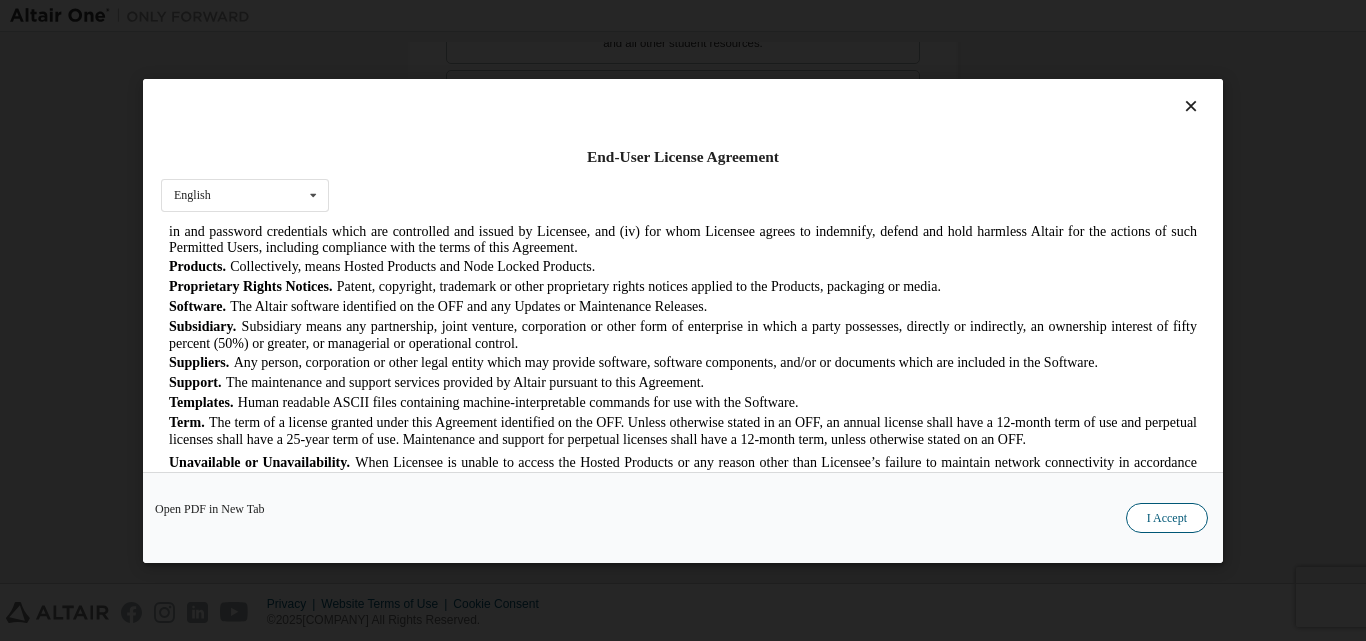 click on "I Accept" at bounding box center [1167, 517] 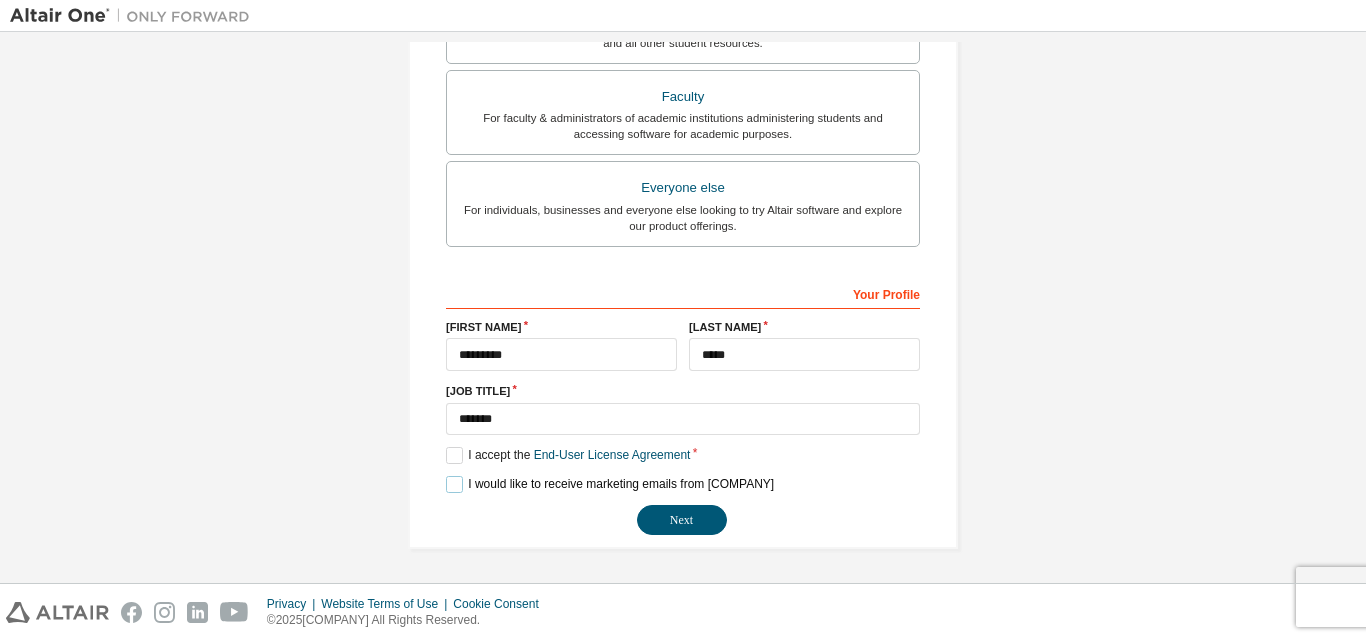 click on "I would like to receive marketing emails from Altair" at bounding box center (610, 484) 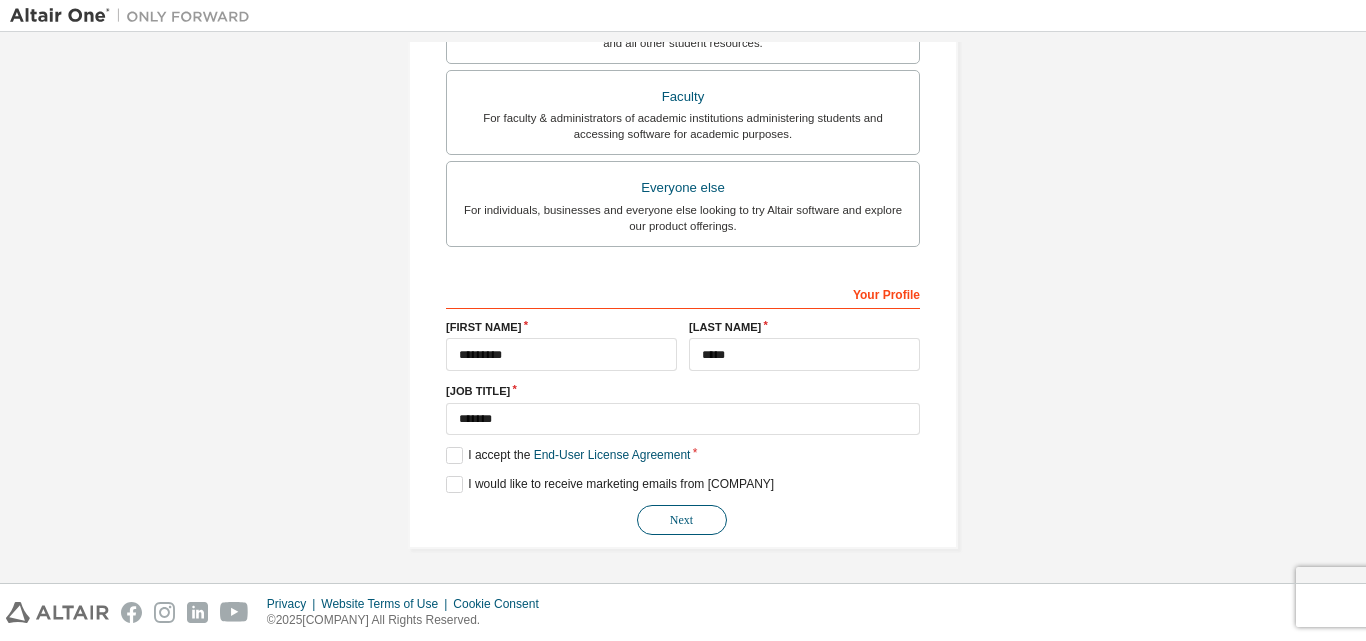 click on "Next" at bounding box center [682, 520] 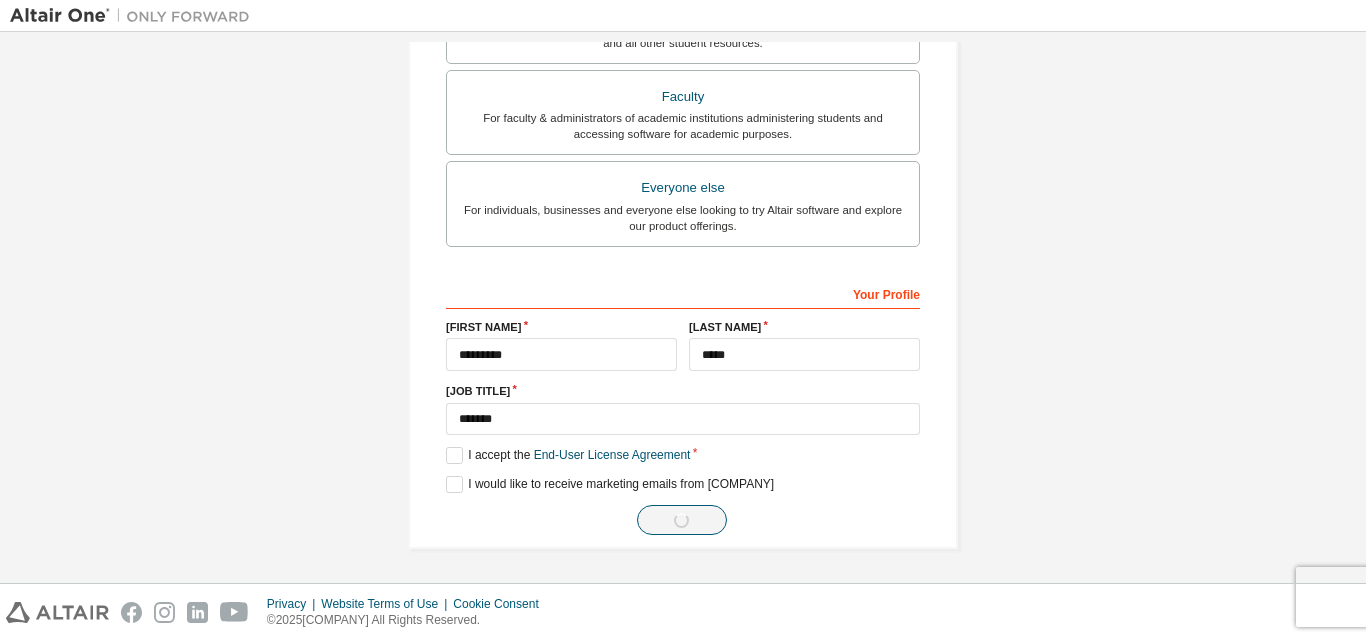 scroll, scrollTop: 0, scrollLeft: 0, axis: both 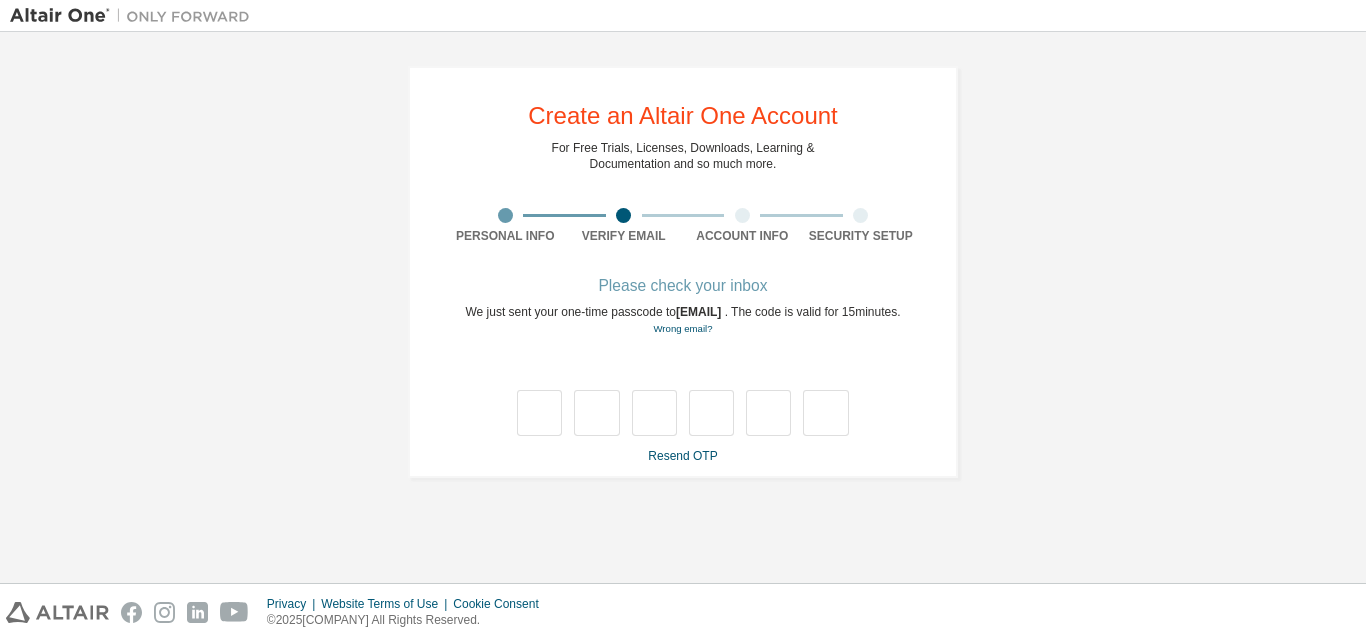 type on "*" 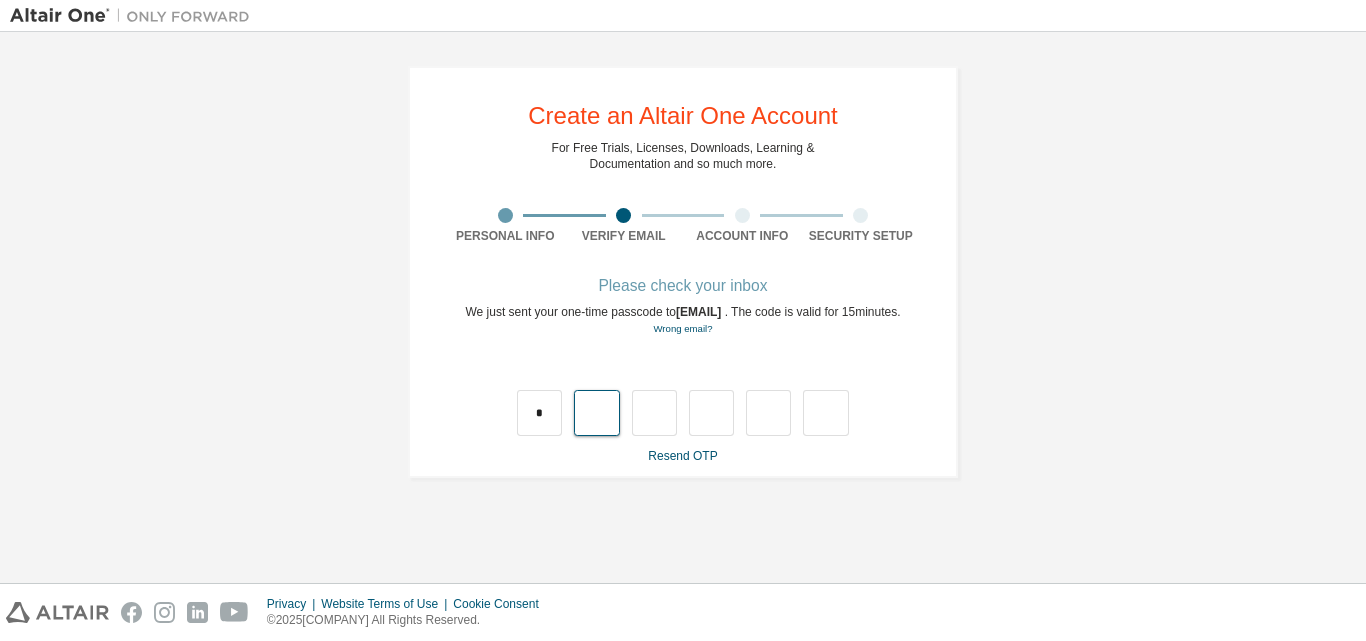 type on "*" 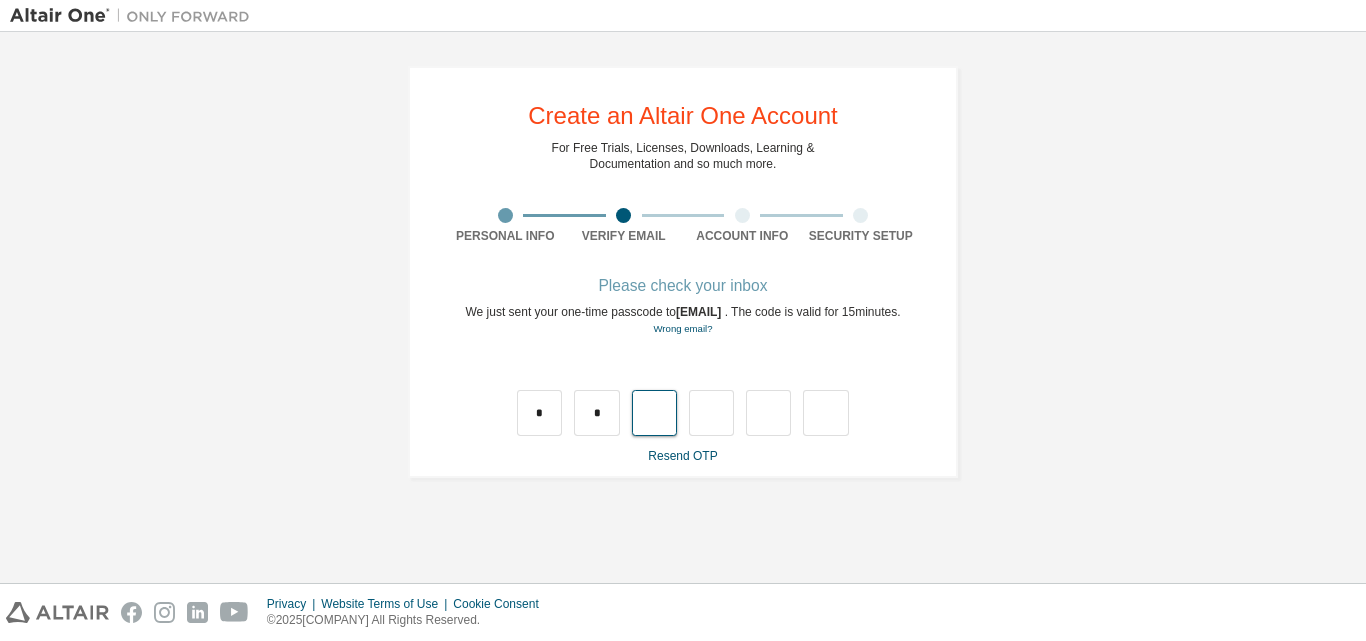 type on "*" 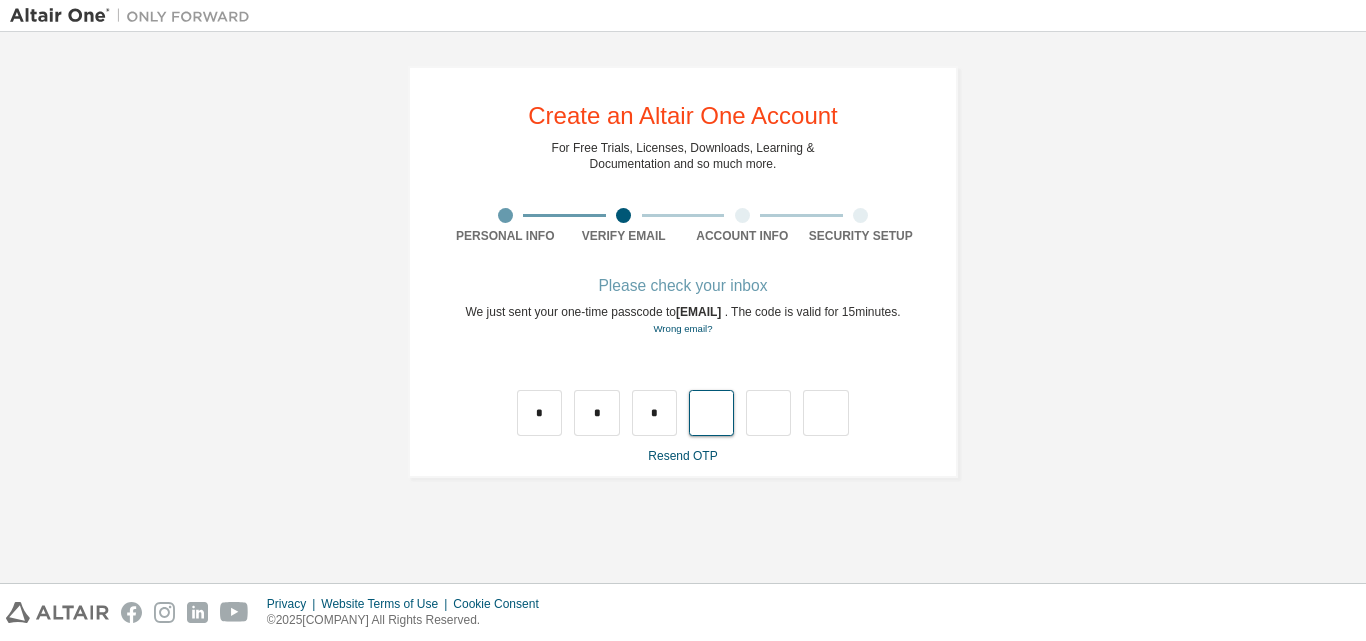 type on "*" 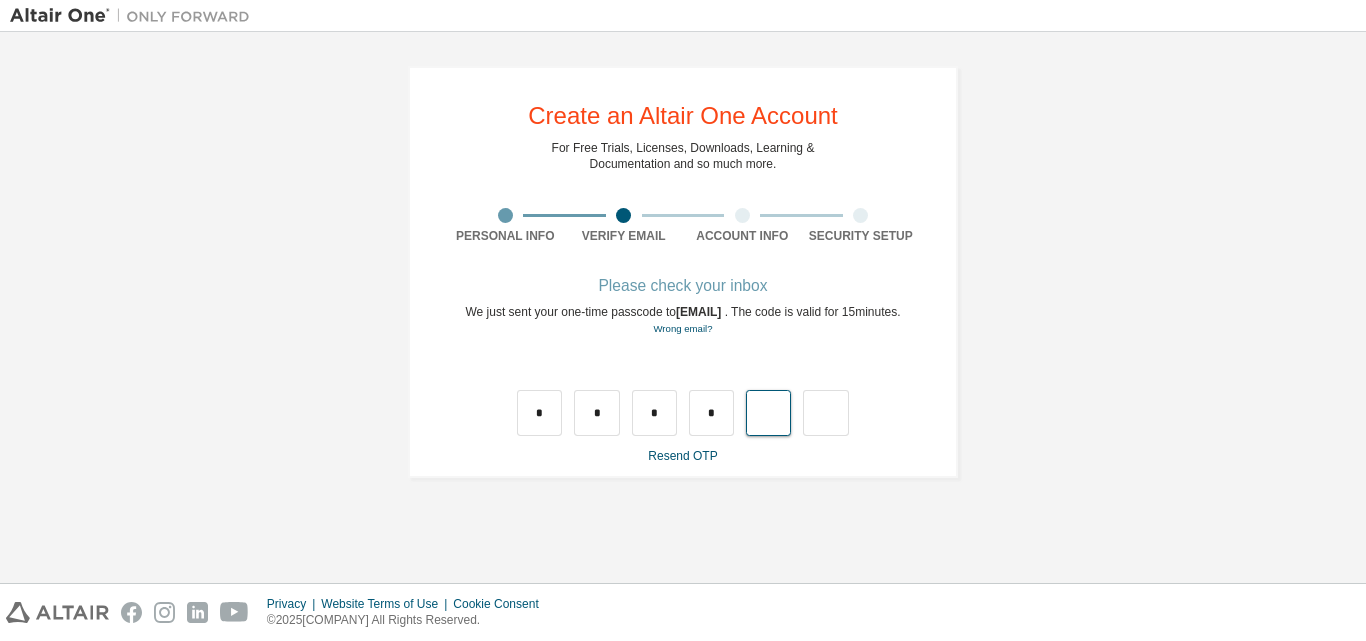 type on "*" 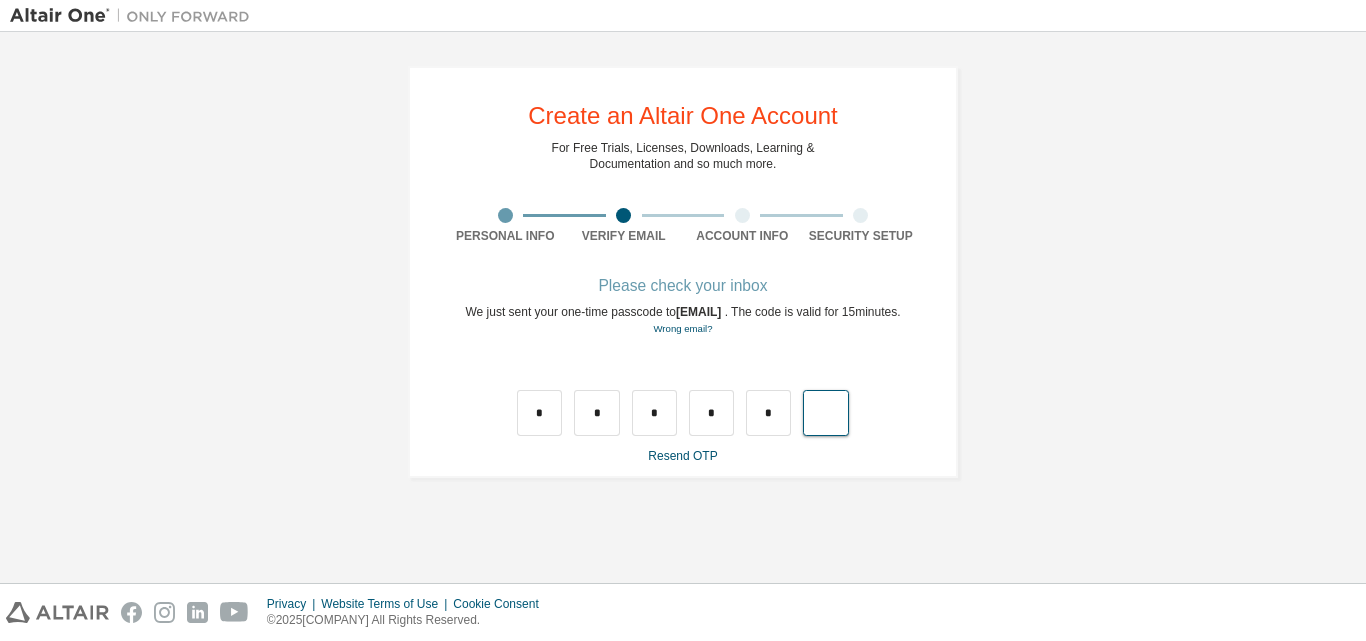 type on "*" 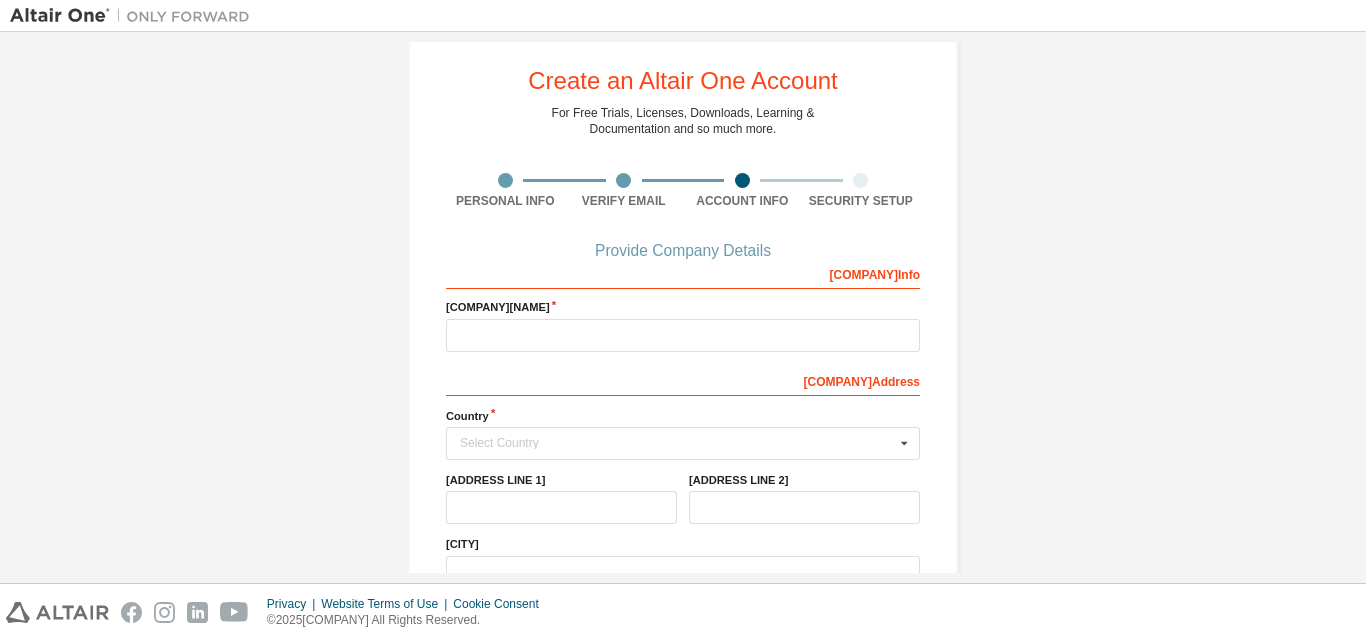 scroll, scrollTop: 77, scrollLeft: 0, axis: vertical 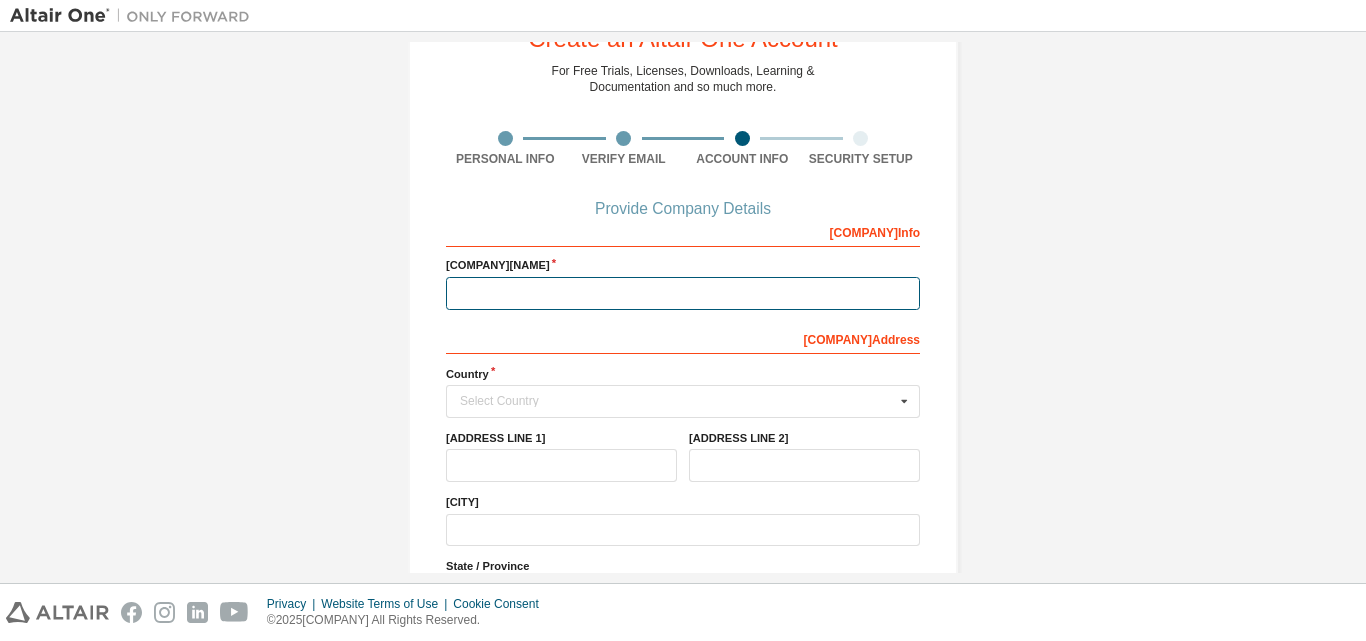 click at bounding box center [683, 293] 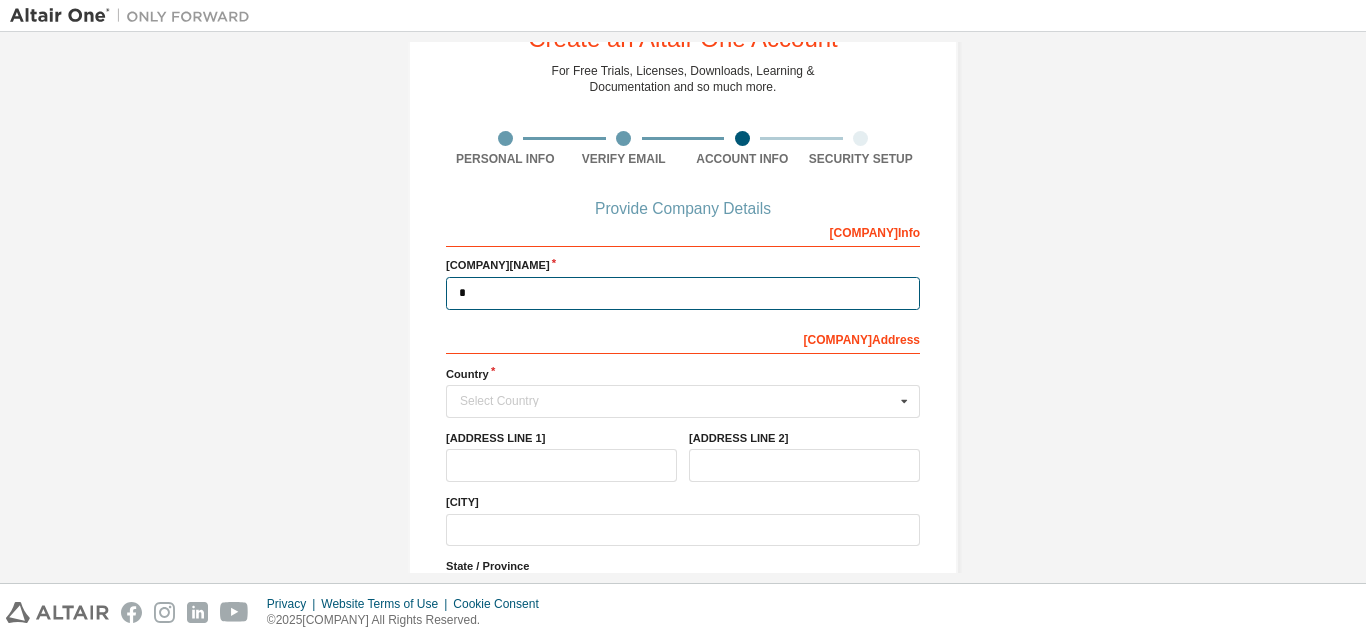 type on "*" 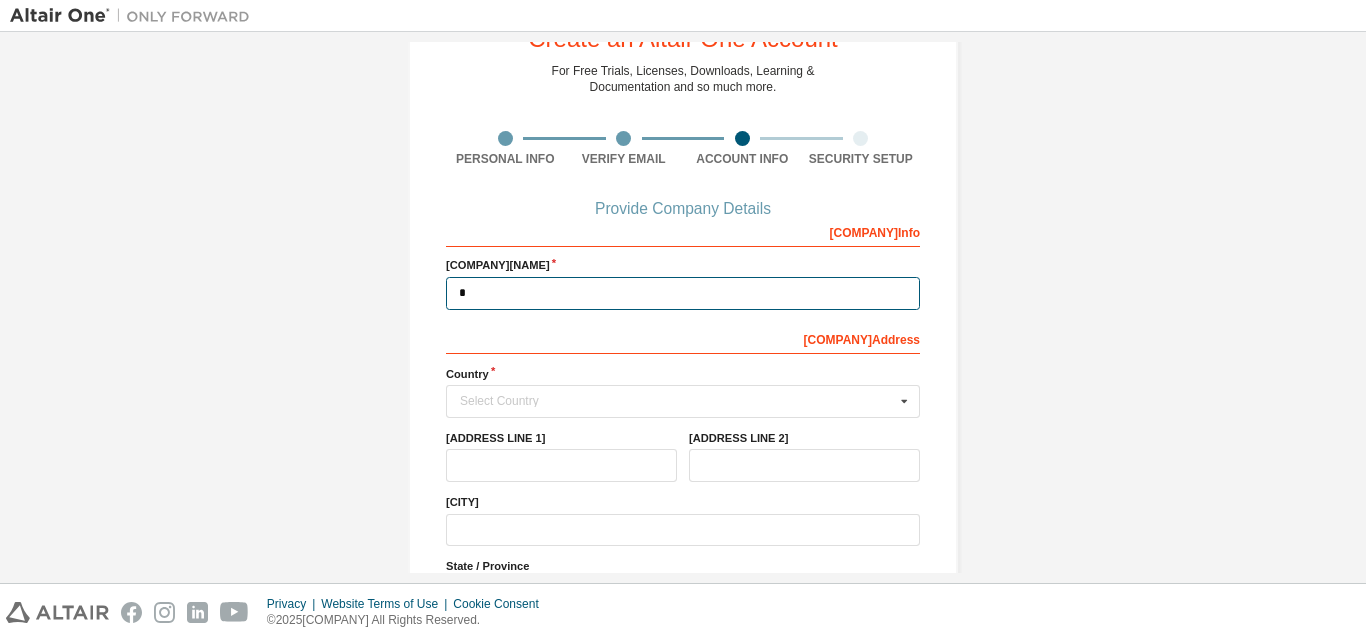 click on "*" at bounding box center [683, 293] 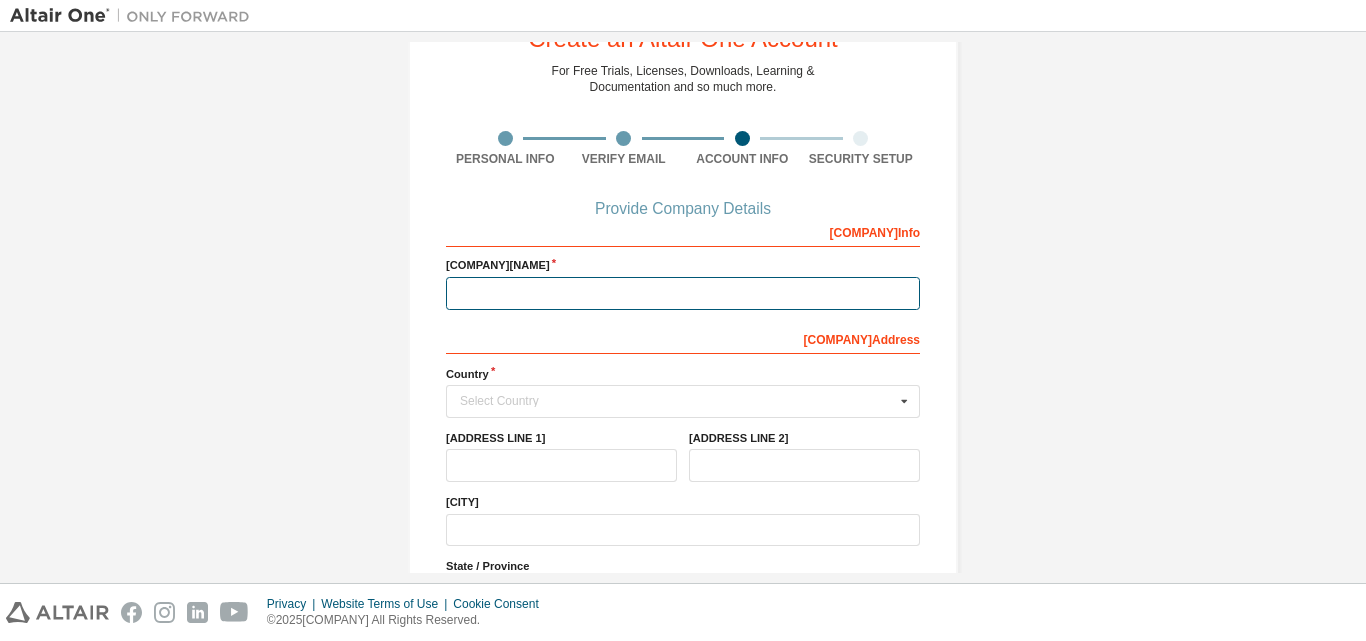 paste on "**********" 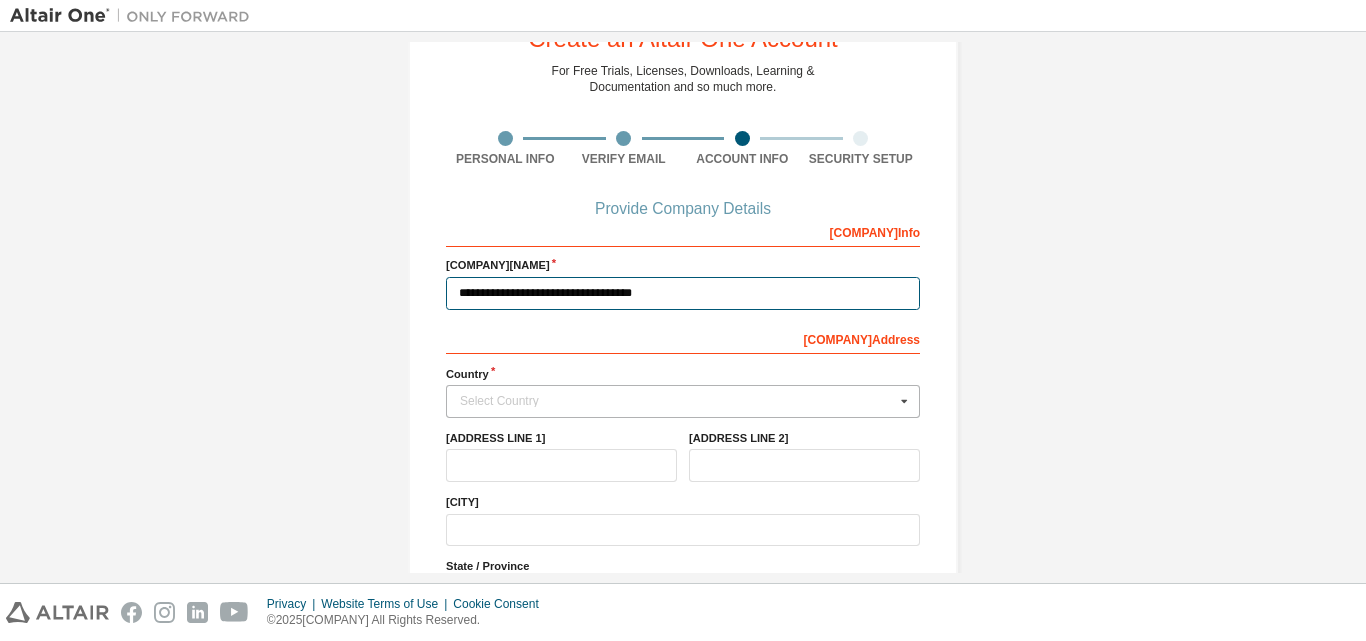 type on "**********" 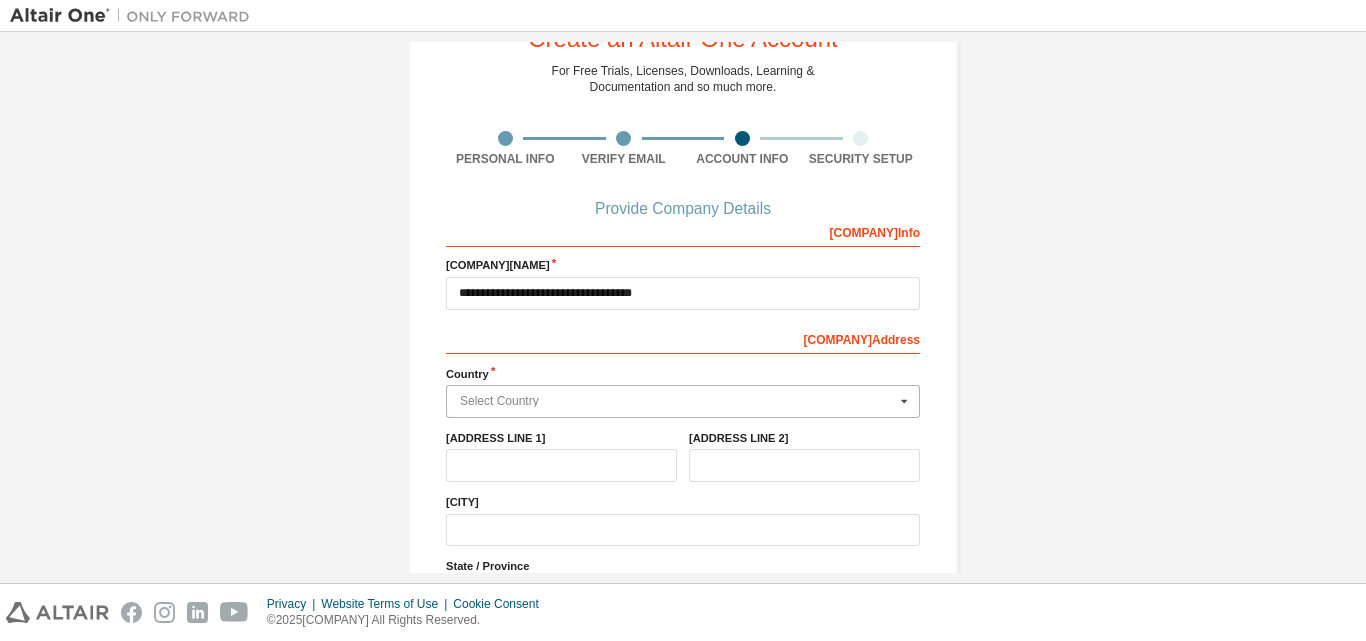 click at bounding box center [684, 401] 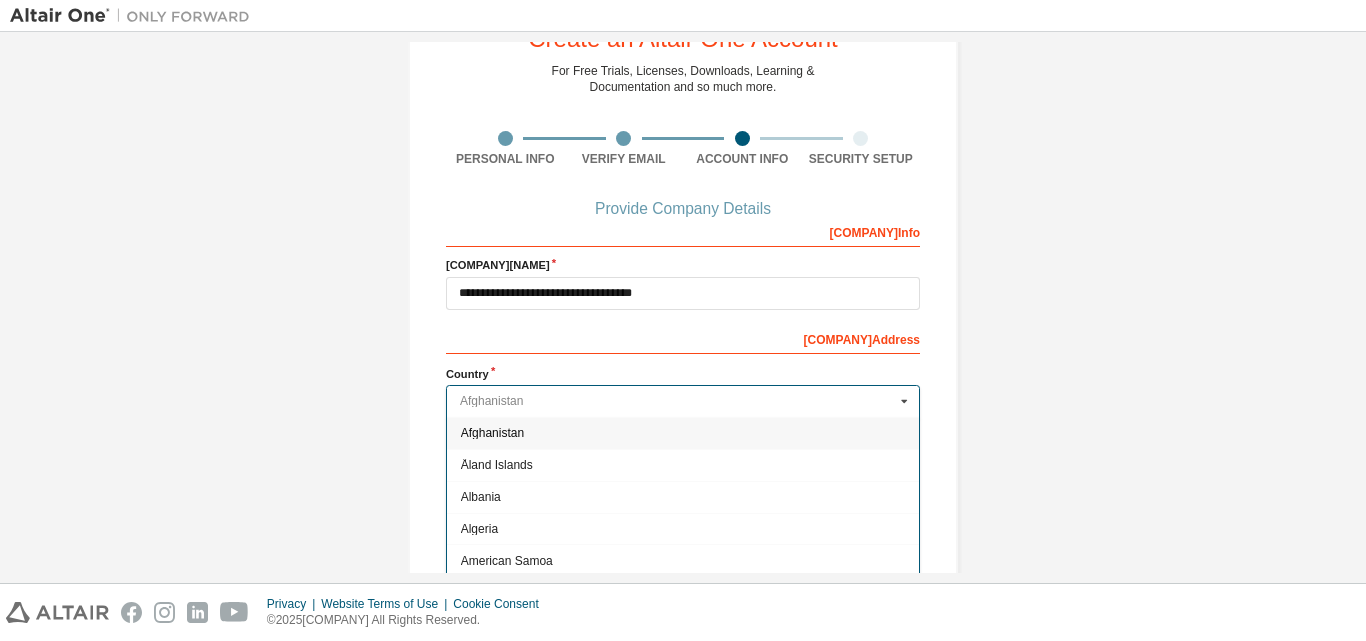type on "*****" 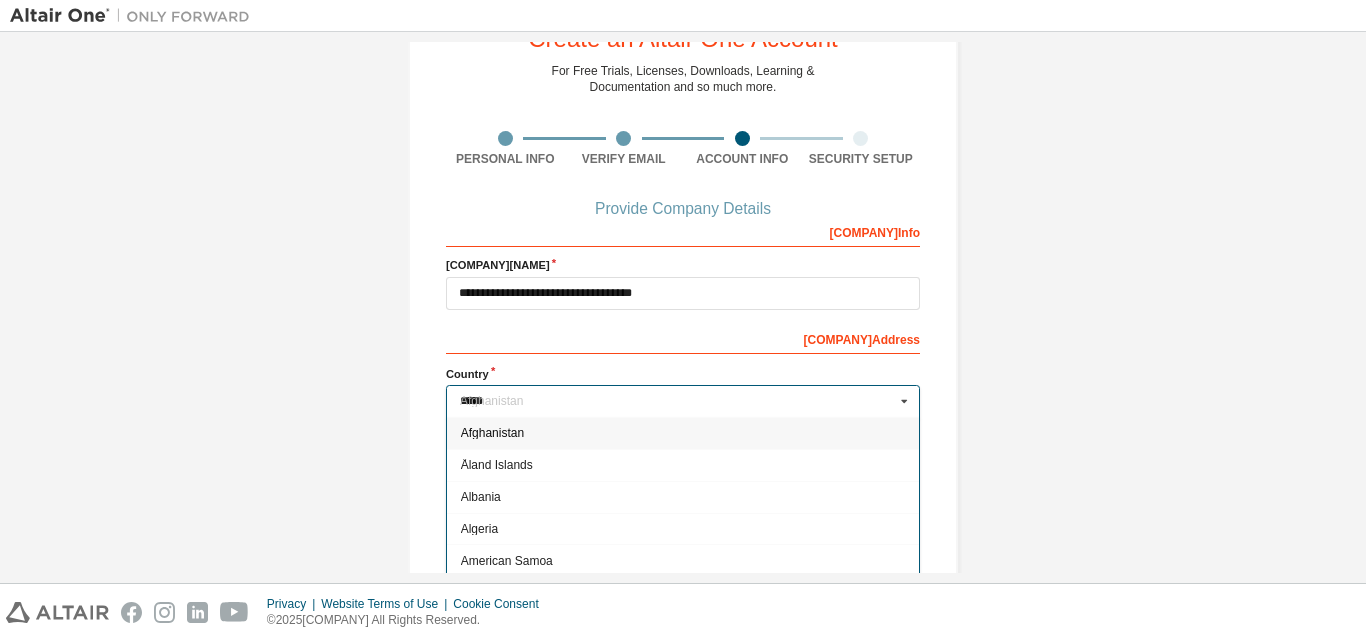 type 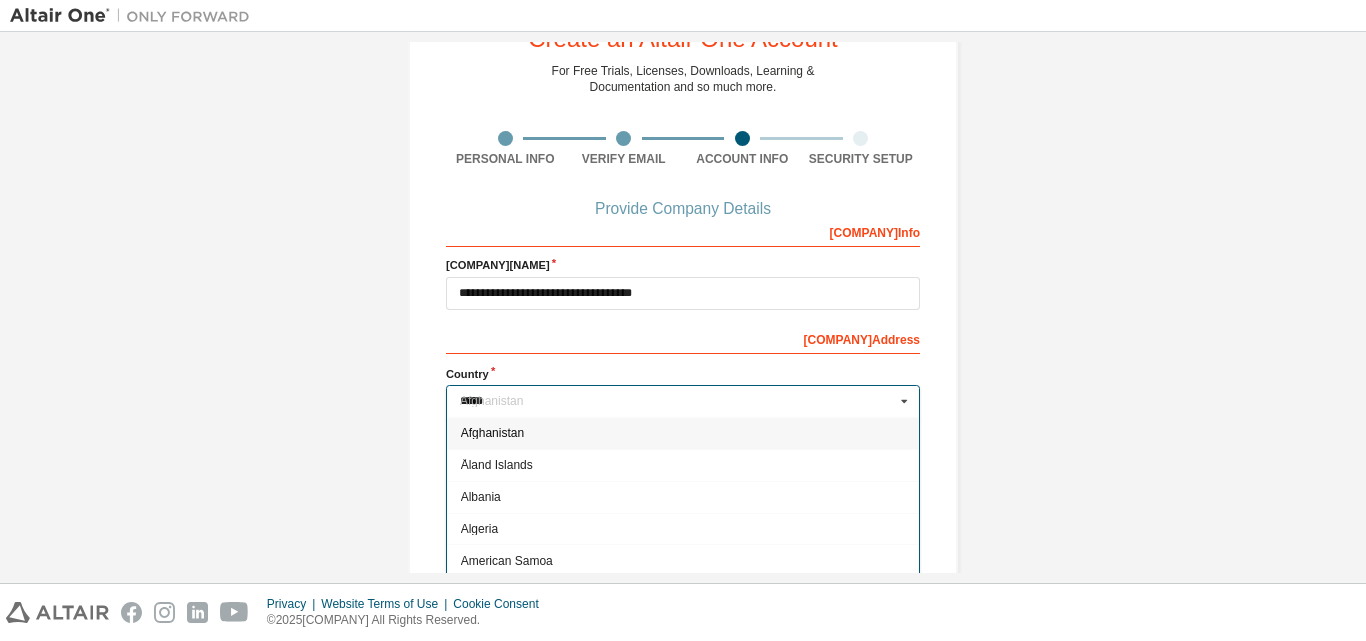 type on "**********" 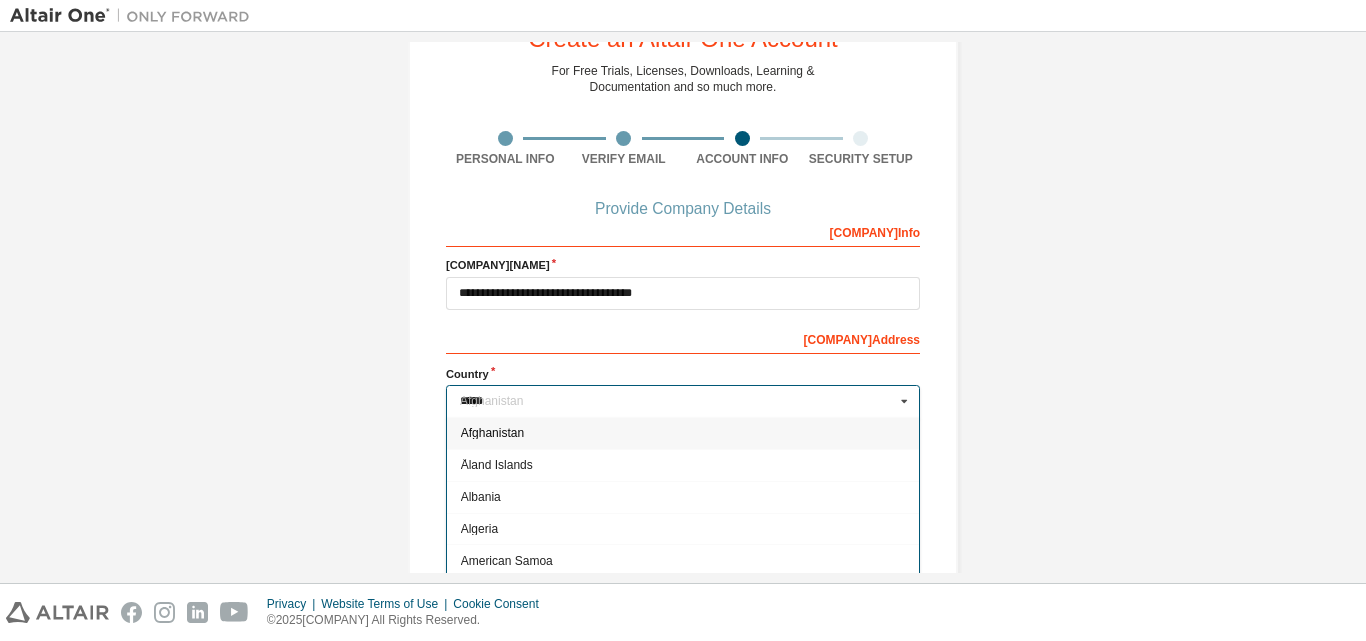 type on "**********" 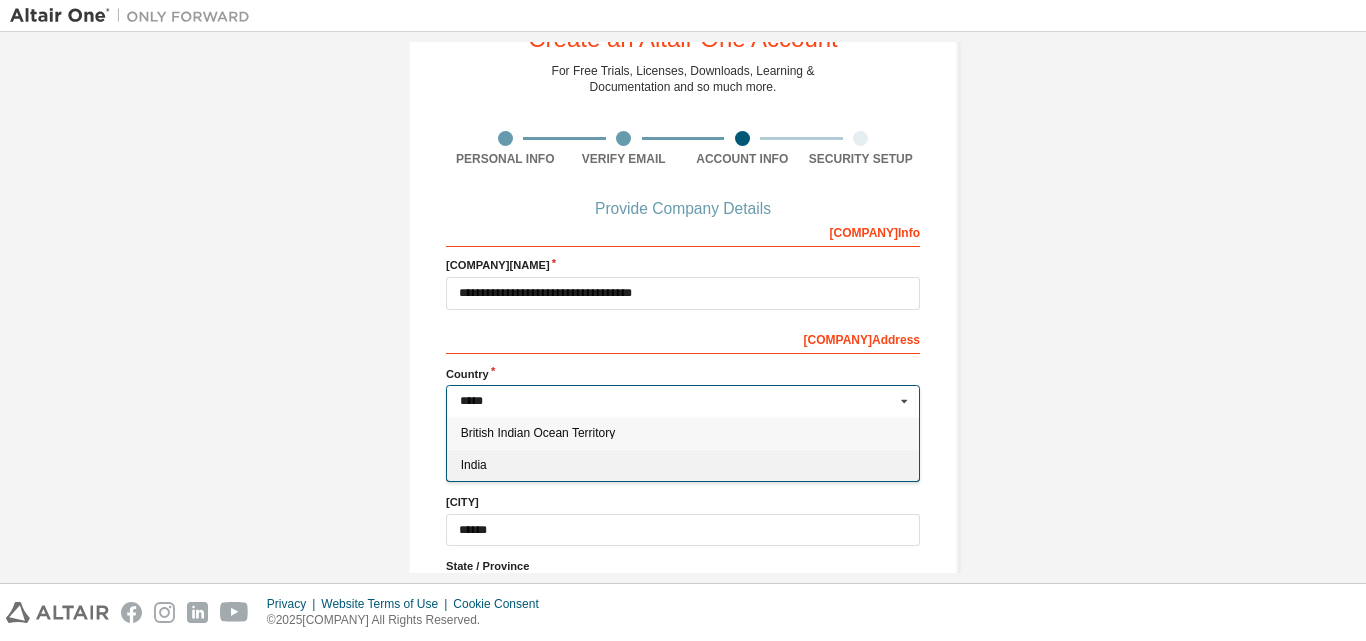 click on "India" at bounding box center [683, 465] 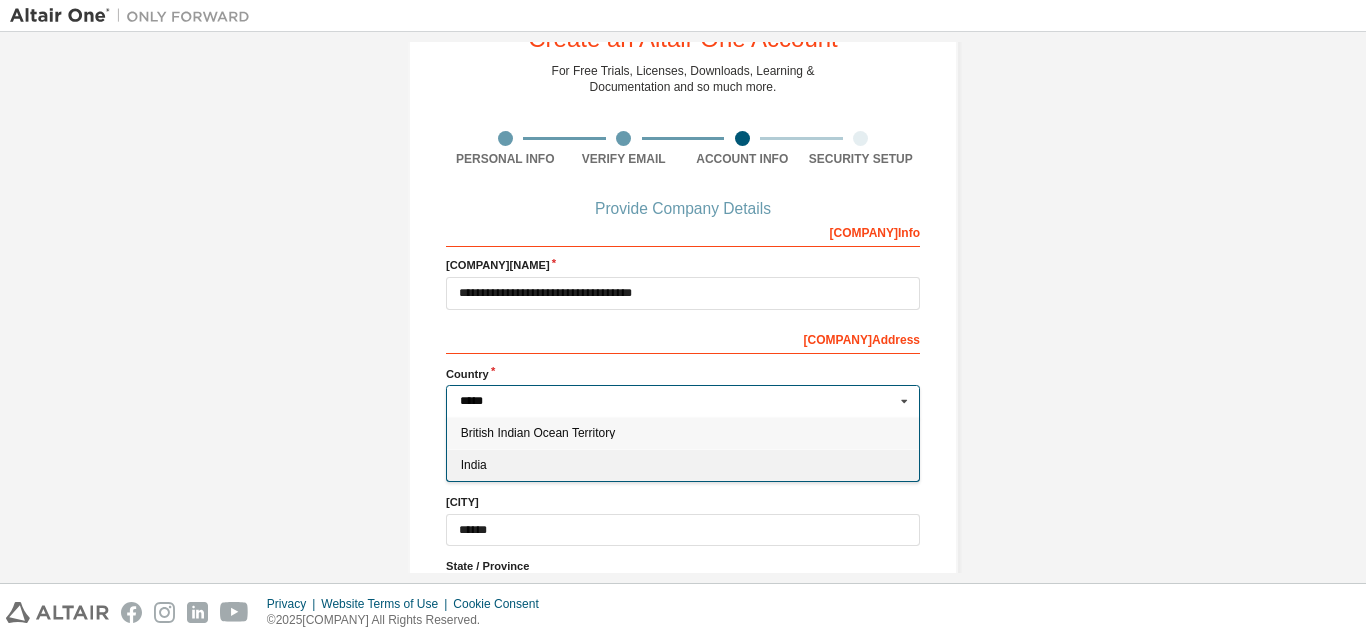 type on "***" 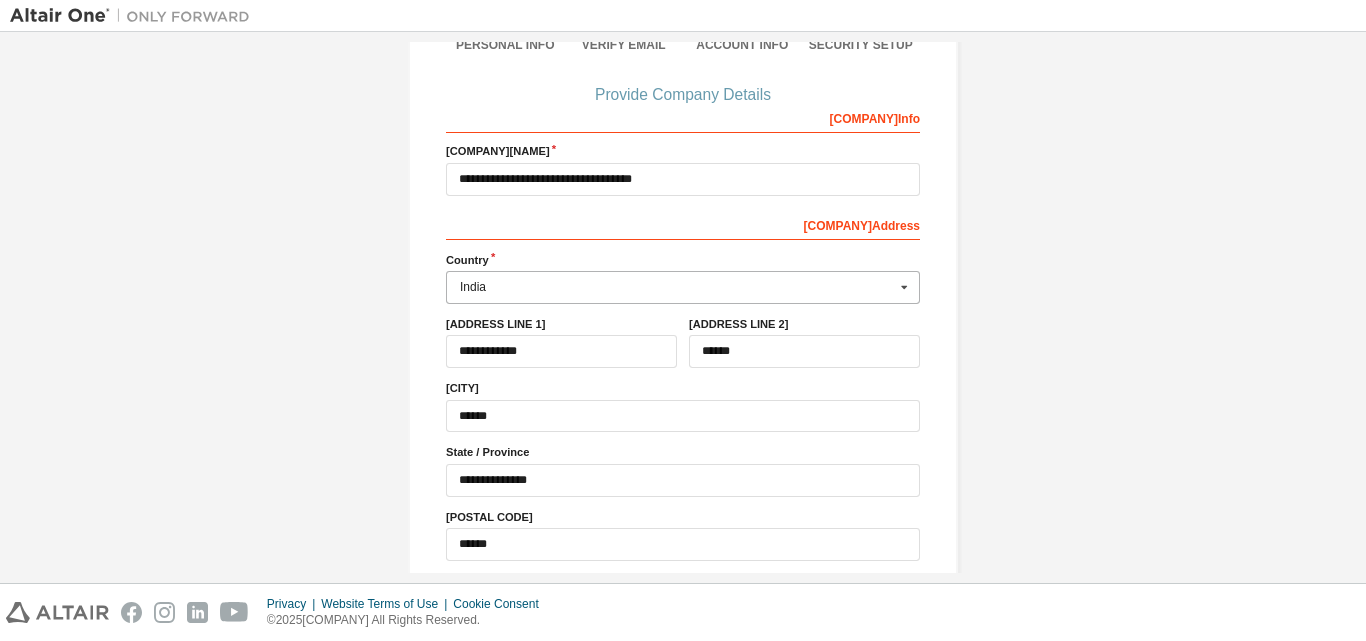 scroll, scrollTop: 191, scrollLeft: 0, axis: vertical 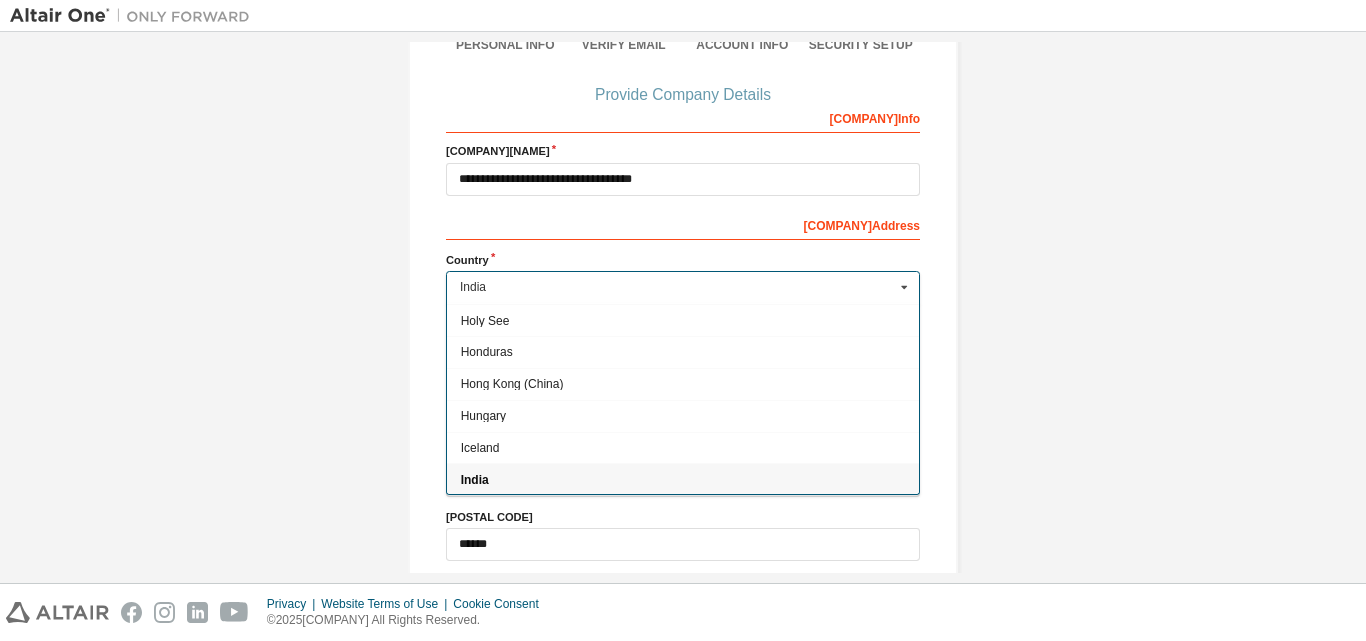 click on "India" at bounding box center [683, 480] 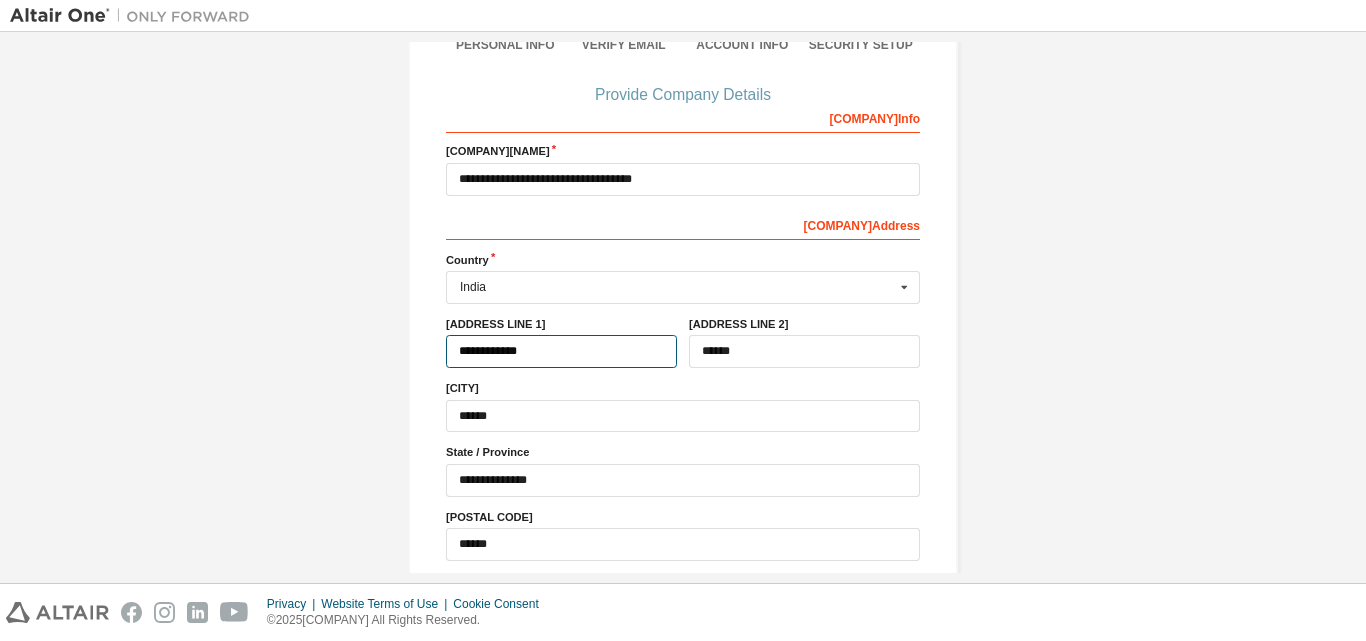 click on "**********" at bounding box center [561, 351] 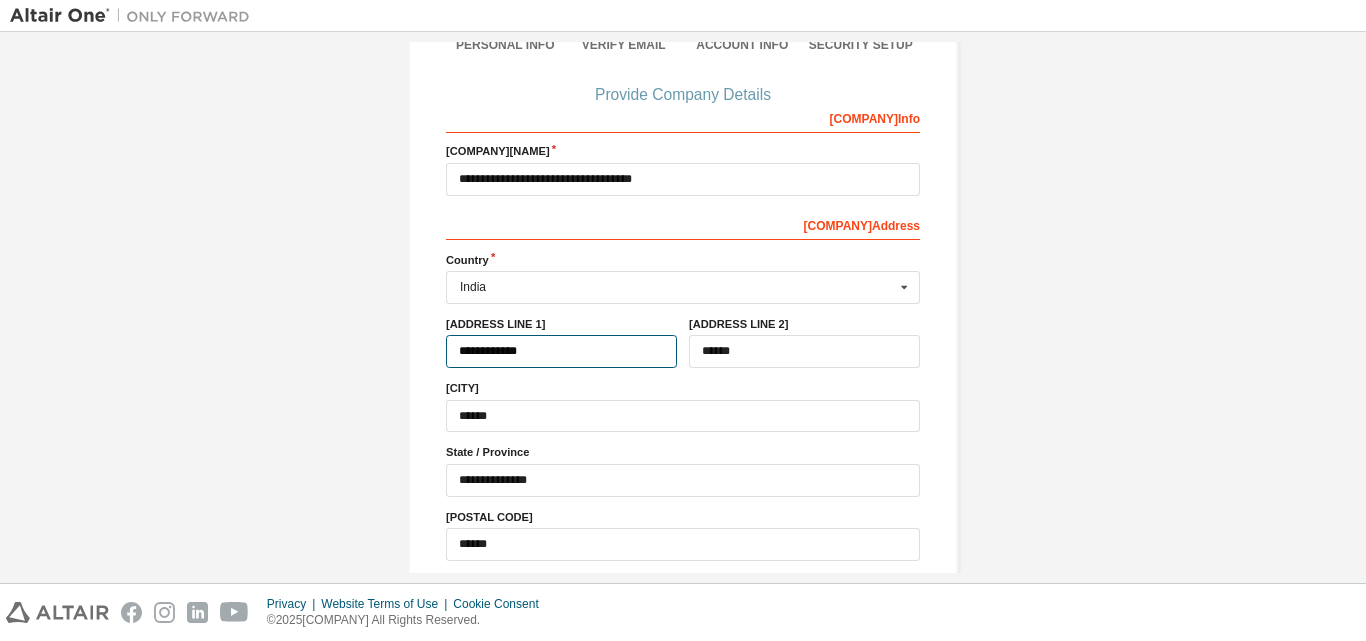 type 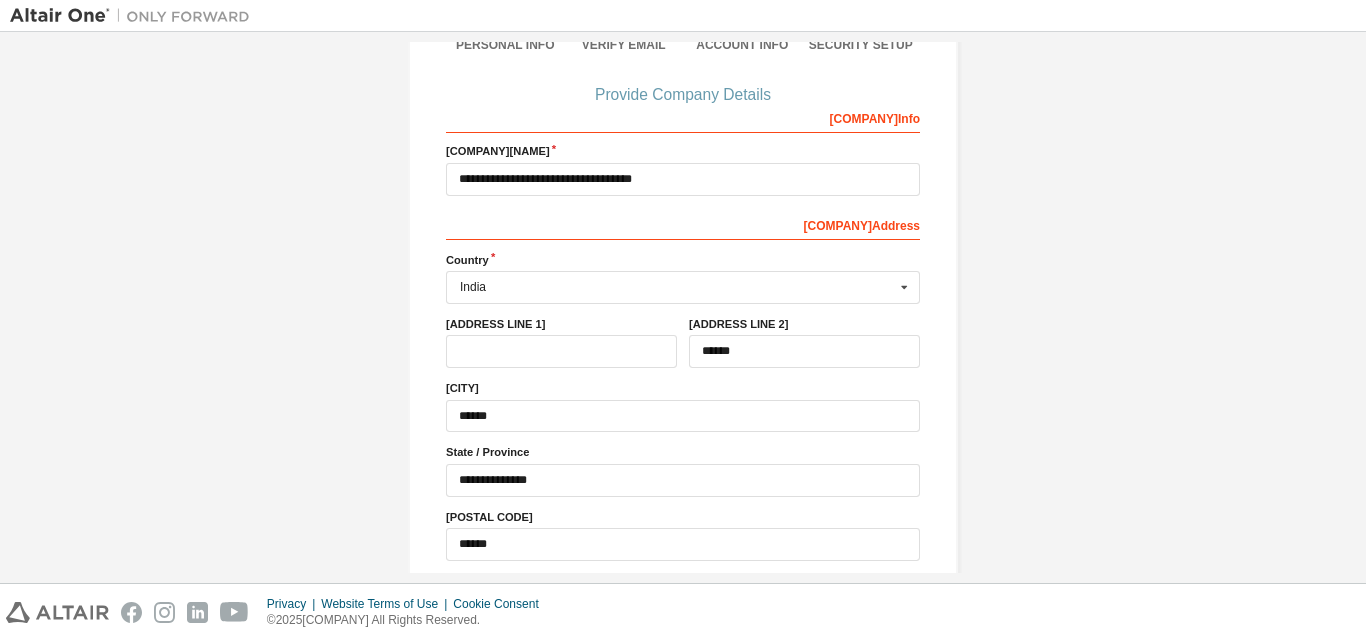 type 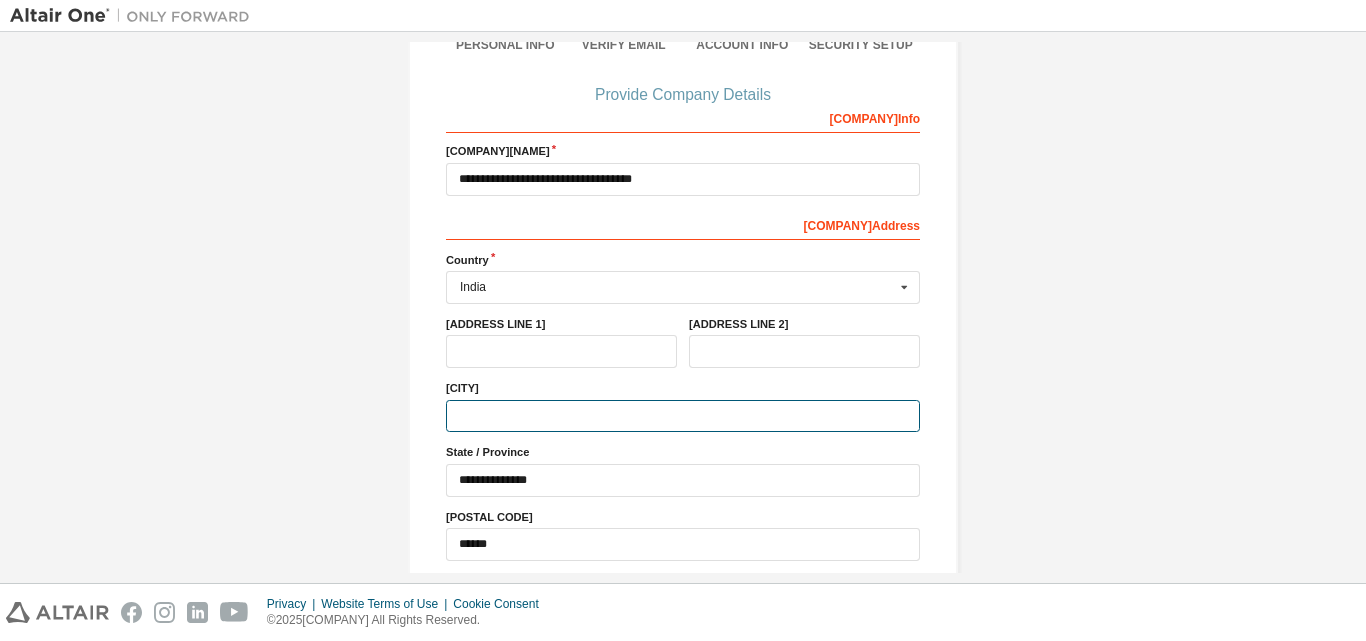 type 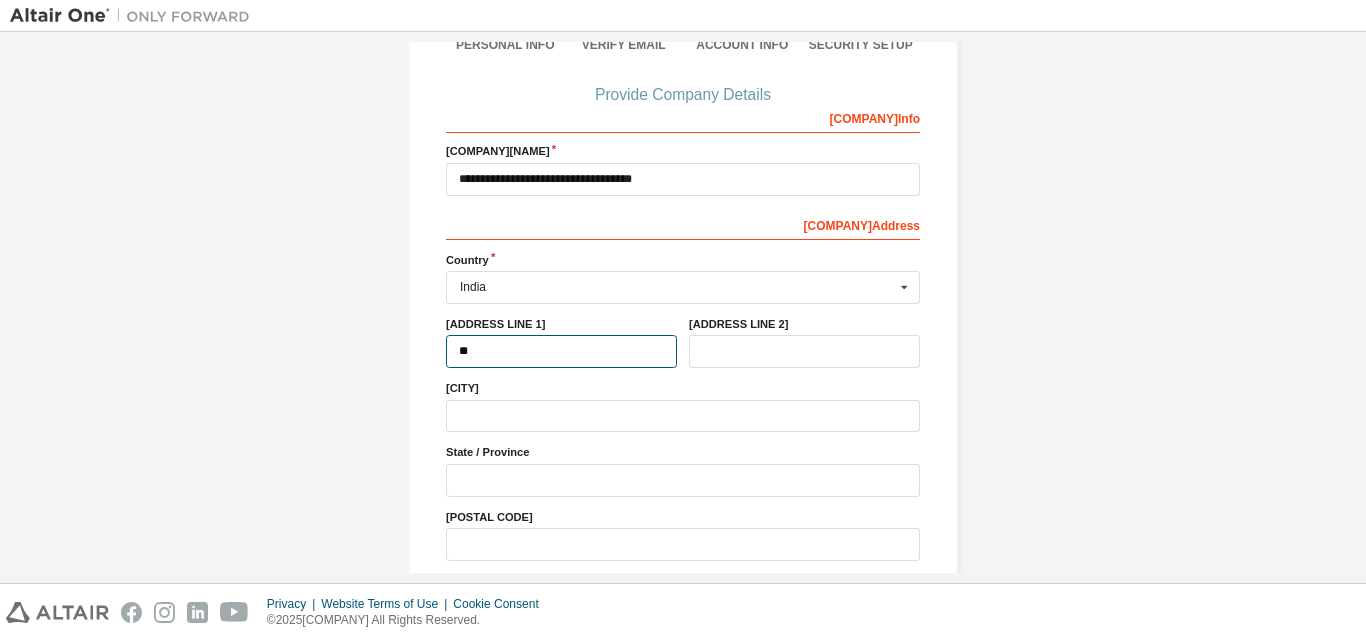 type on "*" 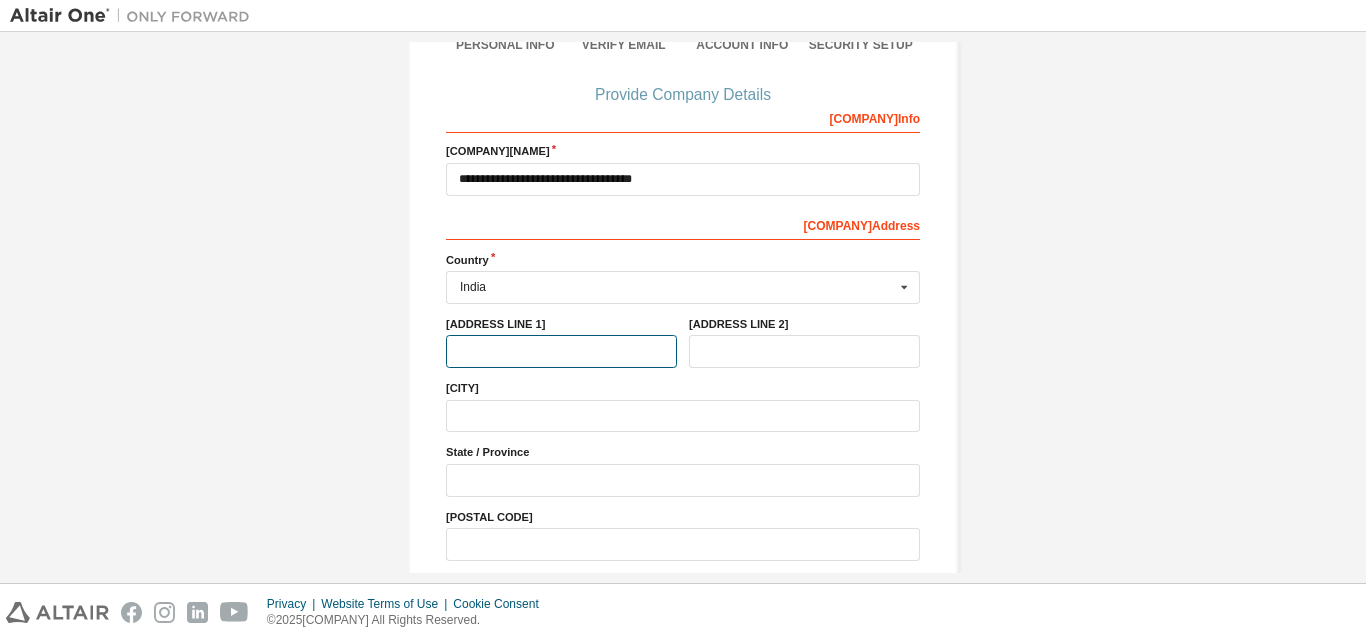 click at bounding box center (561, 351) 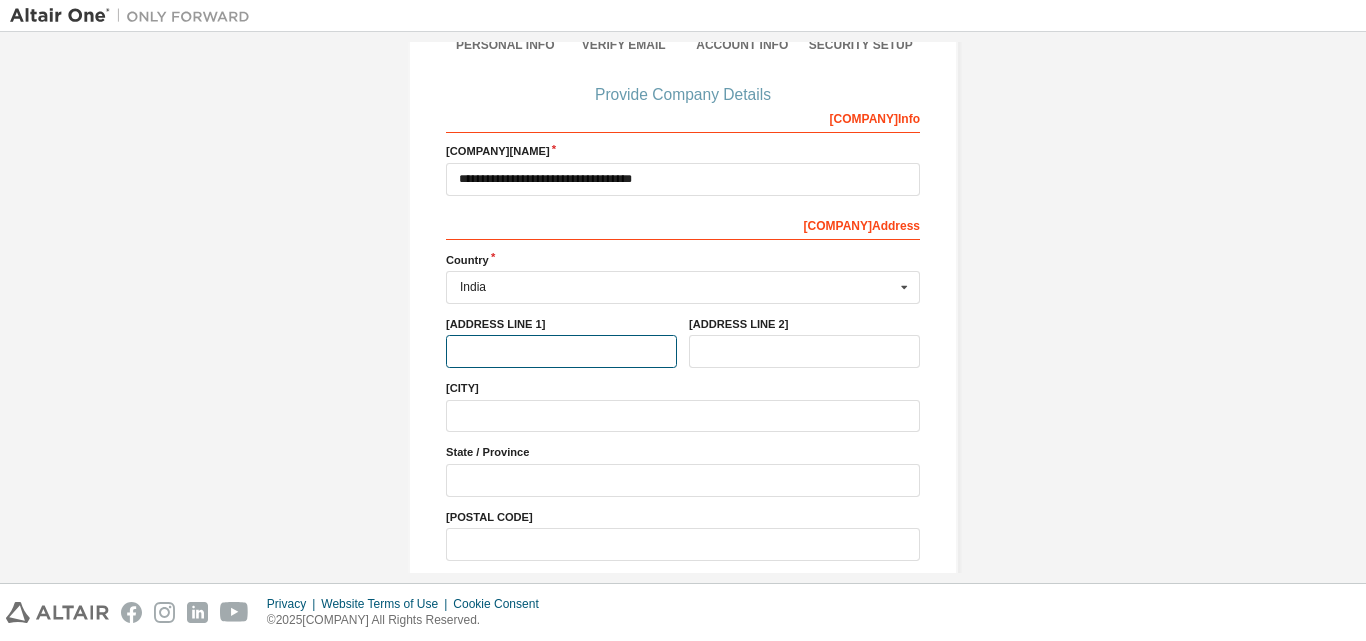 paste on "**********" 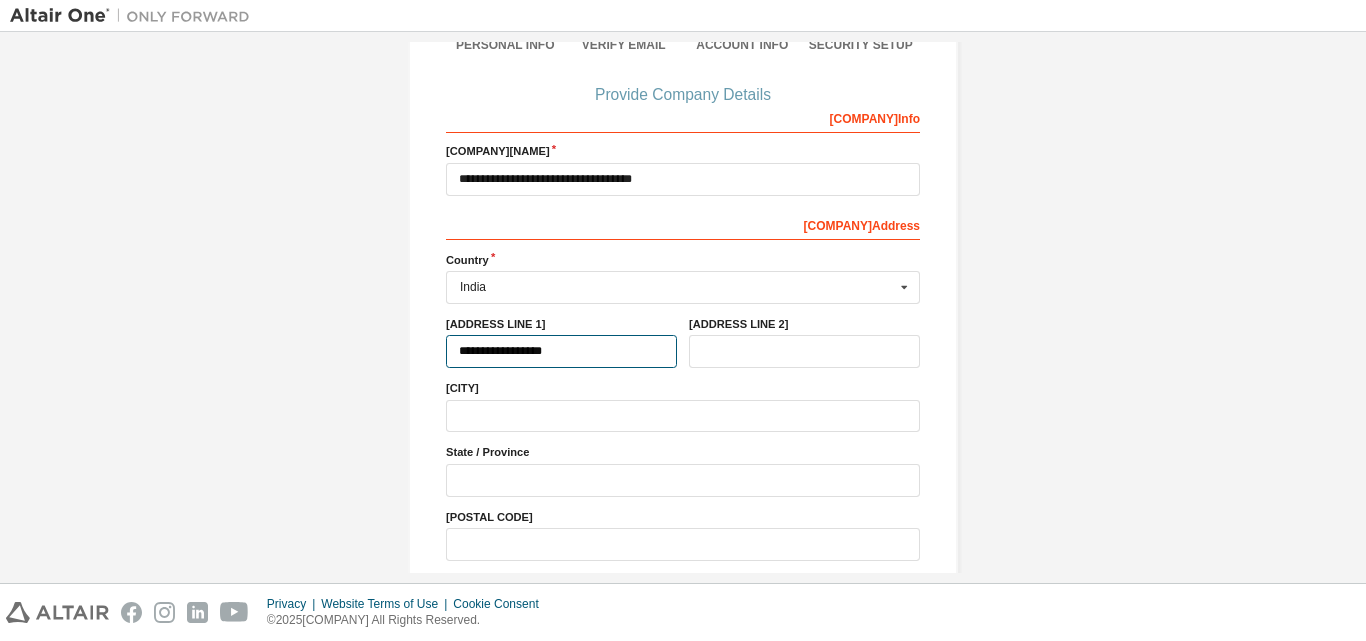 type on "**********" 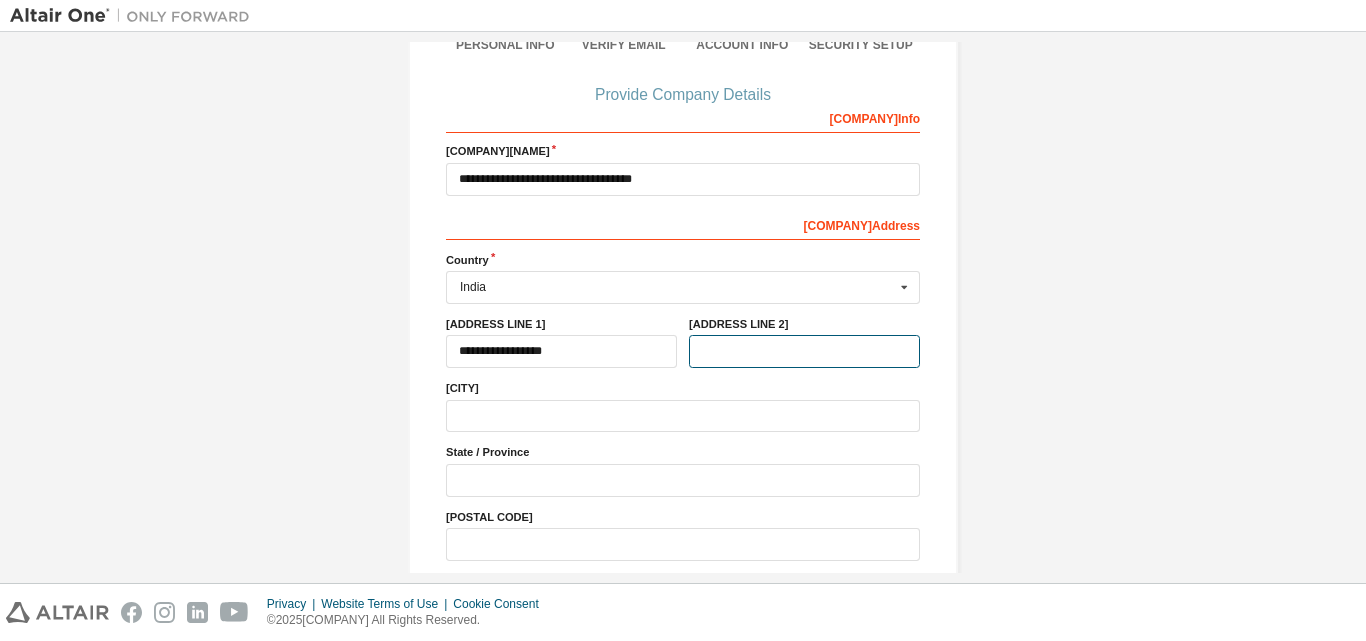 click at bounding box center [804, 351] 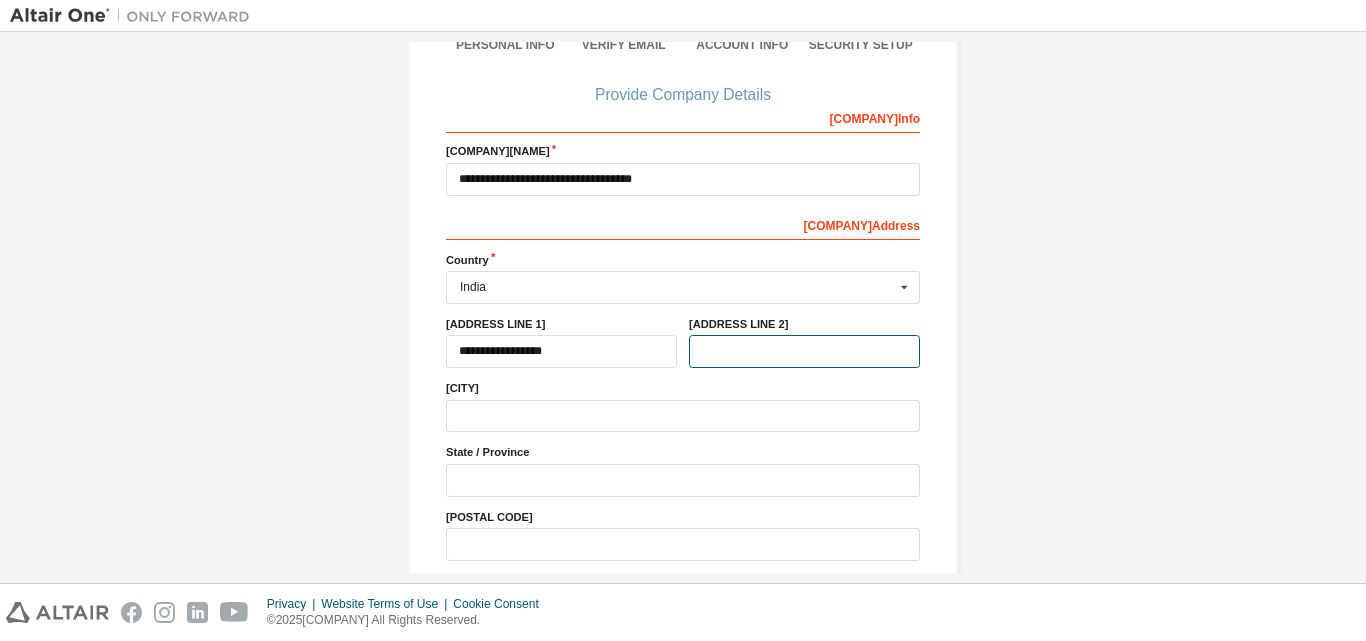 click at bounding box center [804, 351] 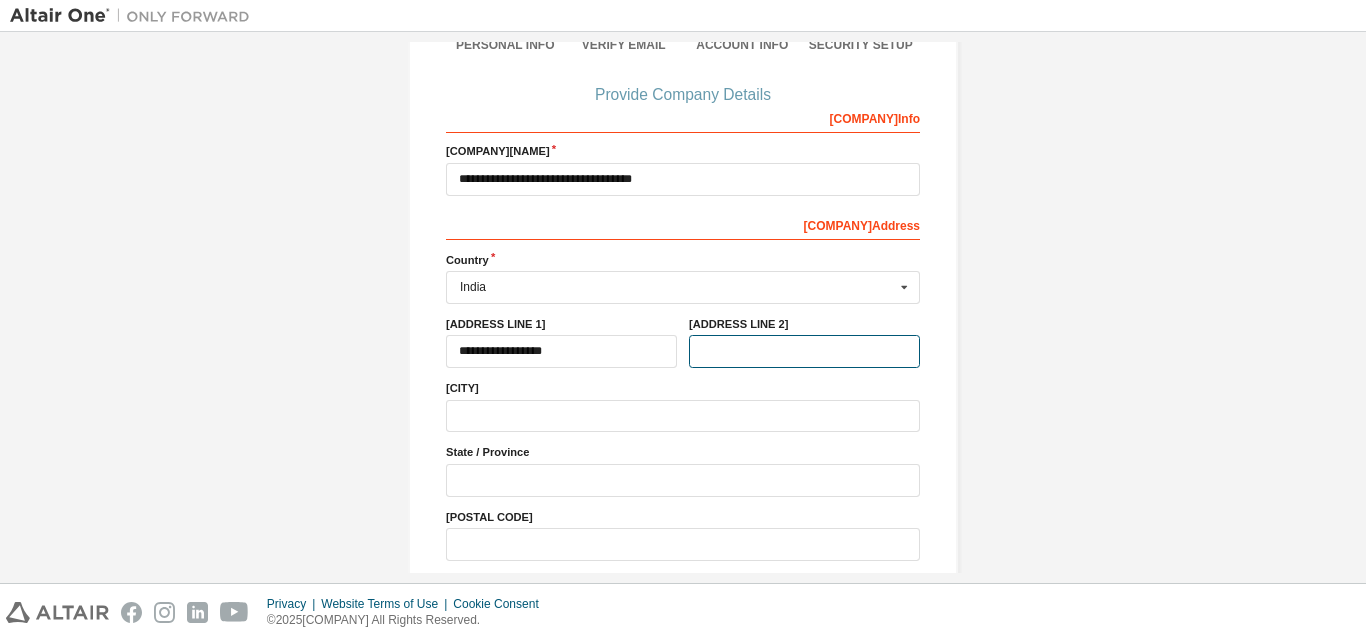 paste on "**********" 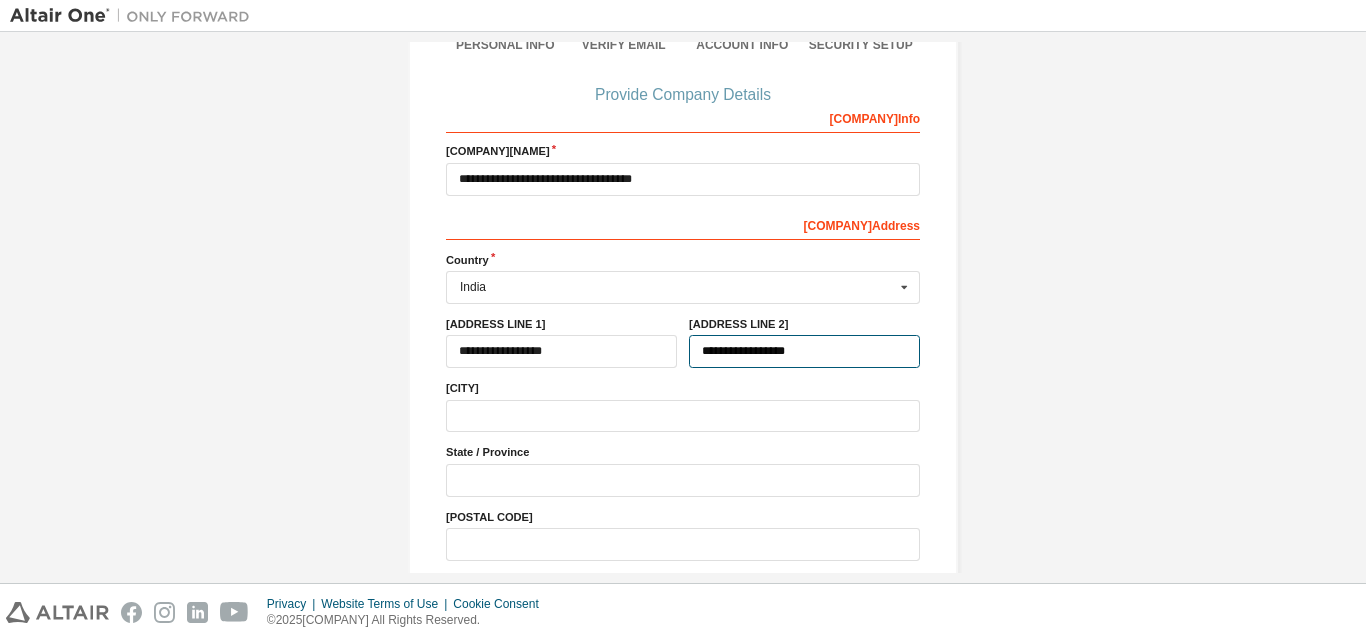 type on "**********" 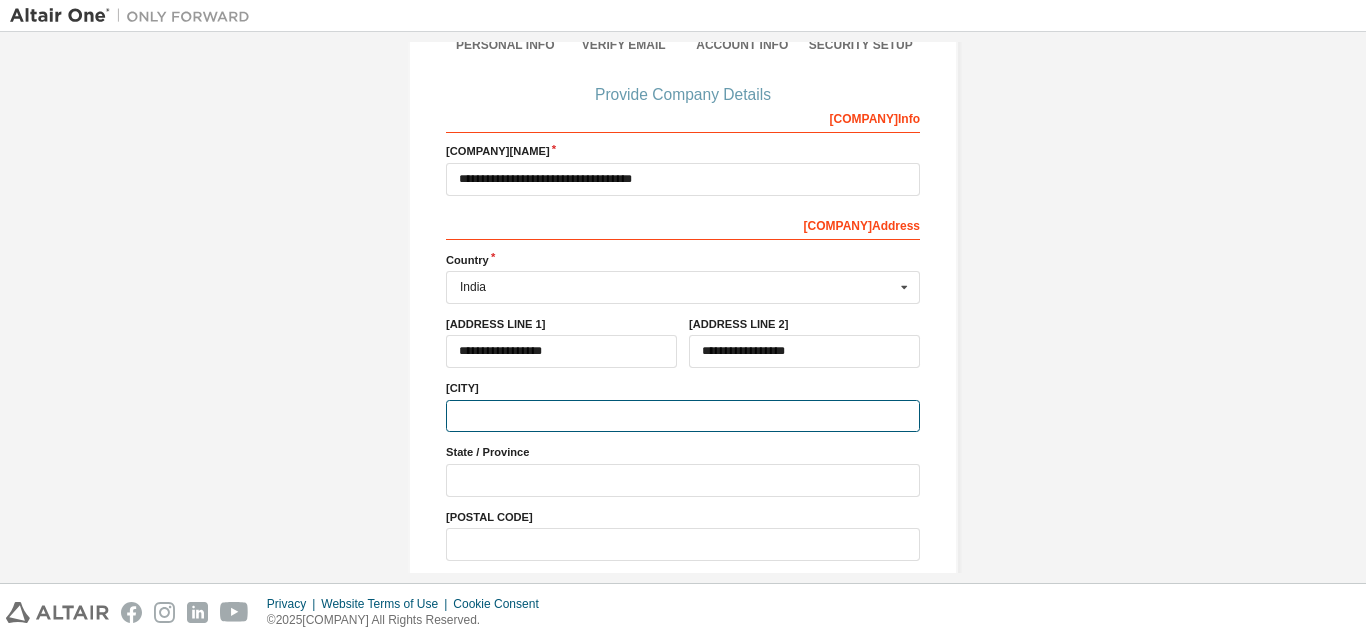 click at bounding box center [683, 416] 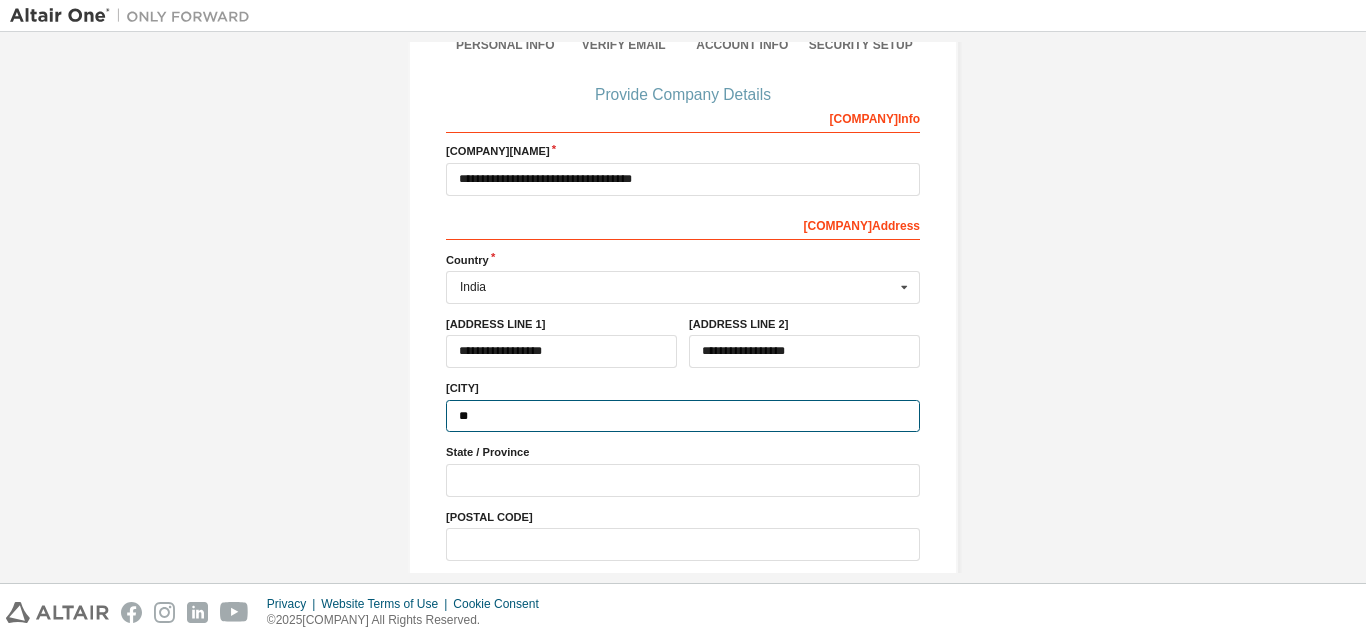type on "*" 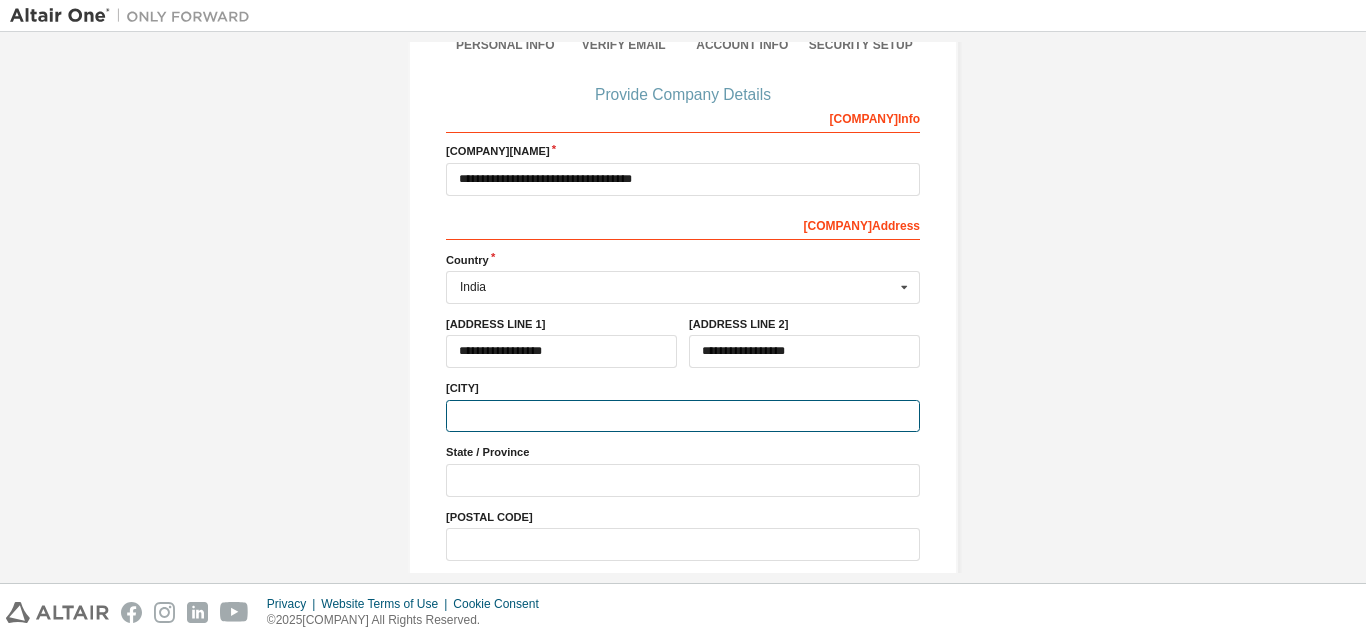 click at bounding box center [683, 416] 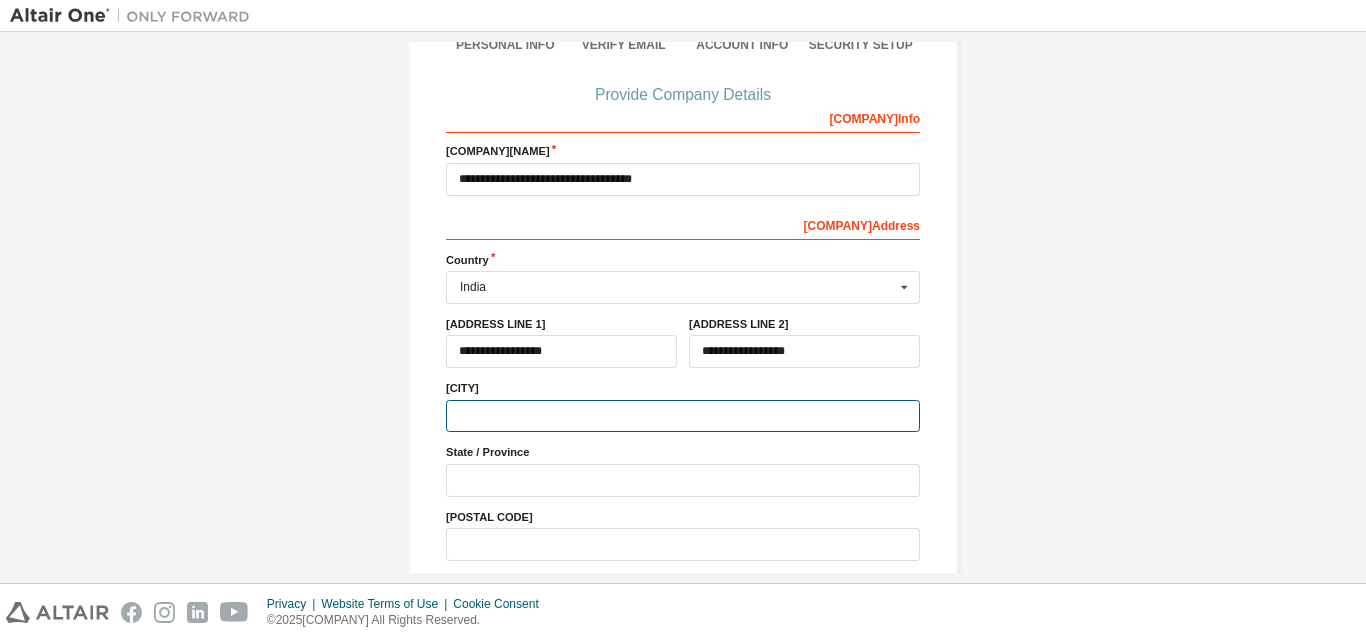 paste on "******" 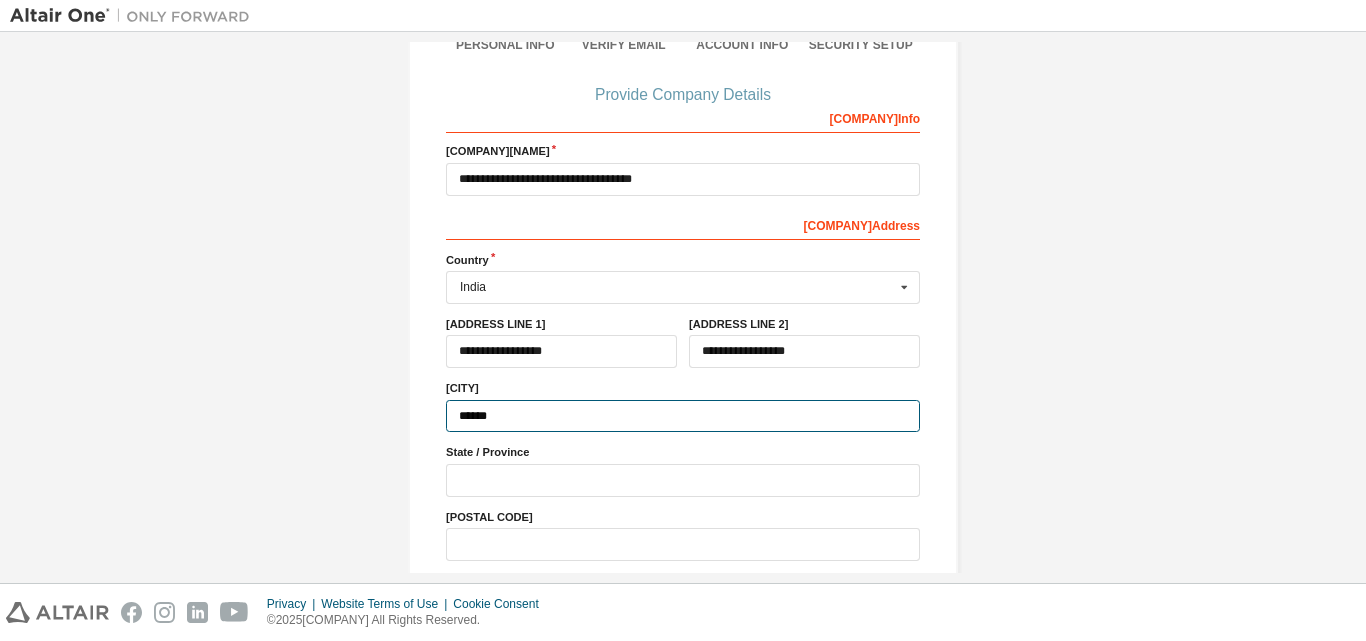 click on "******" at bounding box center [683, 416] 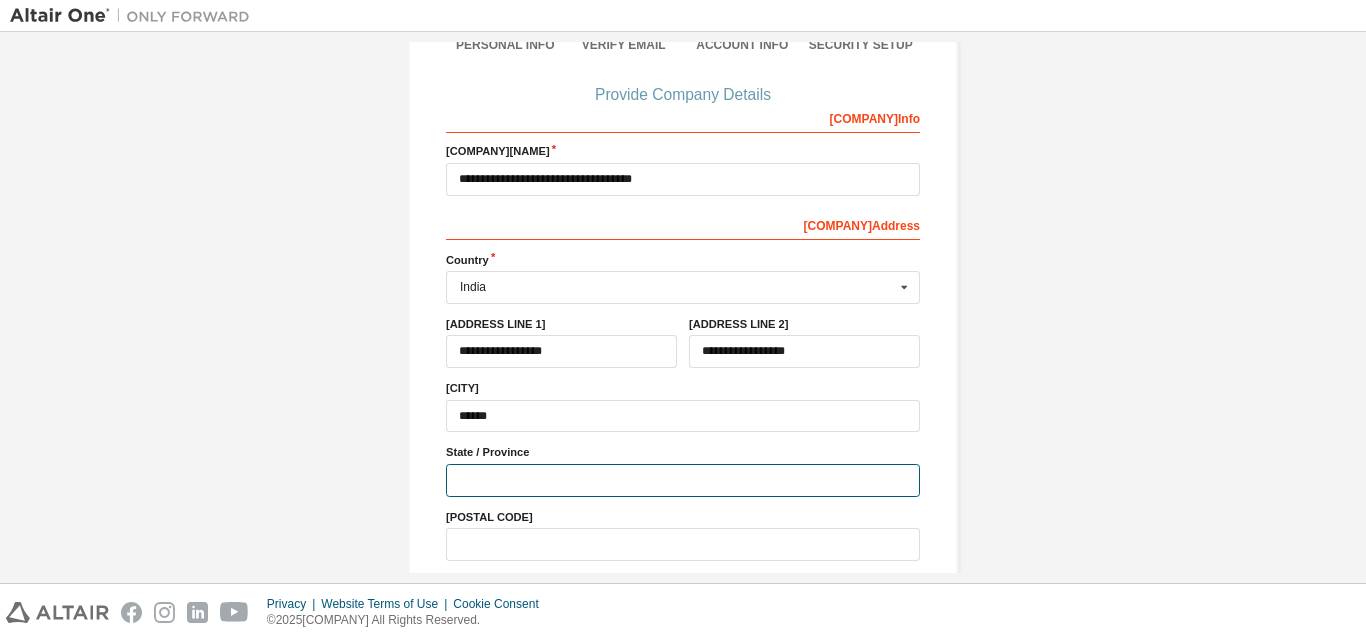 click at bounding box center [683, 480] 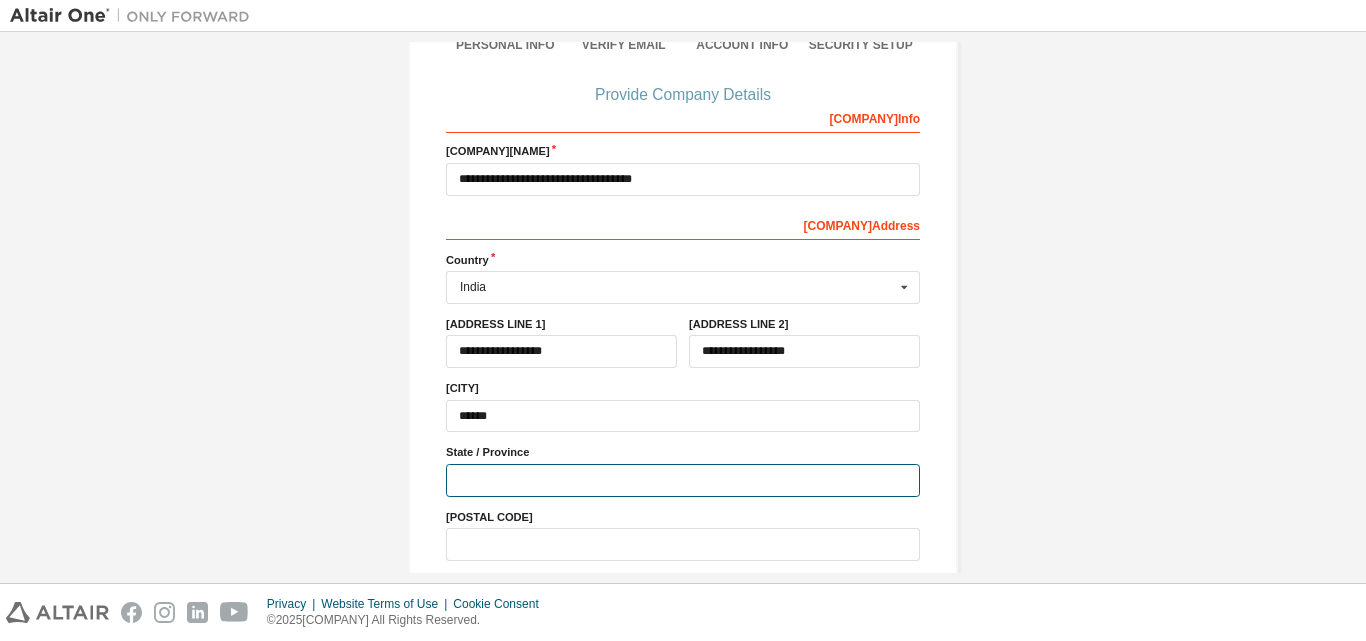 type on "**********" 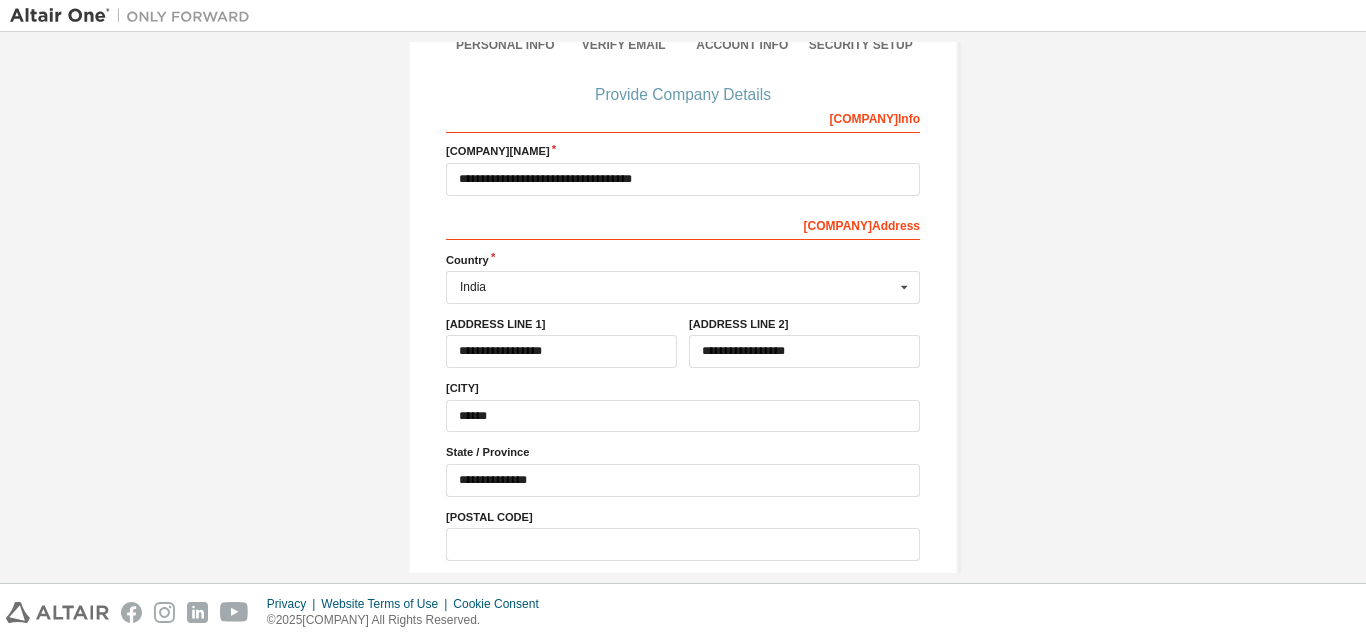 type on "***" 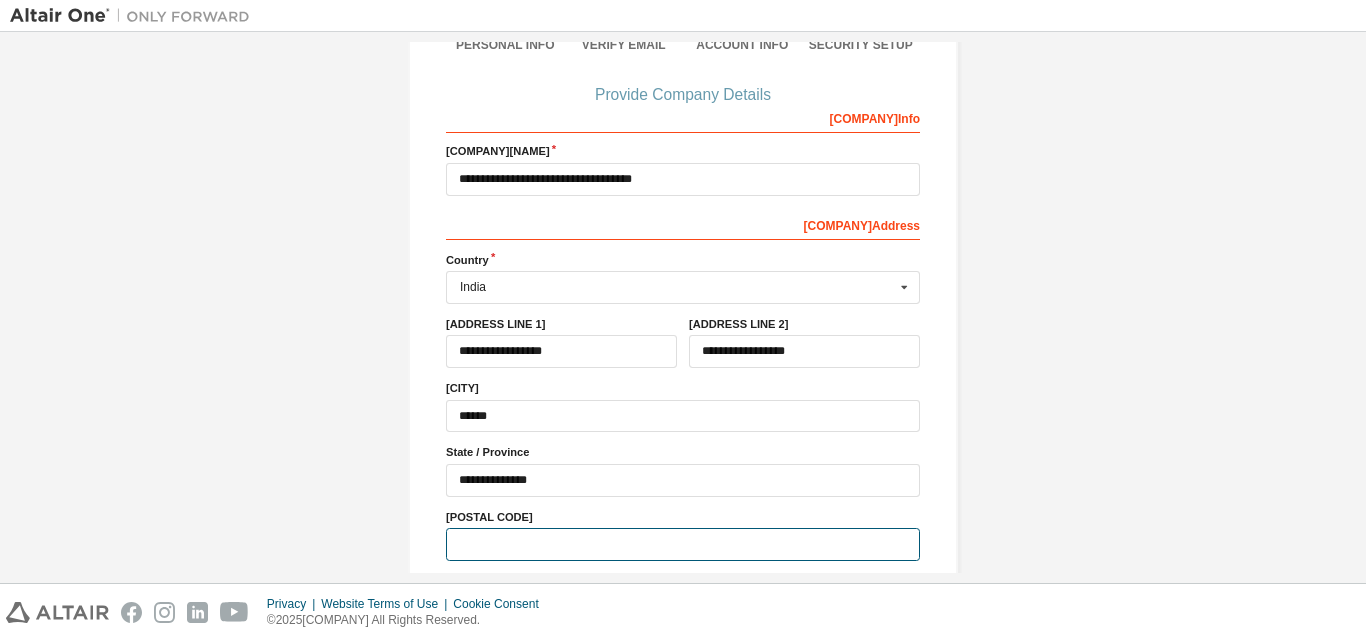 type on "******" 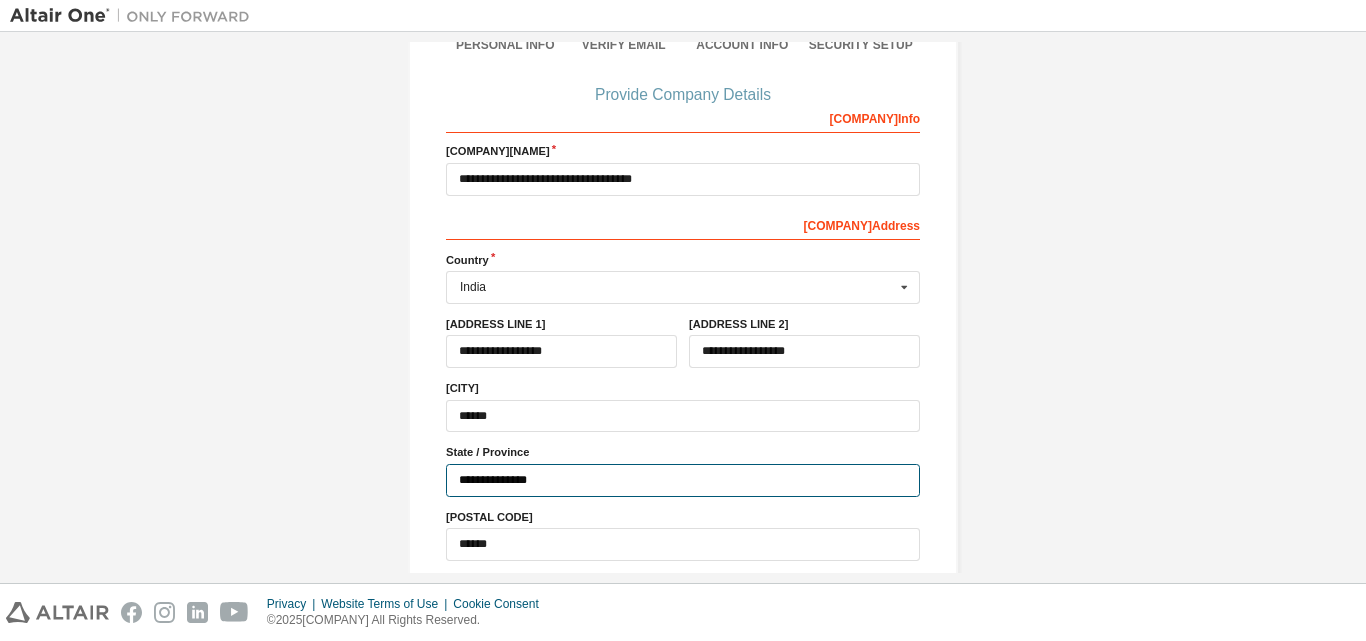 type on "***" 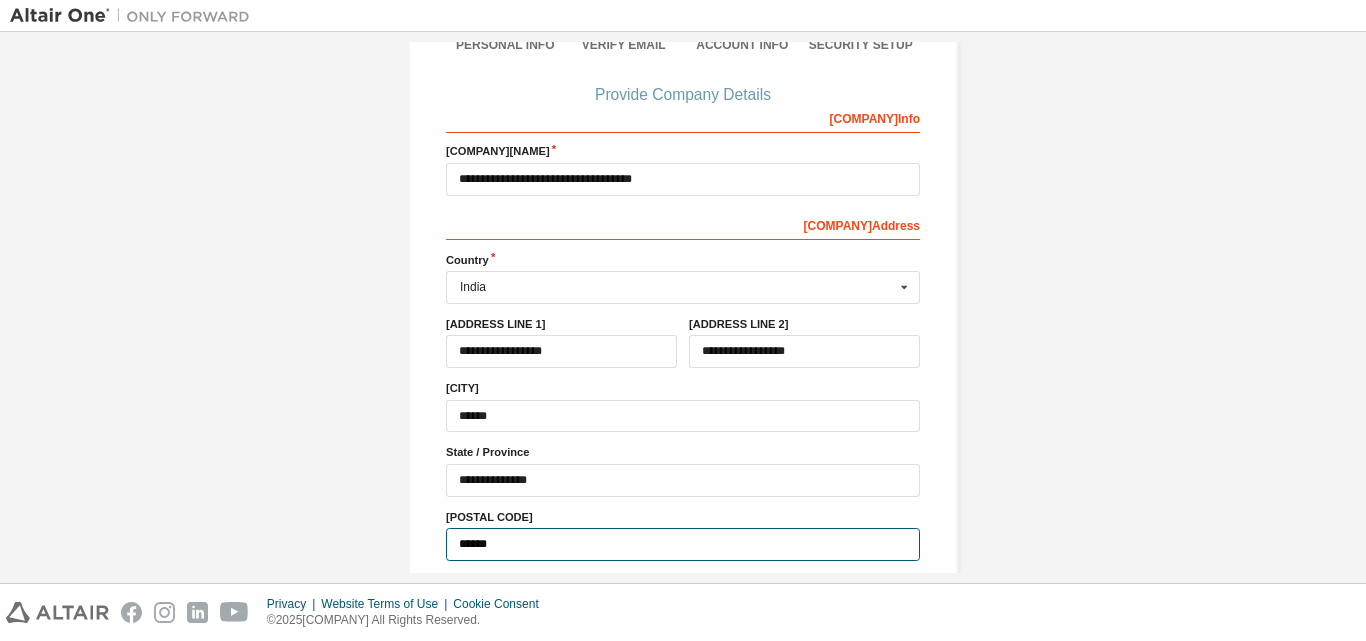 click on "******" at bounding box center [683, 544] 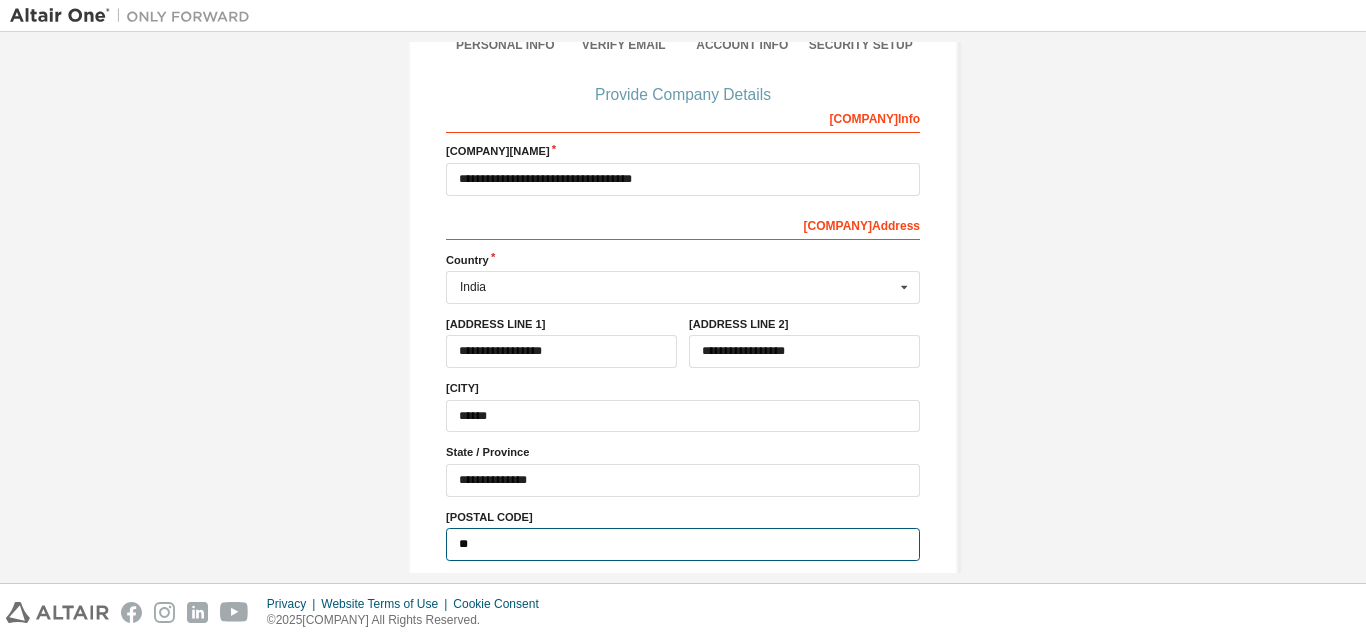 type on "*" 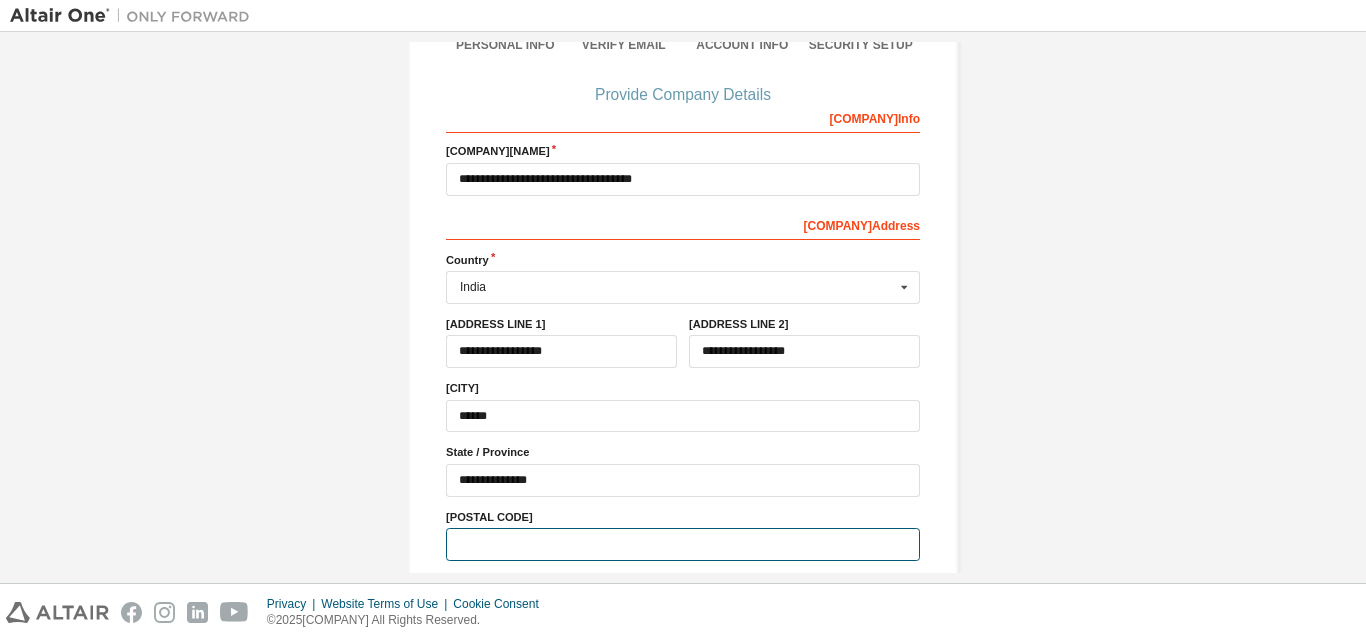 click at bounding box center (683, 544) 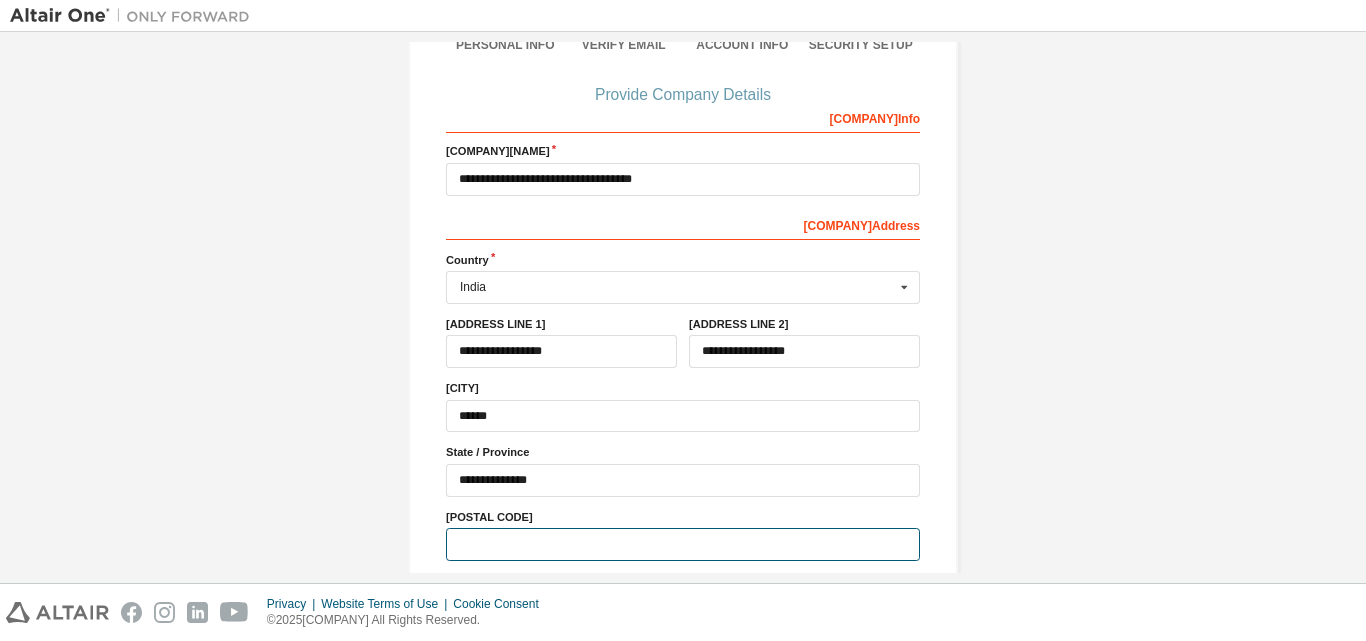 paste on "*******" 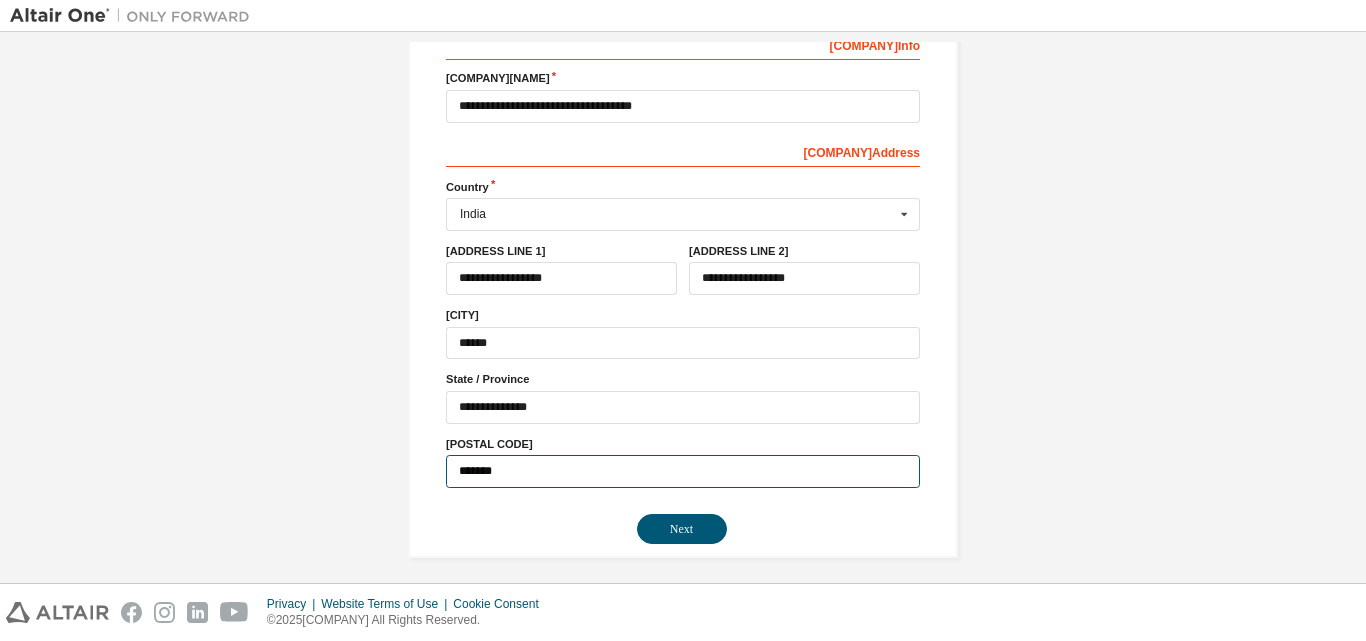scroll, scrollTop: 273, scrollLeft: 0, axis: vertical 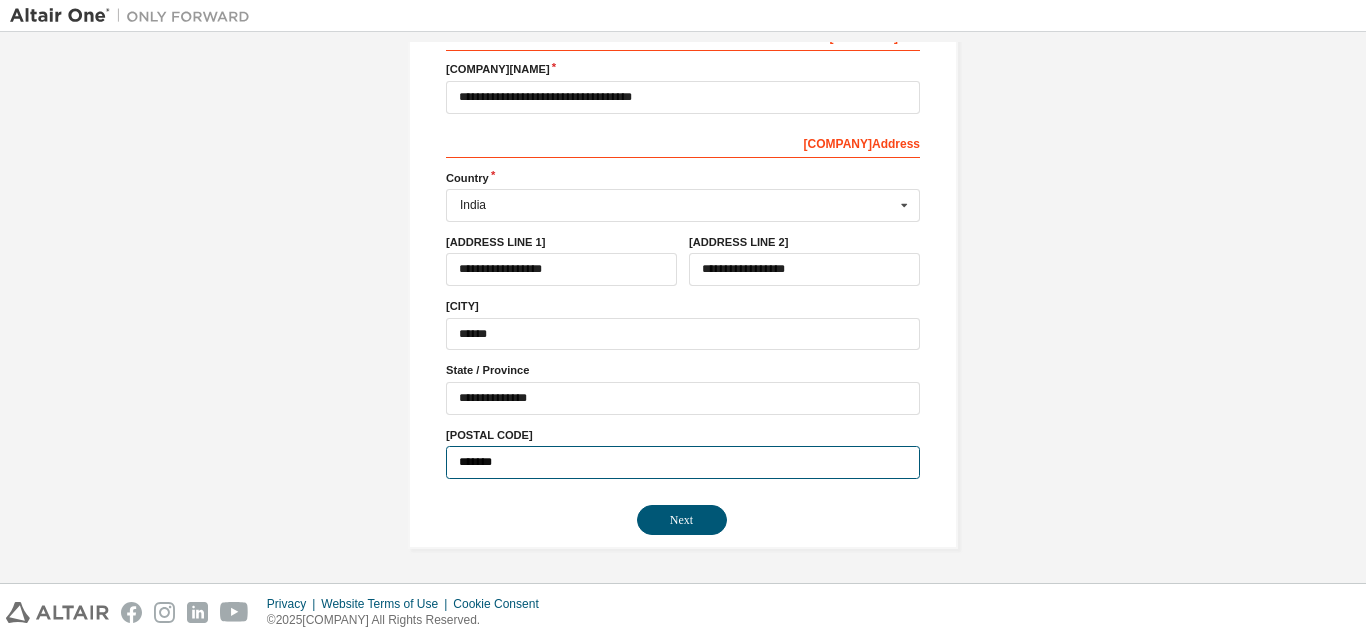 type on "*******" 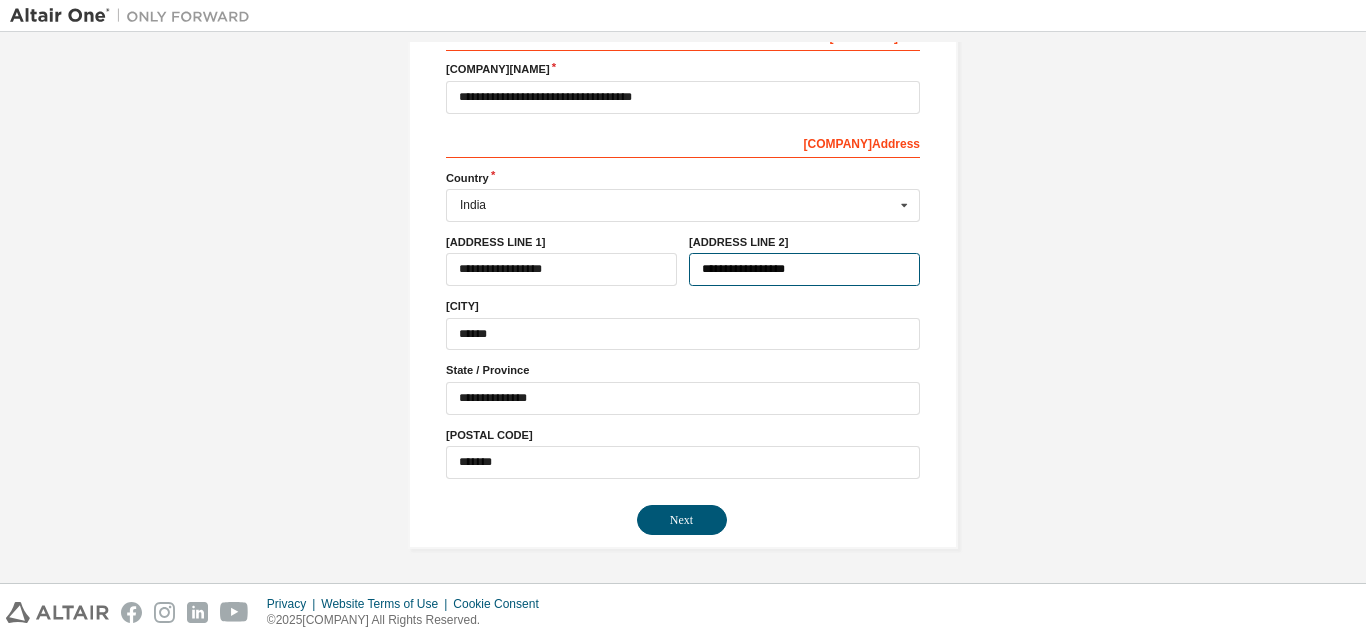 click on "**********" at bounding box center [804, 269] 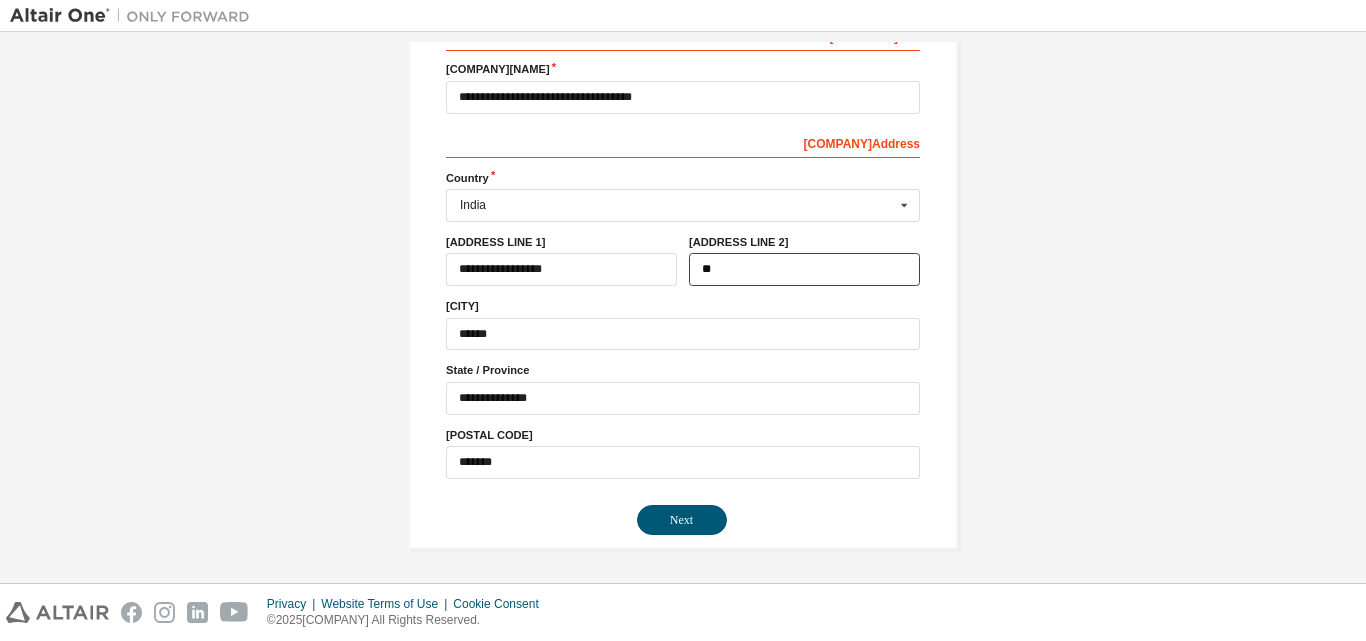 type on "*" 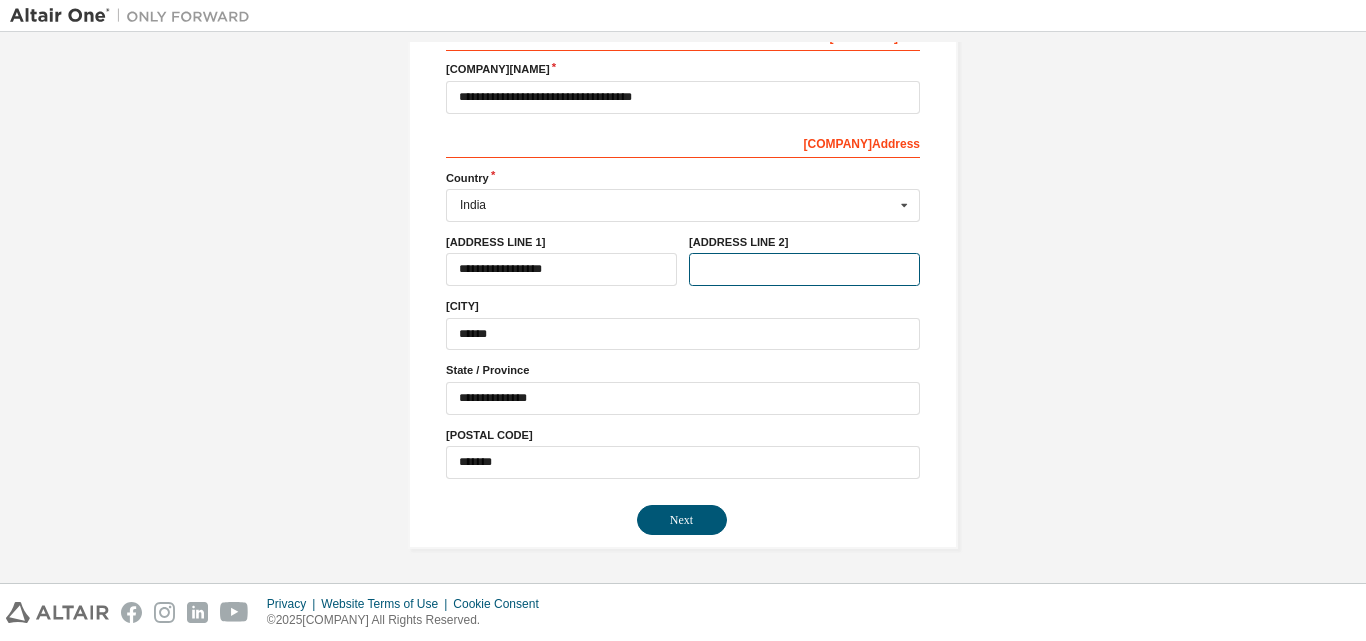 paste on "**********" 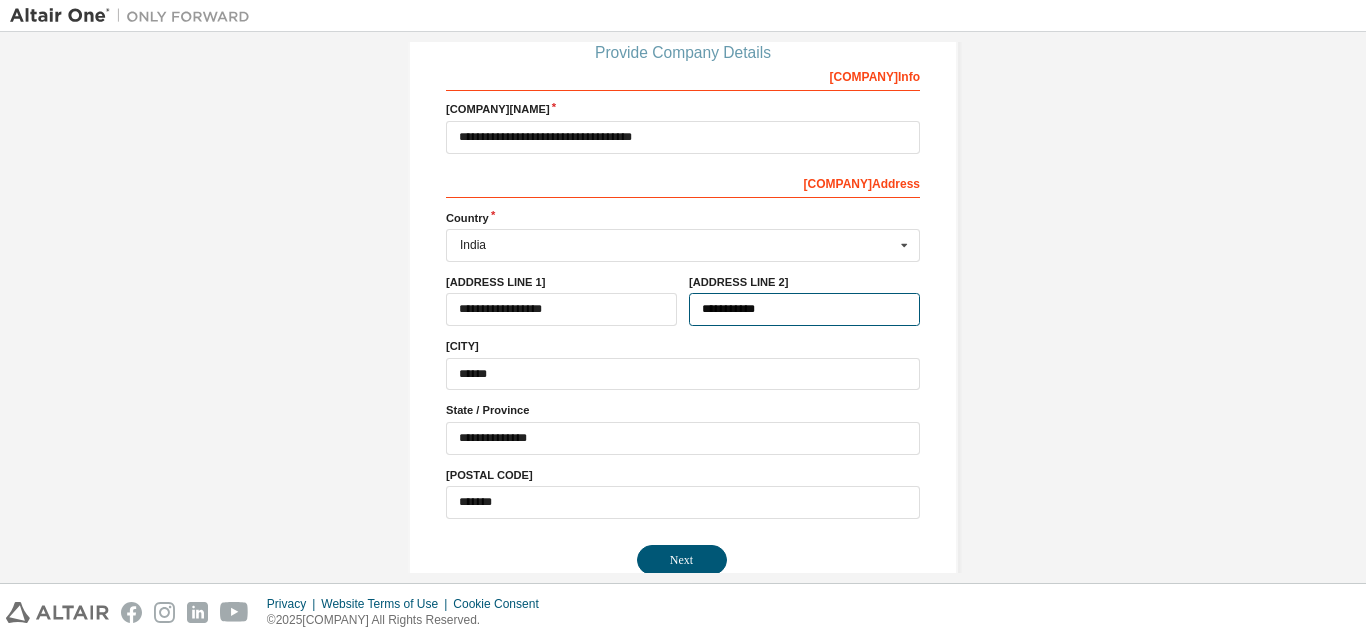 scroll, scrollTop: 273, scrollLeft: 0, axis: vertical 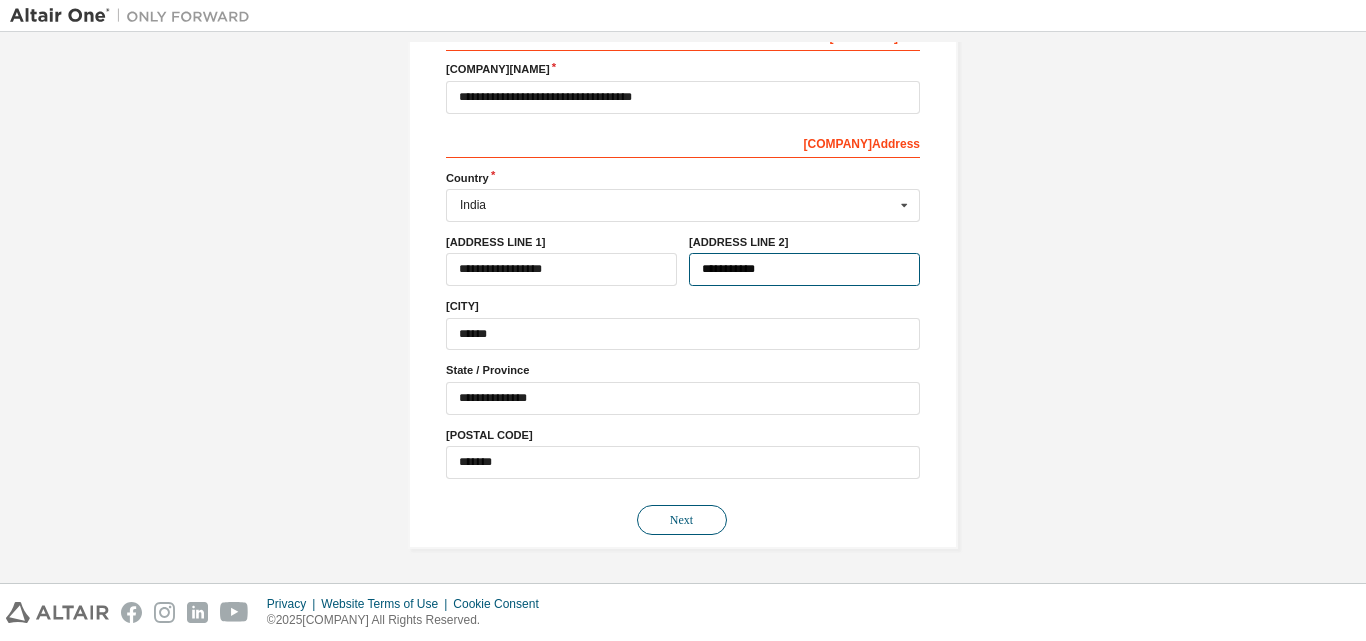 type on "**********" 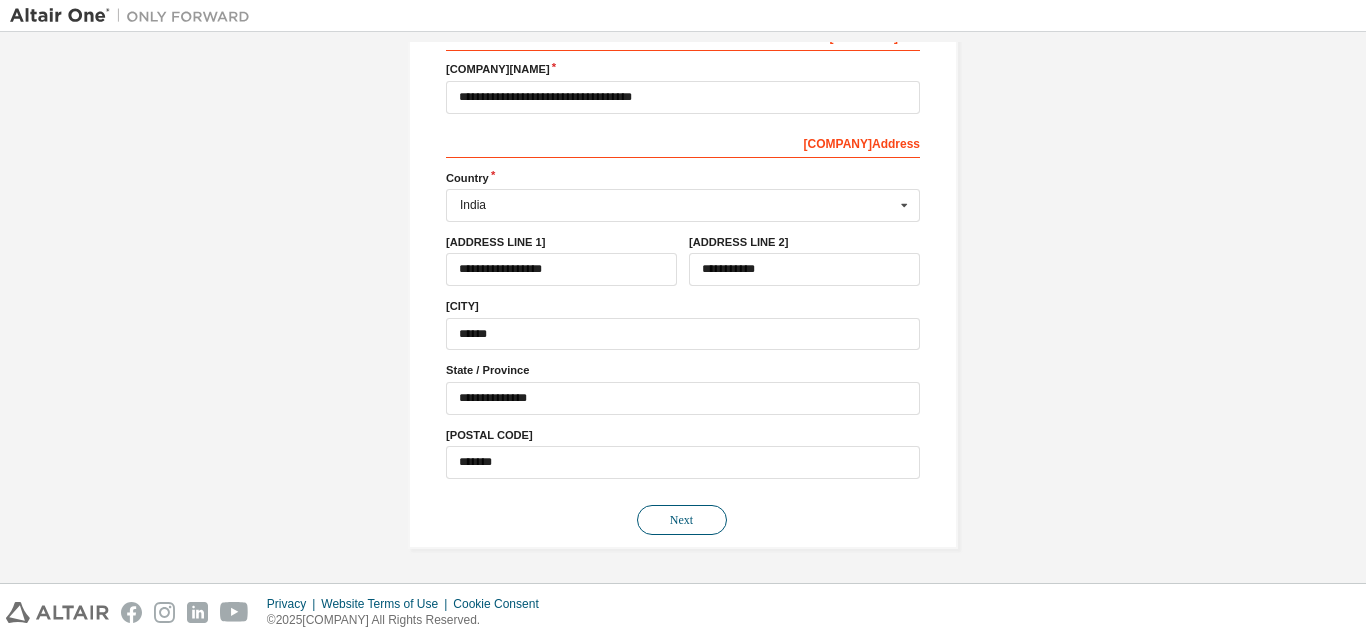 click on "Next" at bounding box center (682, 520) 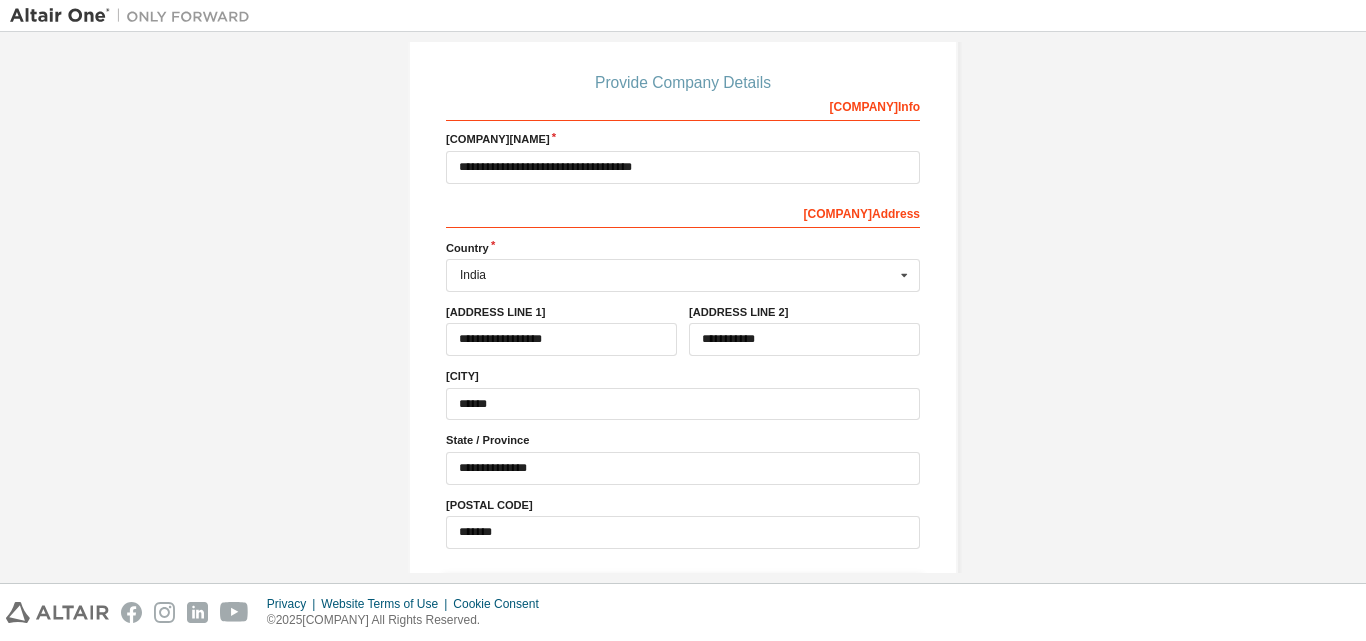 scroll, scrollTop: 193, scrollLeft: 0, axis: vertical 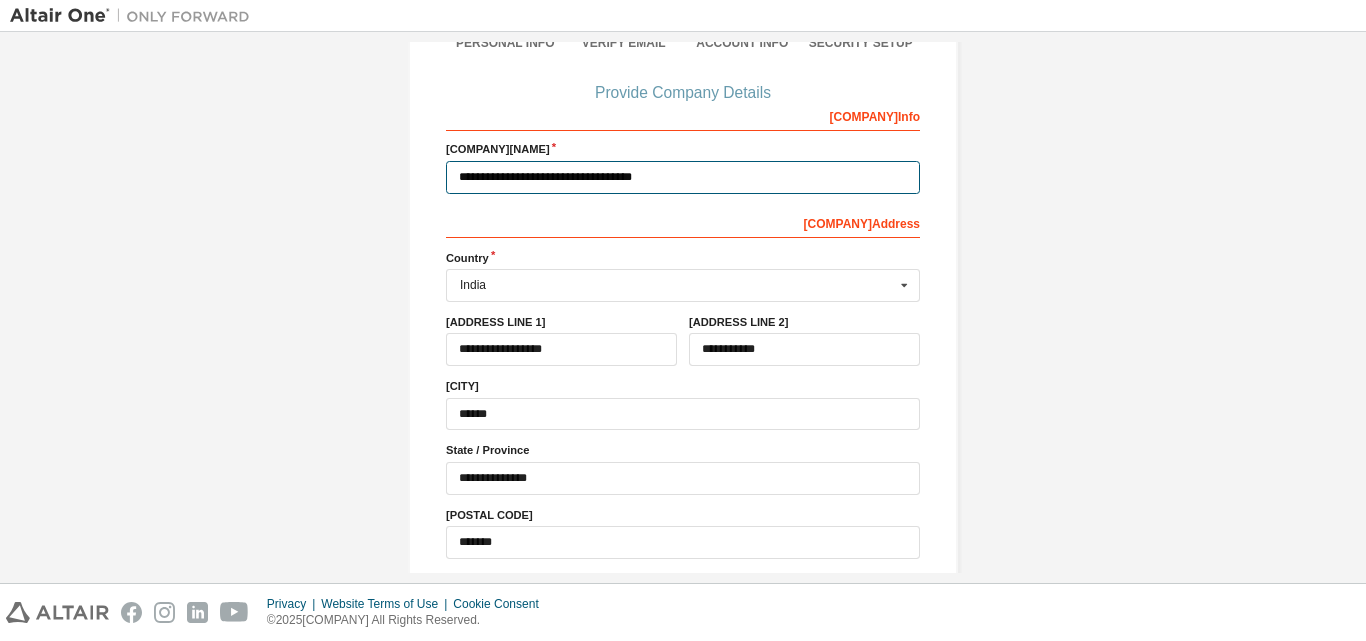 click on "**********" at bounding box center (683, 177) 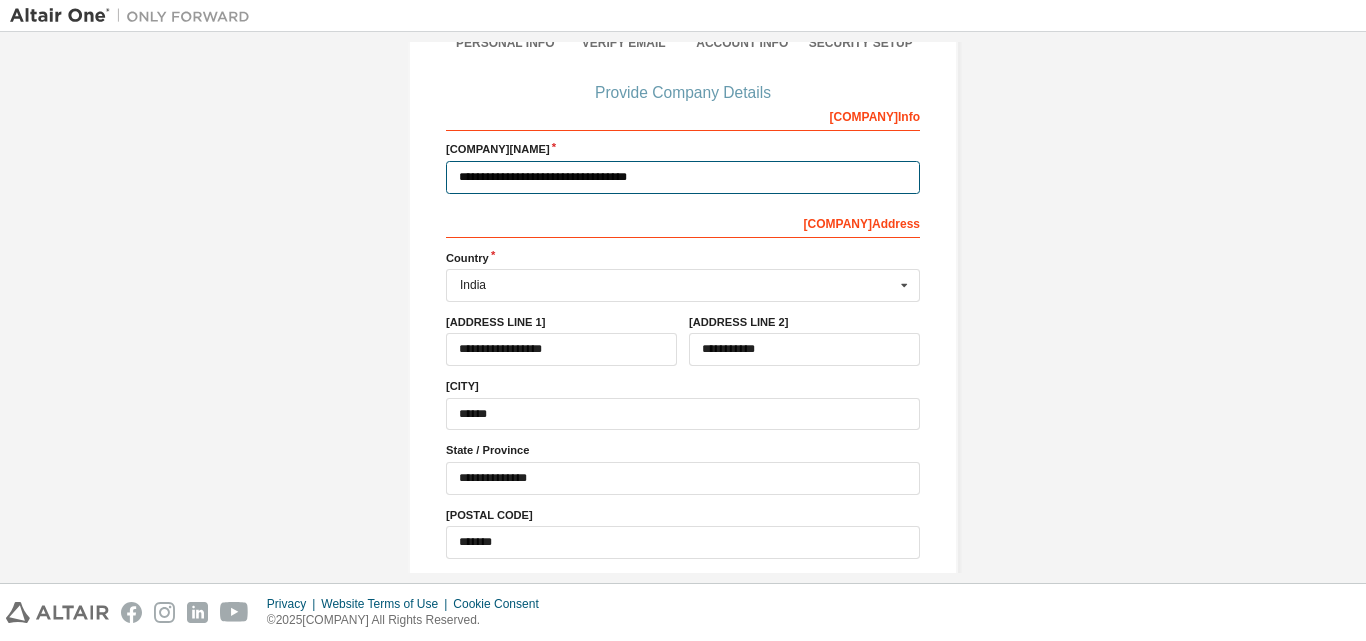 click on "**********" at bounding box center (683, 177) 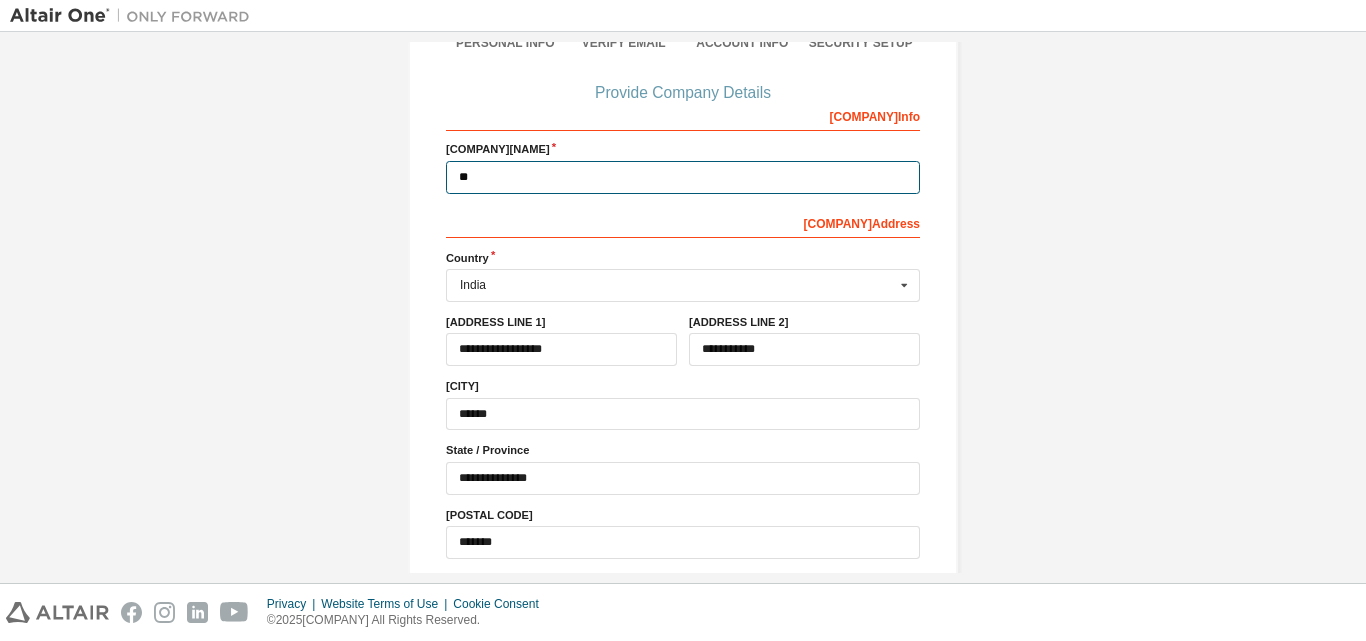 type on "*" 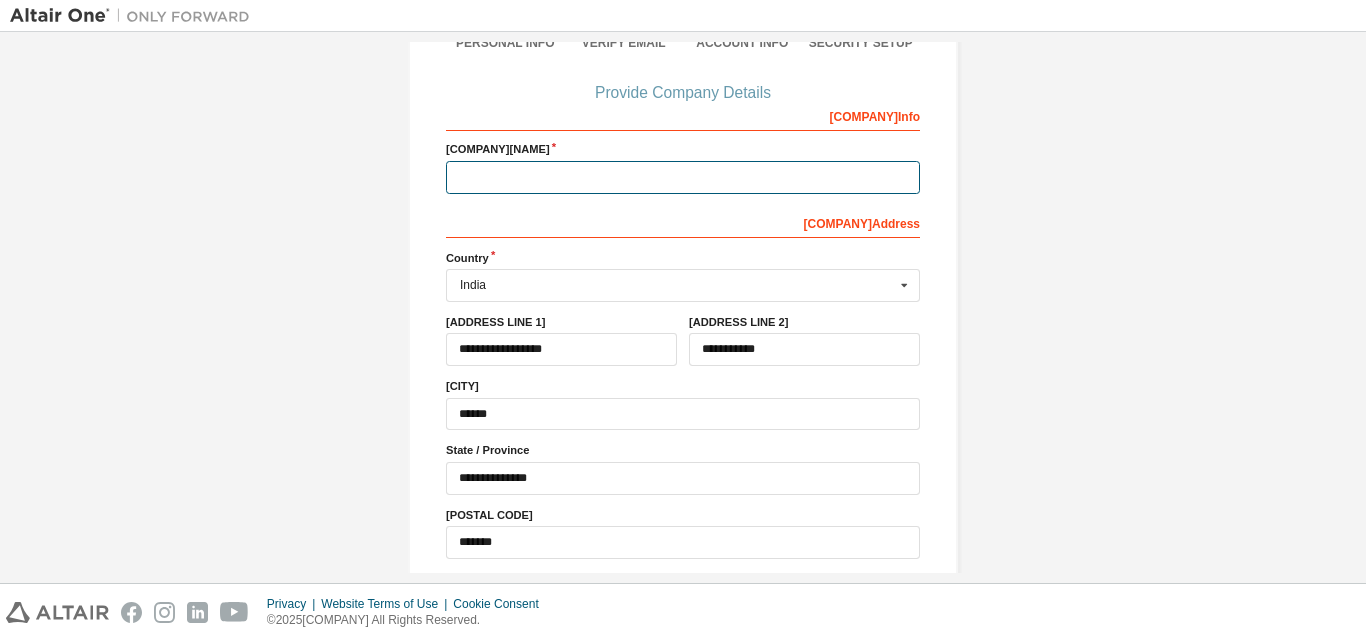 paste on "**********" 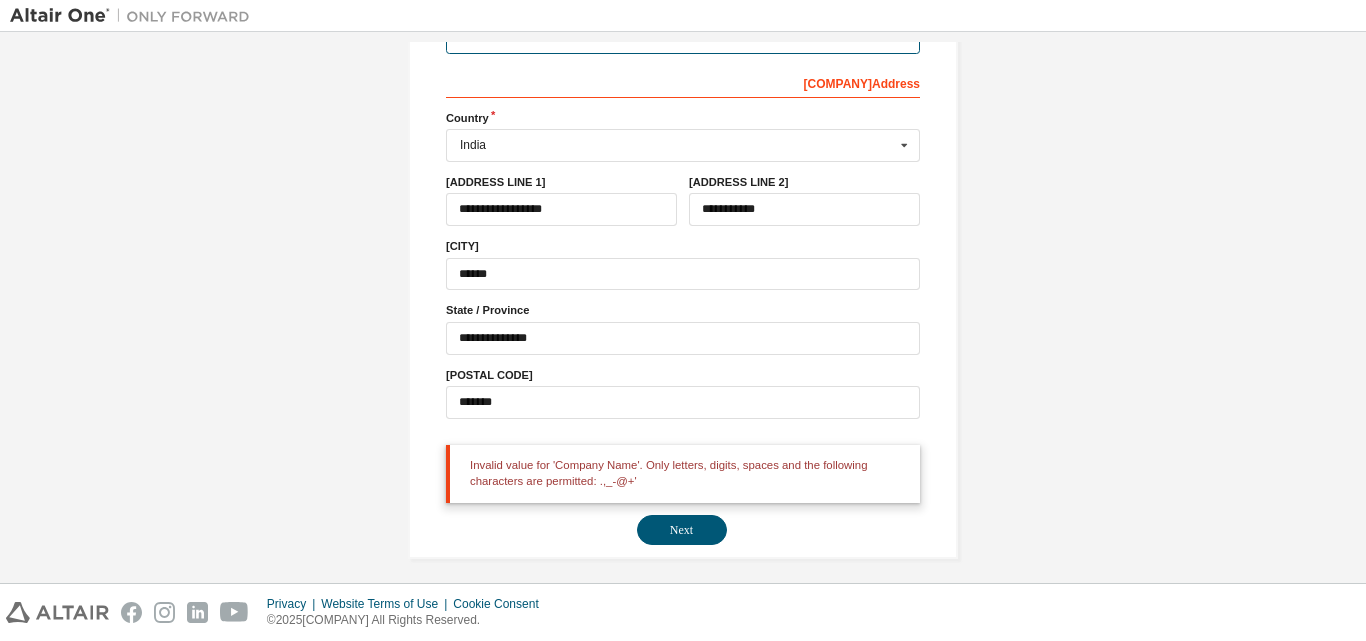 scroll, scrollTop: 343, scrollLeft: 0, axis: vertical 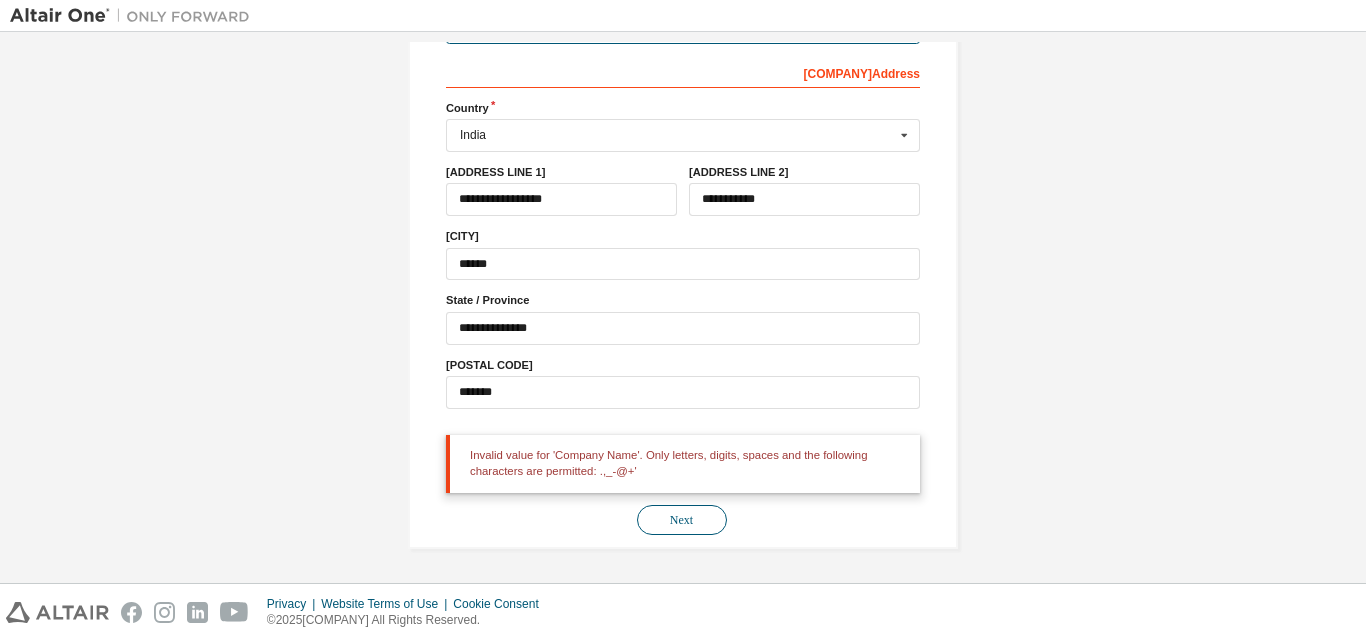 type on "**********" 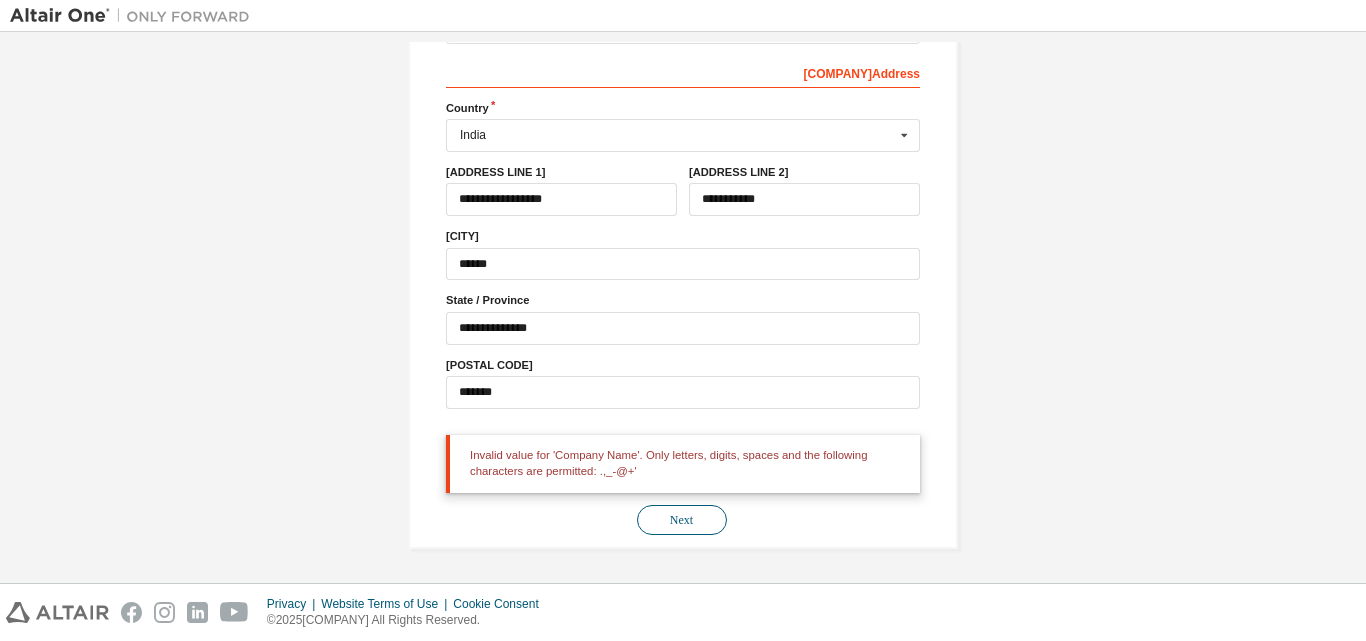 click on "Next" at bounding box center (682, 520) 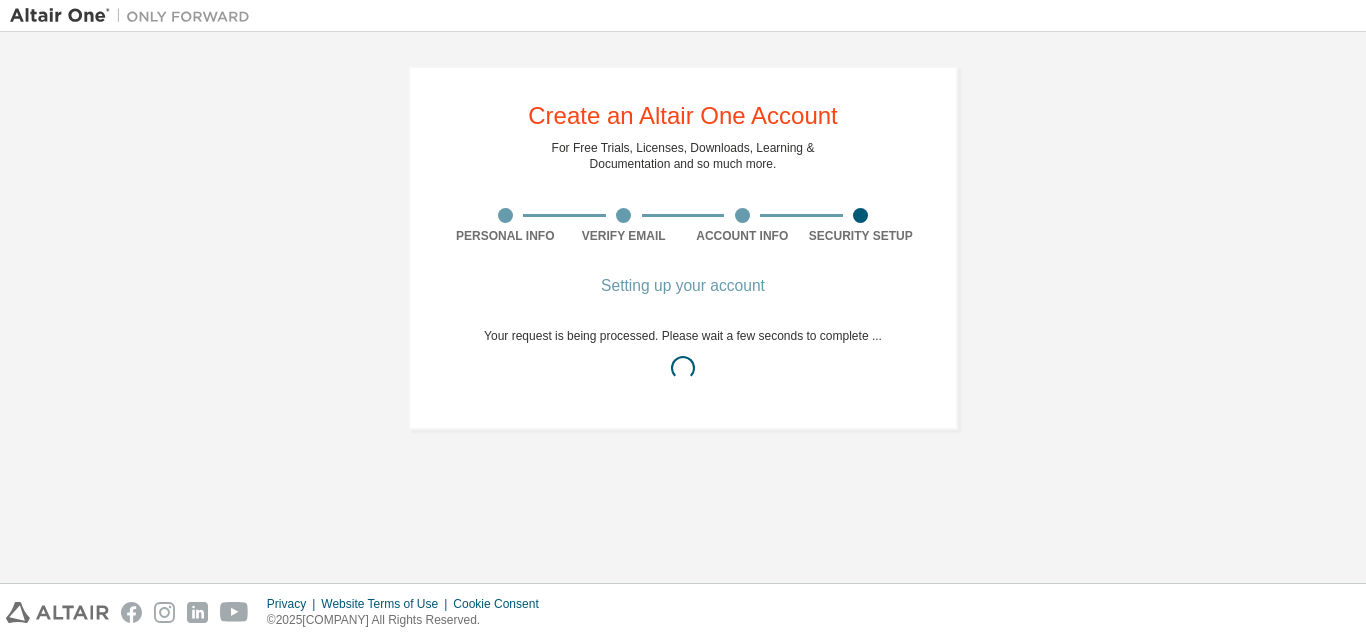 scroll, scrollTop: 0, scrollLeft: 0, axis: both 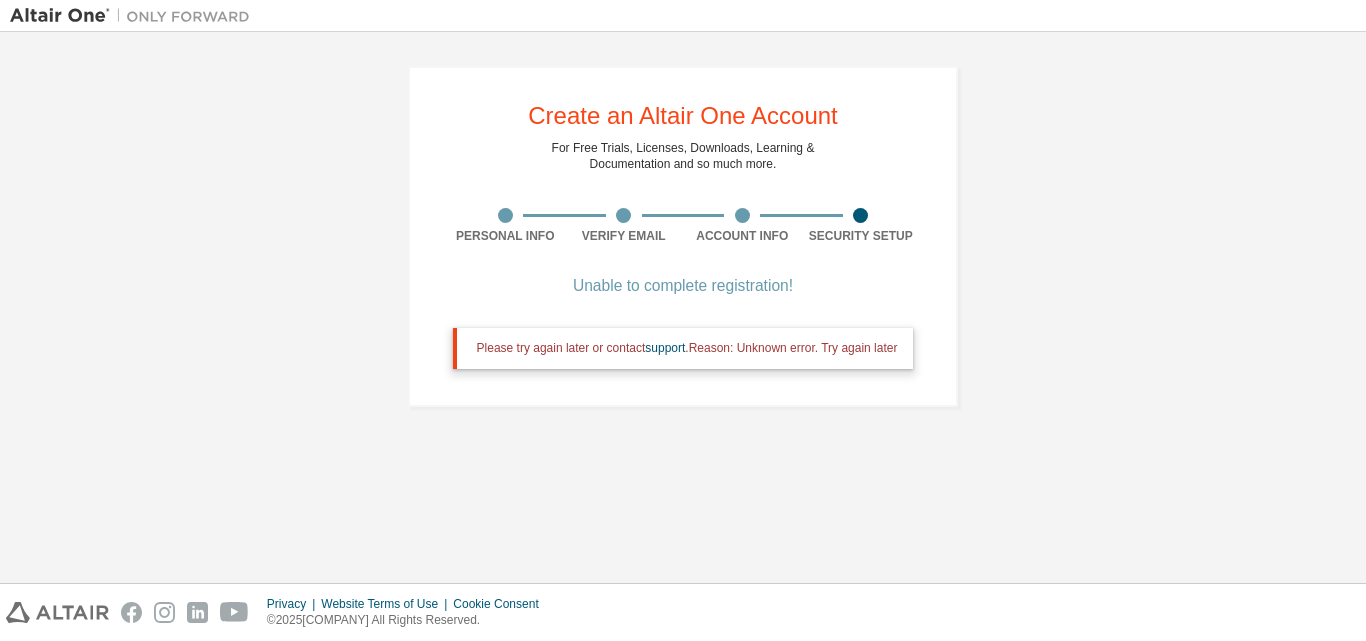 click on "Unable to complete registration!" at bounding box center (683, 286) 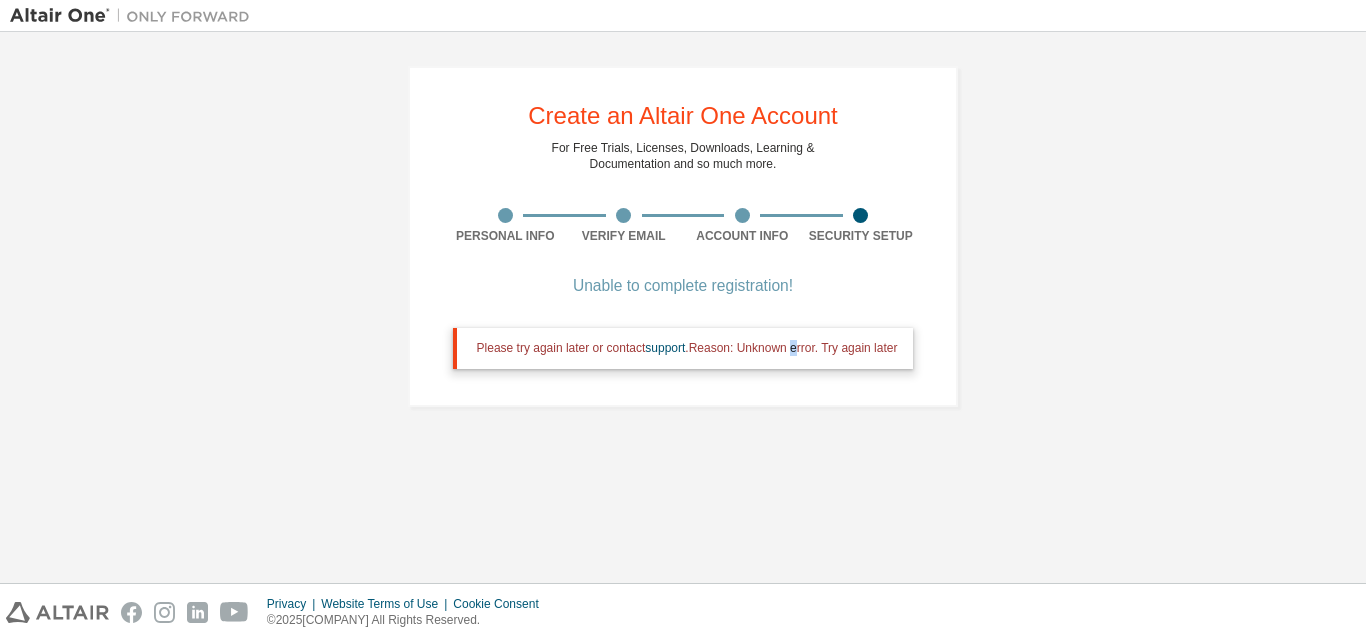 click on "Please try again later or contact  support .  Reason: Unknown error. Try again later" at bounding box center [687, 348] 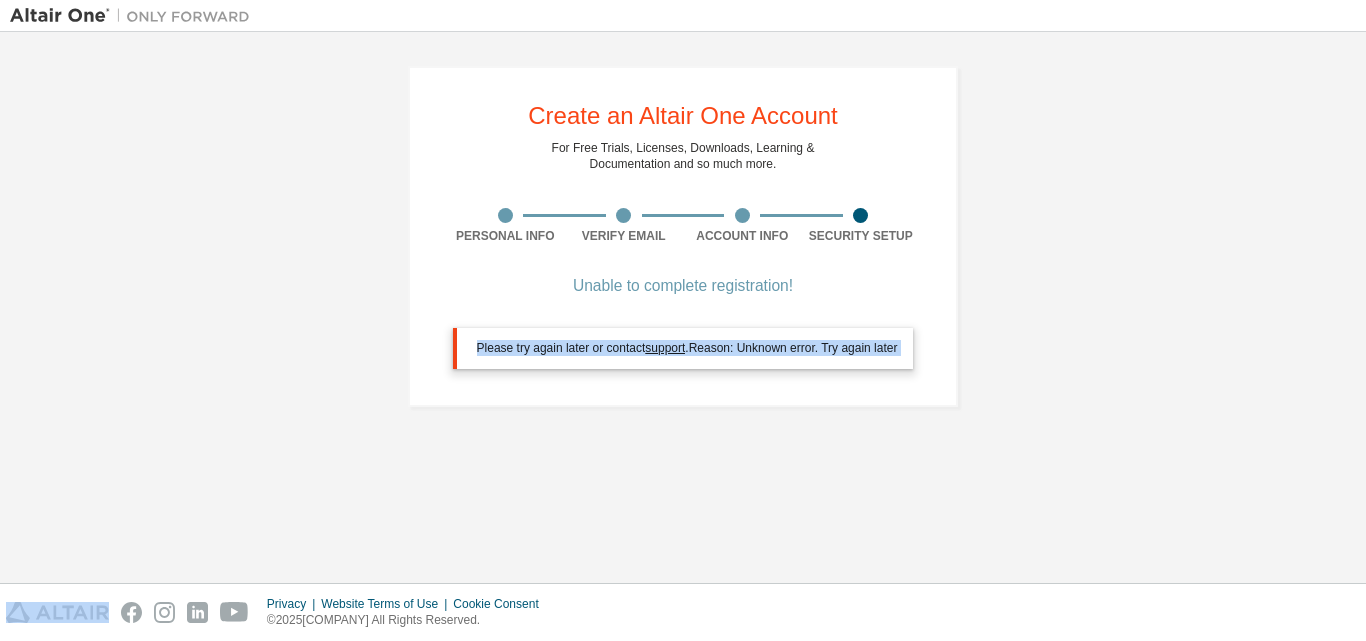 drag, startPoint x: 785, startPoint y: 345, endPoint x: 673, endPoint y: 349, distance: 112.0714 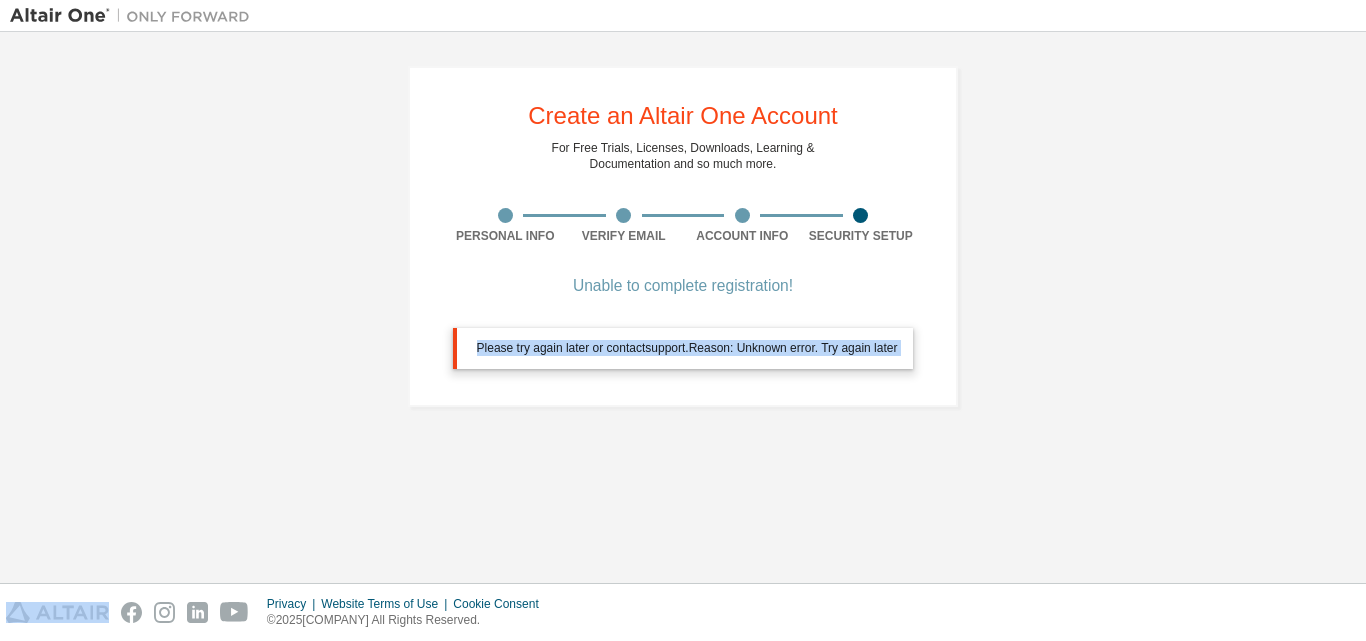 click on "Unable to complete registration! Please try again later or contact  support .  Reason: Unknown error. Try again later" at bounding box center [683, 336] 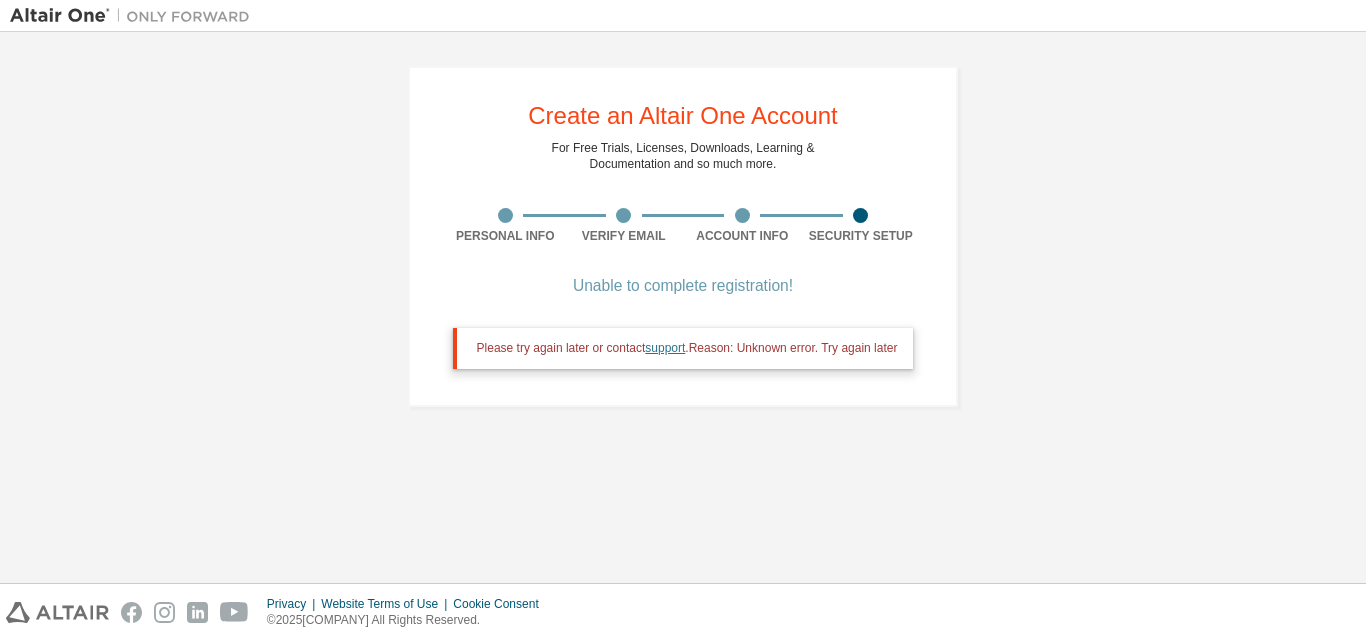 click on "support" at bounding box center [665, 348] 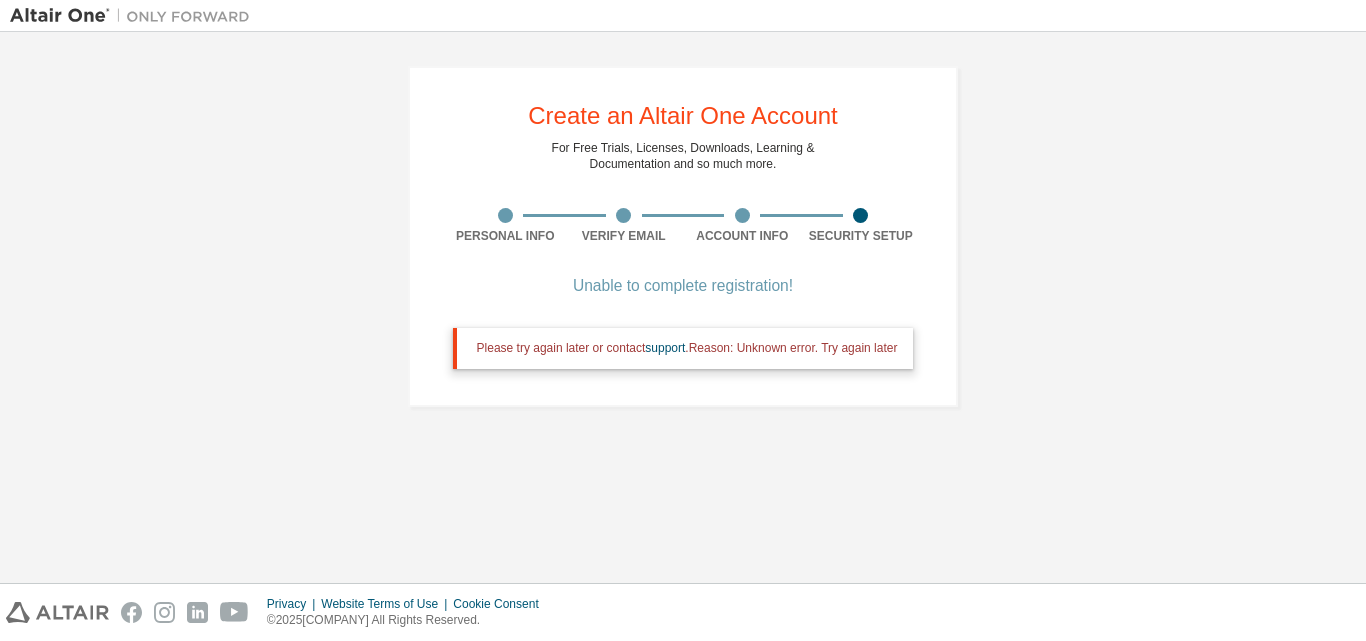 click on "Please try again later or contact  support .  Reason: Unknown error. Try again later" at bounding box center [687, 348] 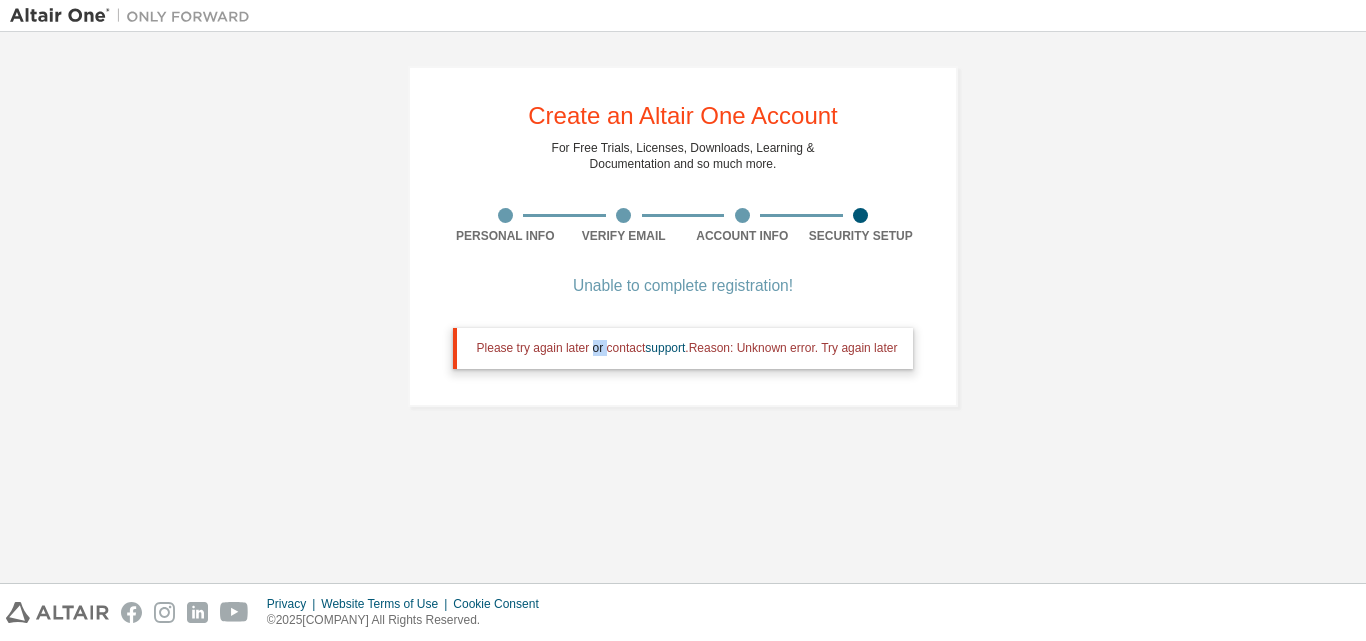 click on "Please try again later or contact  support .  Reason: Unknown error. Try again later" at bounding box center (687, 348) 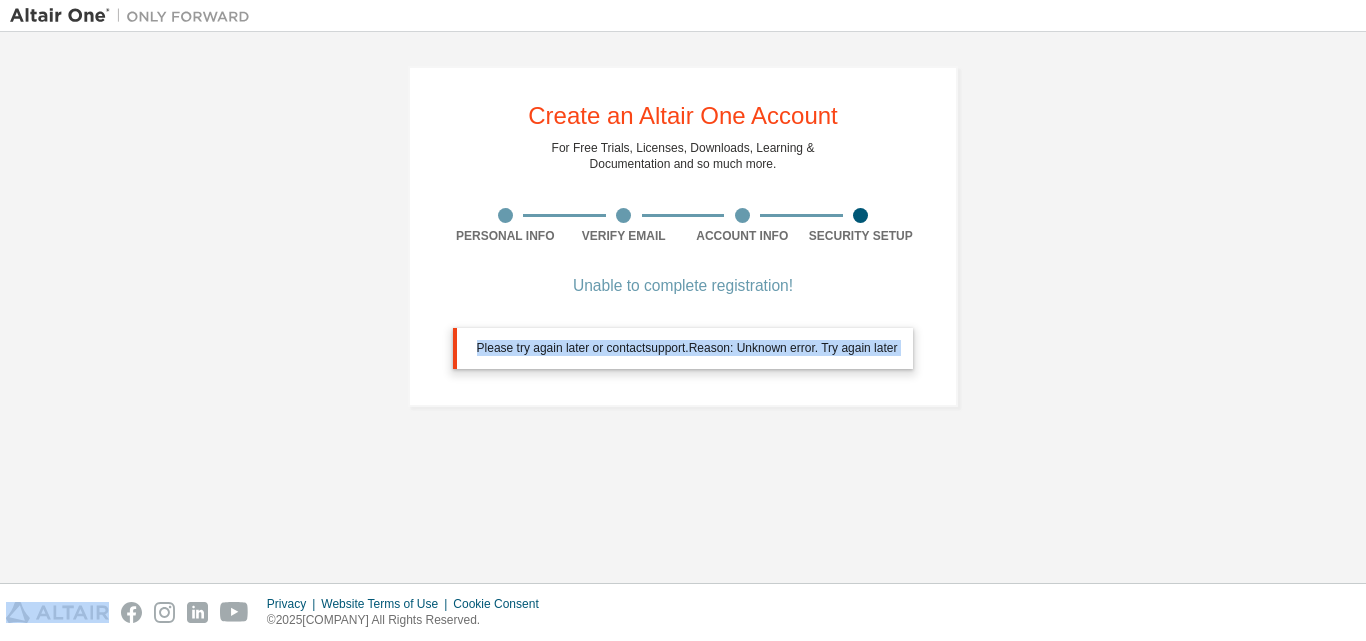 click on "Please try again later or contact  support .  Reason: Unknown error. Try again later" at bounding box center (687, 348) 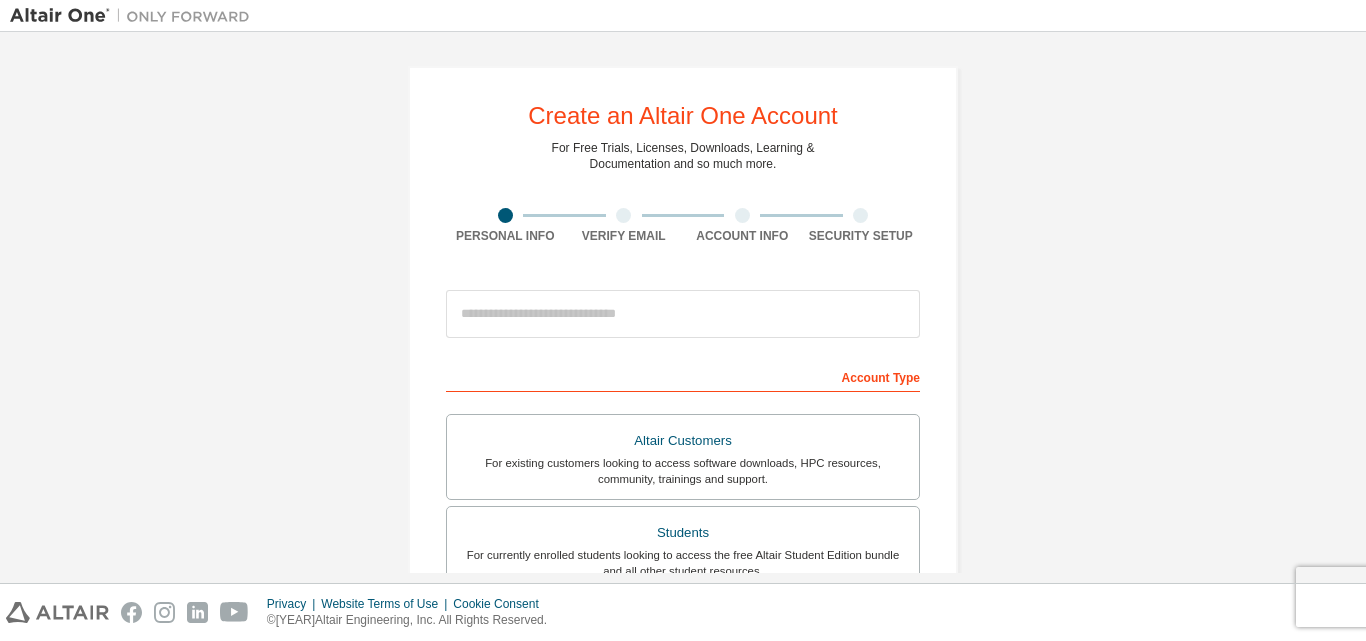 scroll, scrollTop: 0, scrollLeft: 0, axis: both 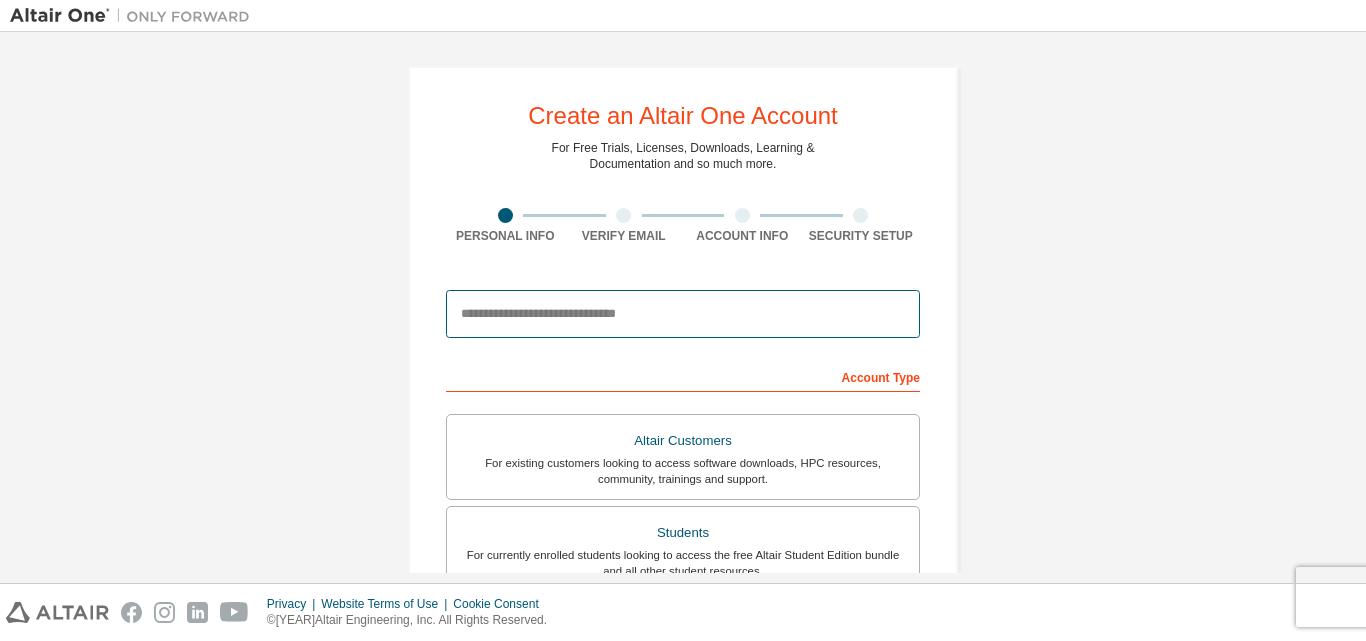 click at bounding box center (683, 314) 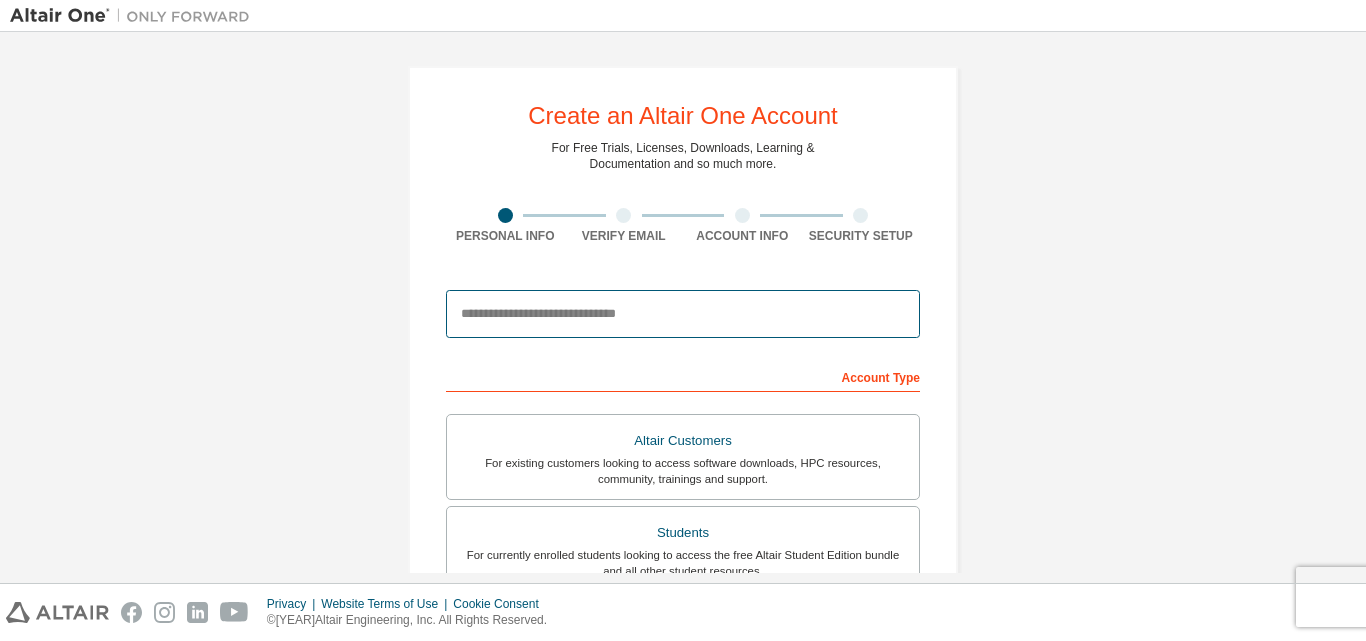 type on "**********" 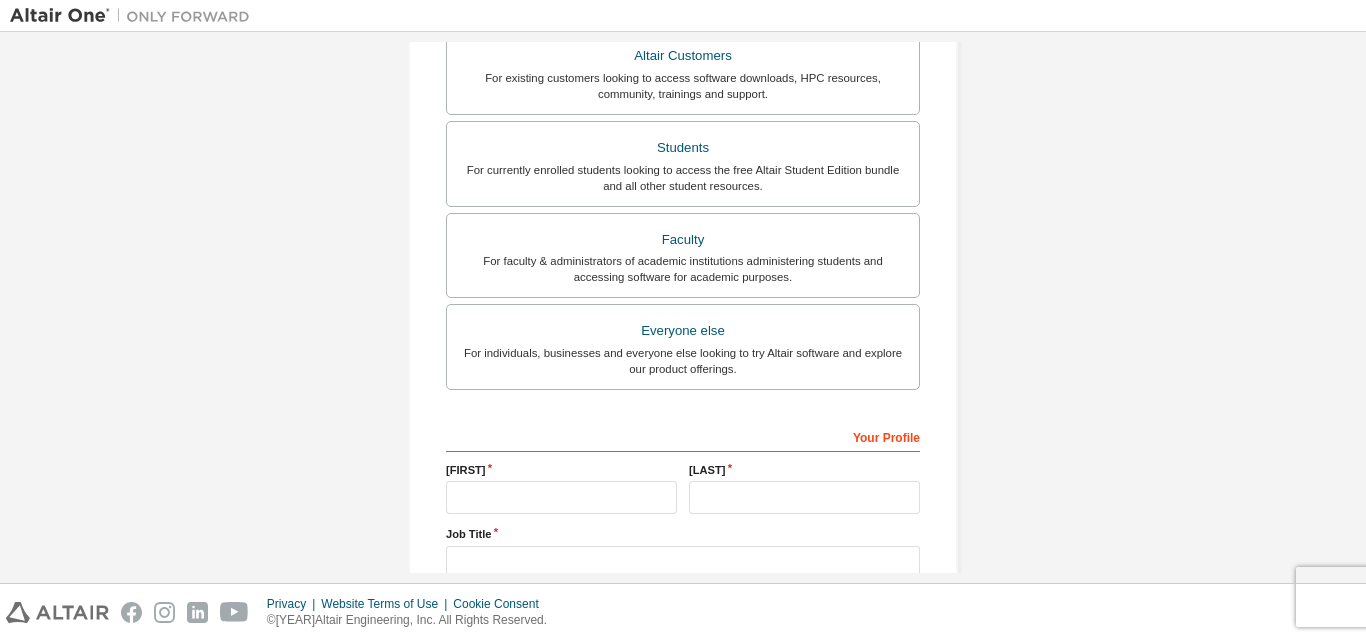 scroll, scrollTop: 386, scrollLeft: 0, axis: vertical 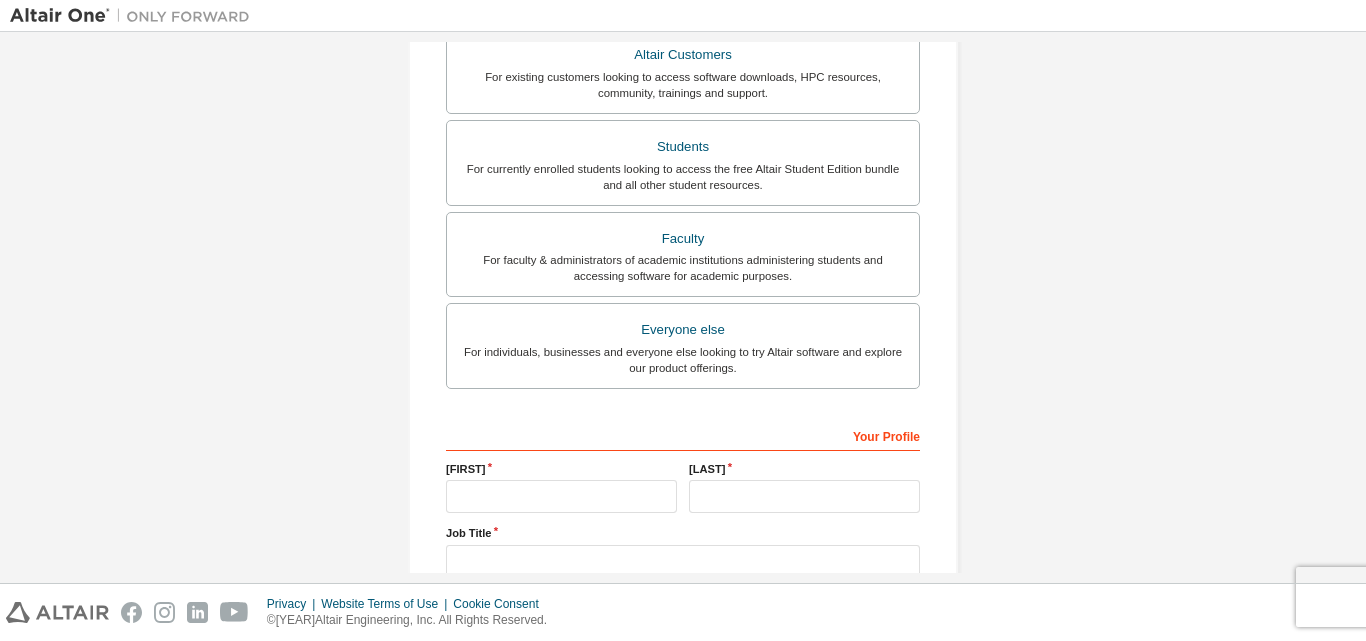 click on "For individuals, businesses and everyone else looking to try Altair software and explore our product offerings." at bounding box center (683, 360) 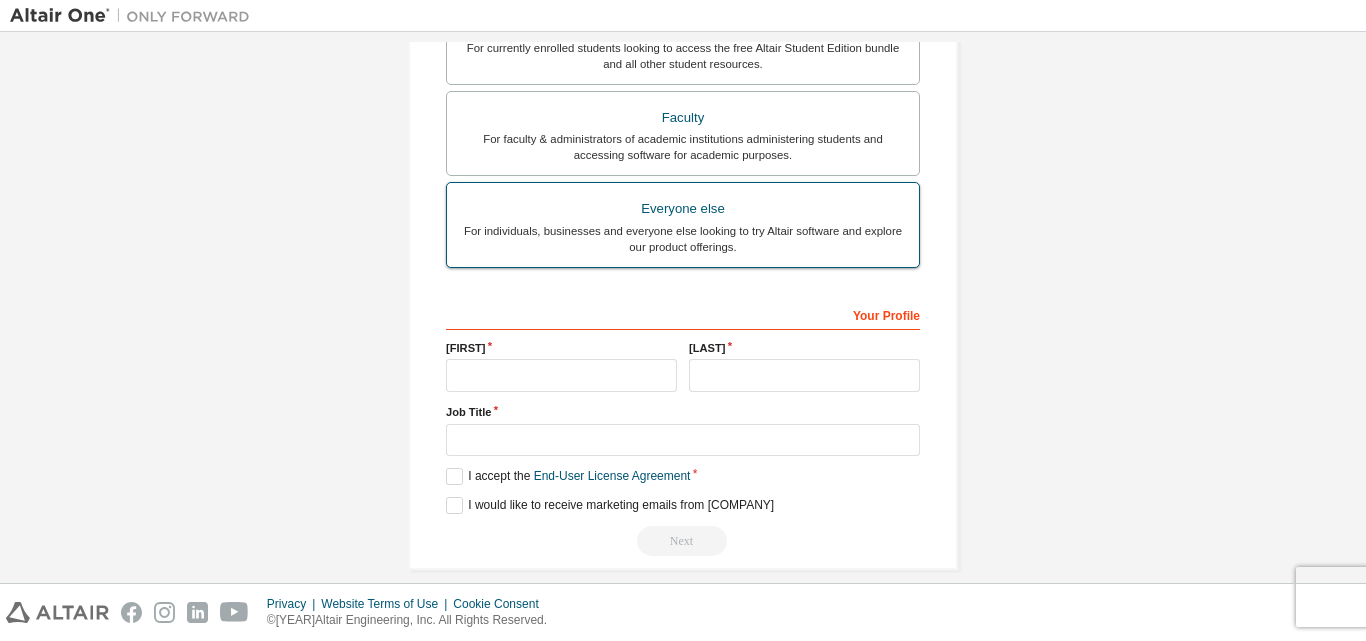 scroll, scrollTop: 570, scrollLeft: 0, axis: vertical 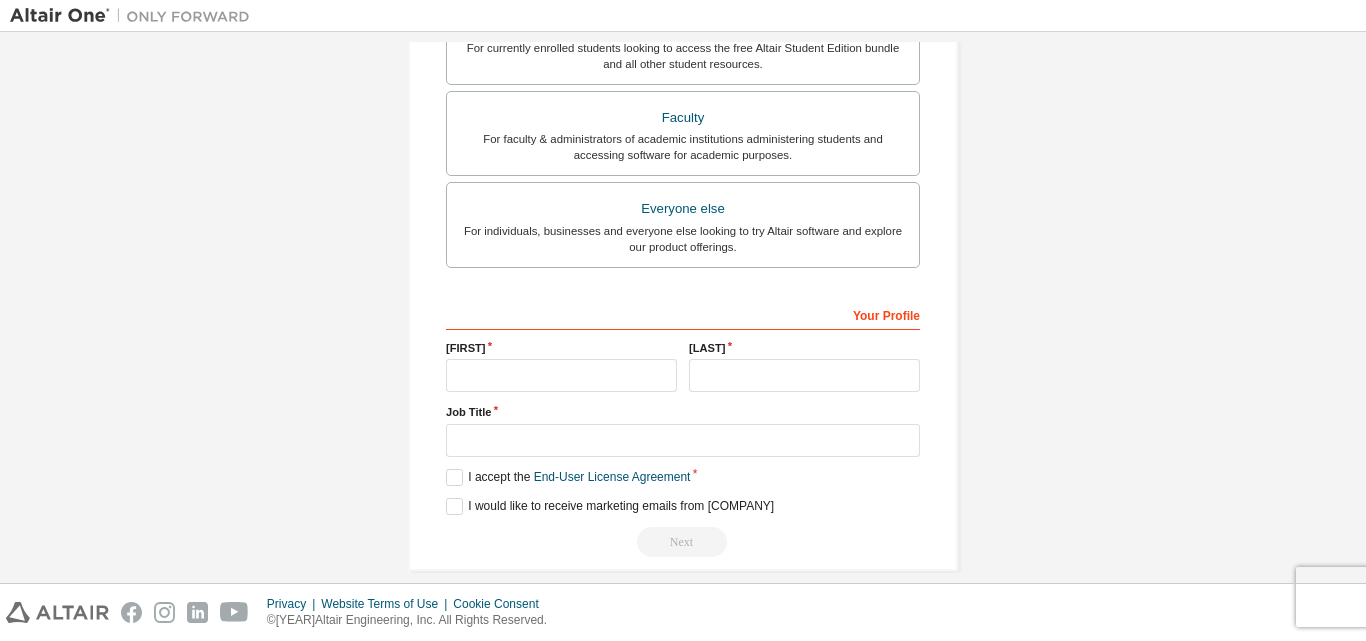 click on "First Name" at bounding box center [561, 366] 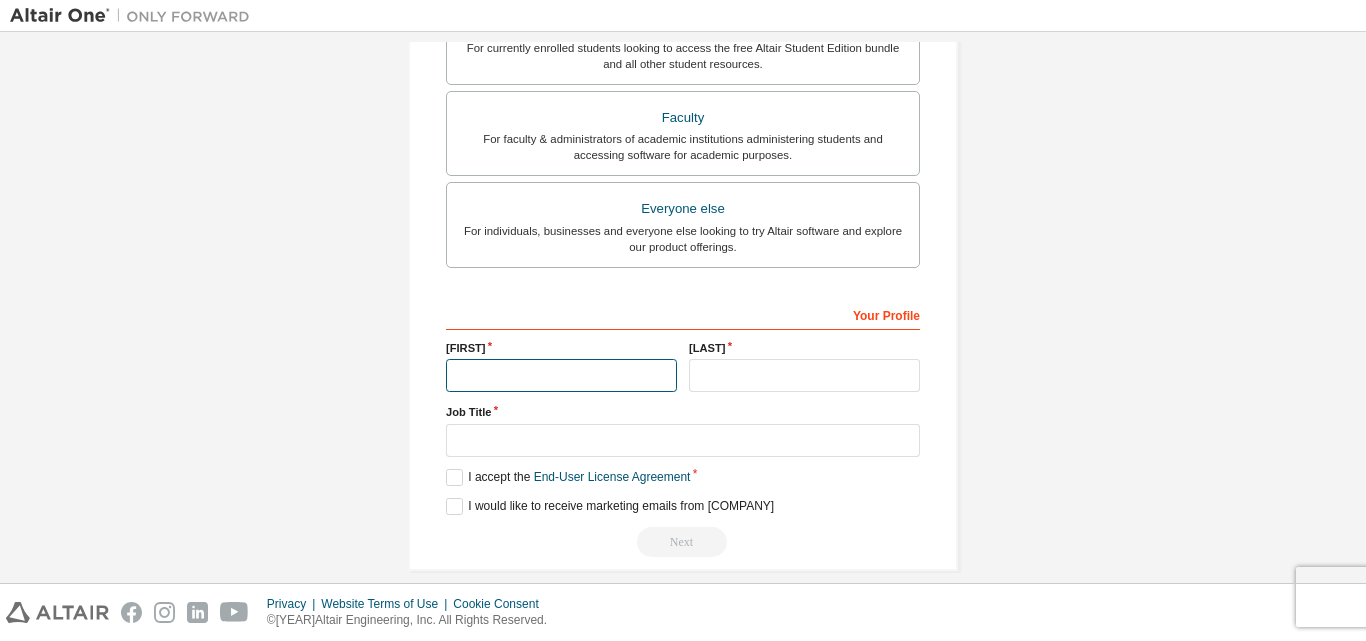 click at bounding box center (561, 375) 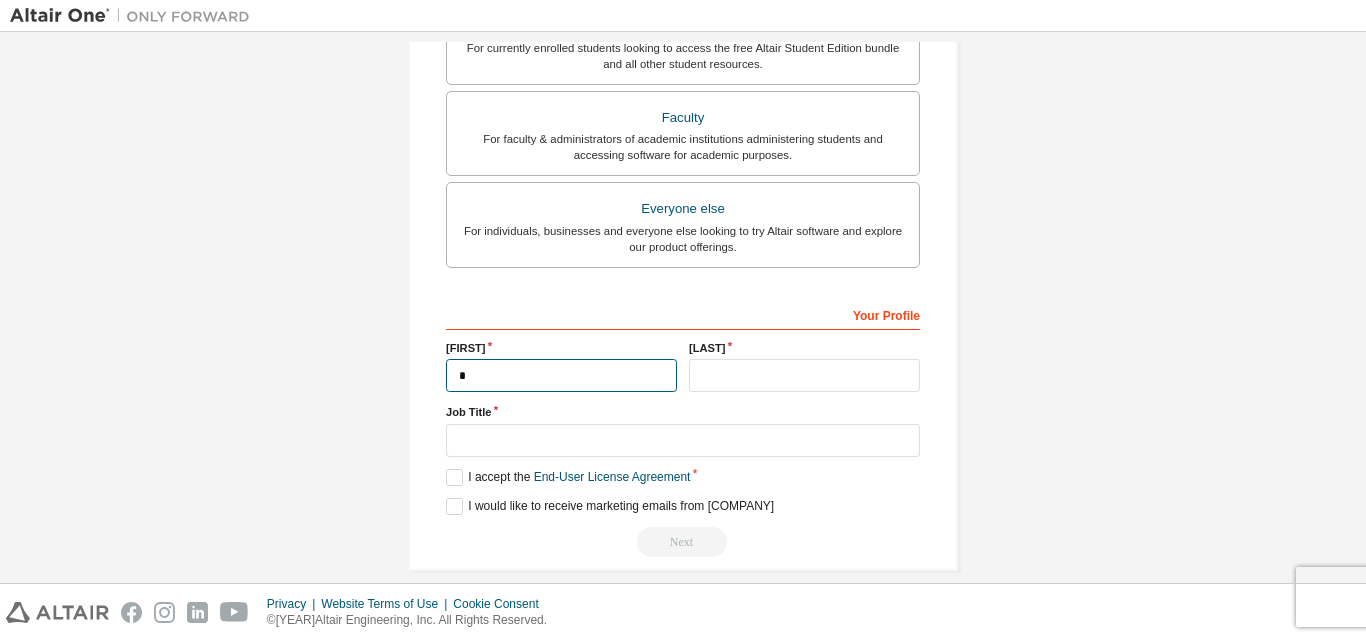 type on "*********" 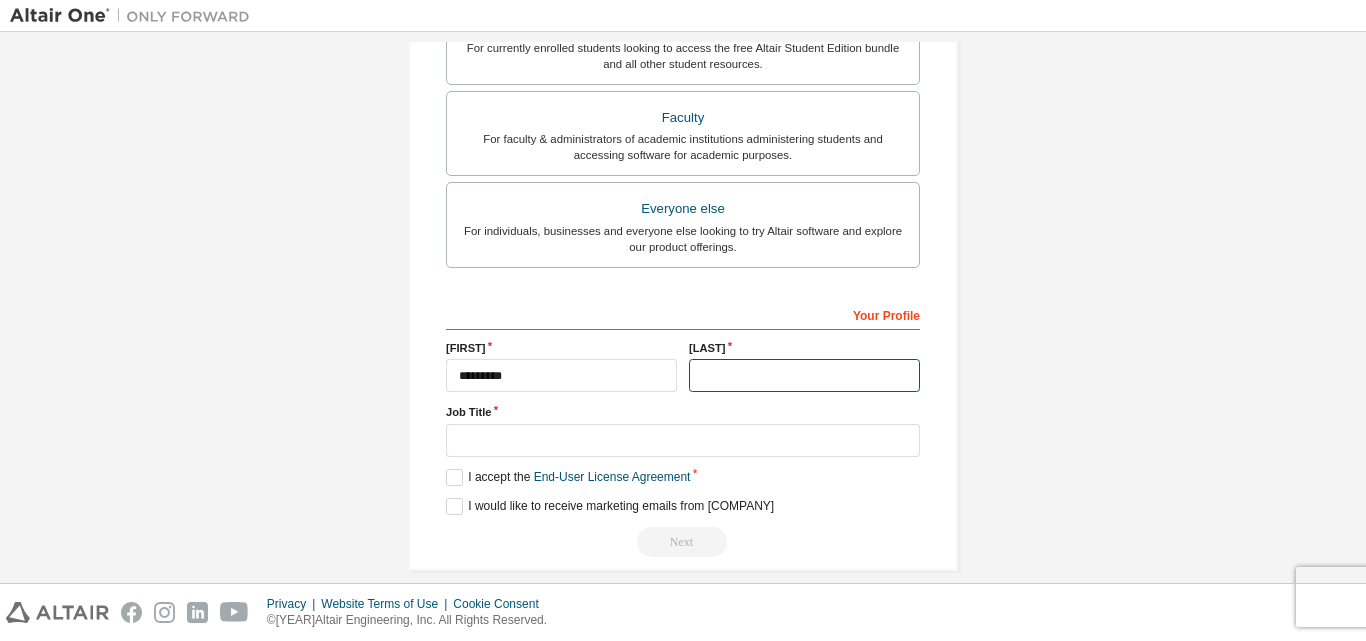 click at bounding box center (804, 375) 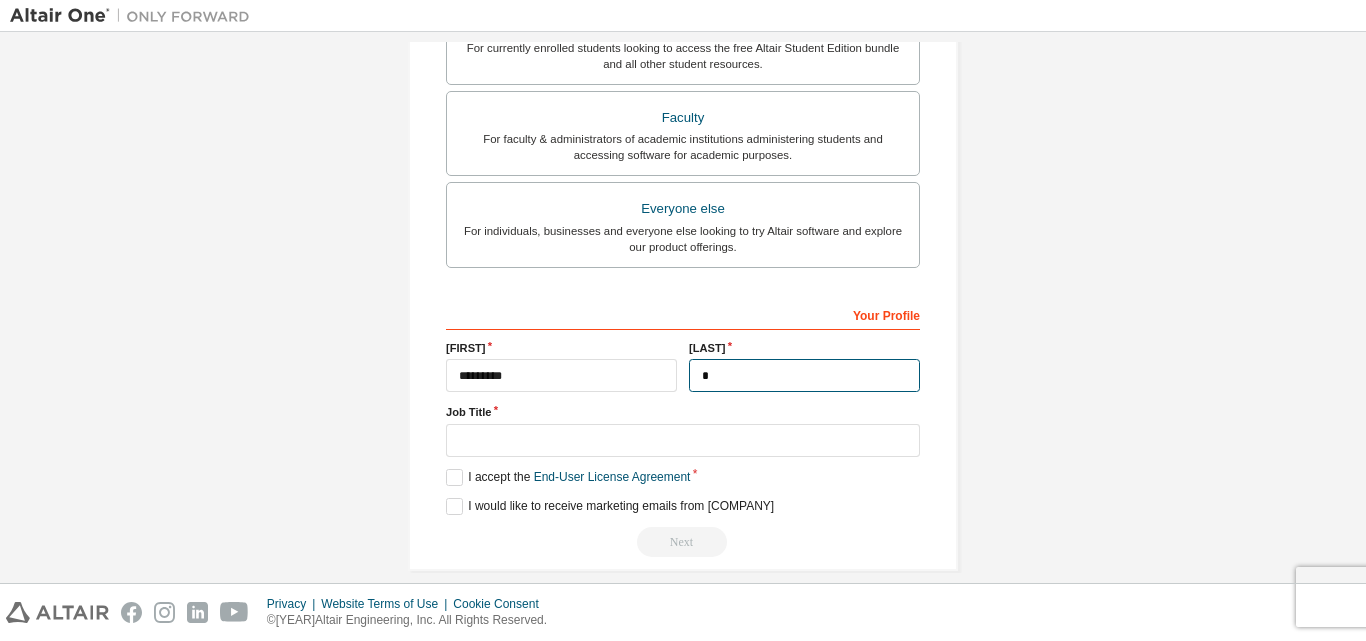 type on "*****" 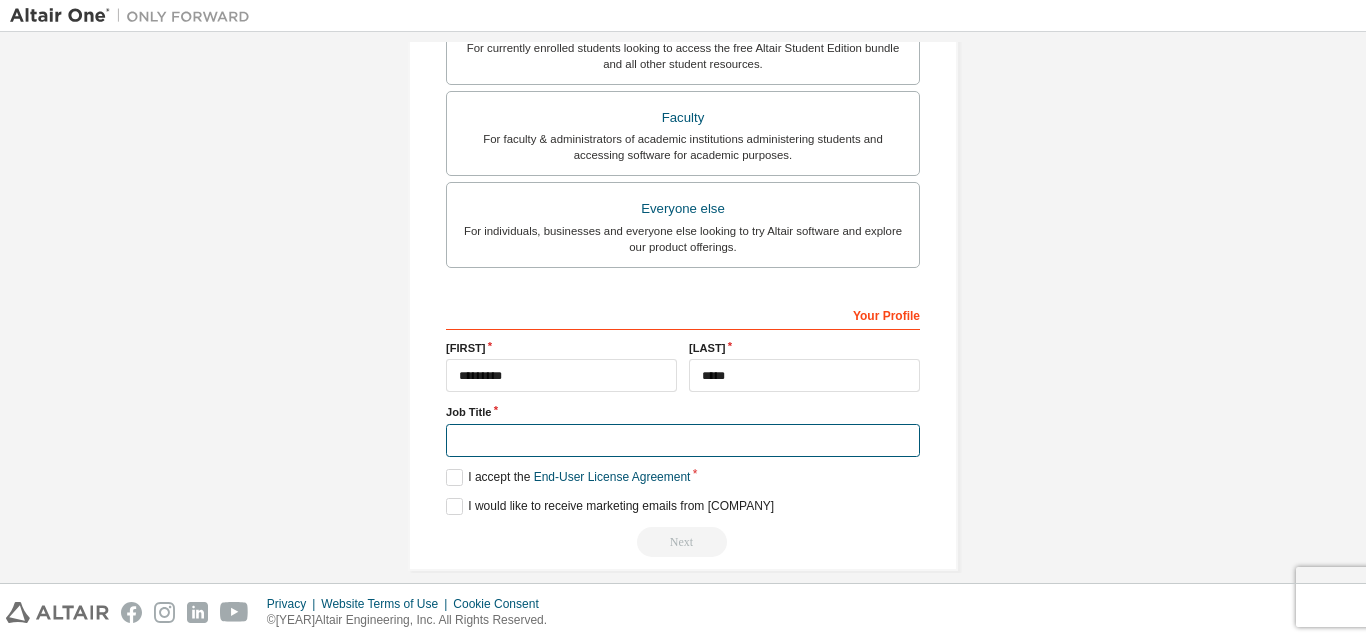 click at bounding box center [683, 440] 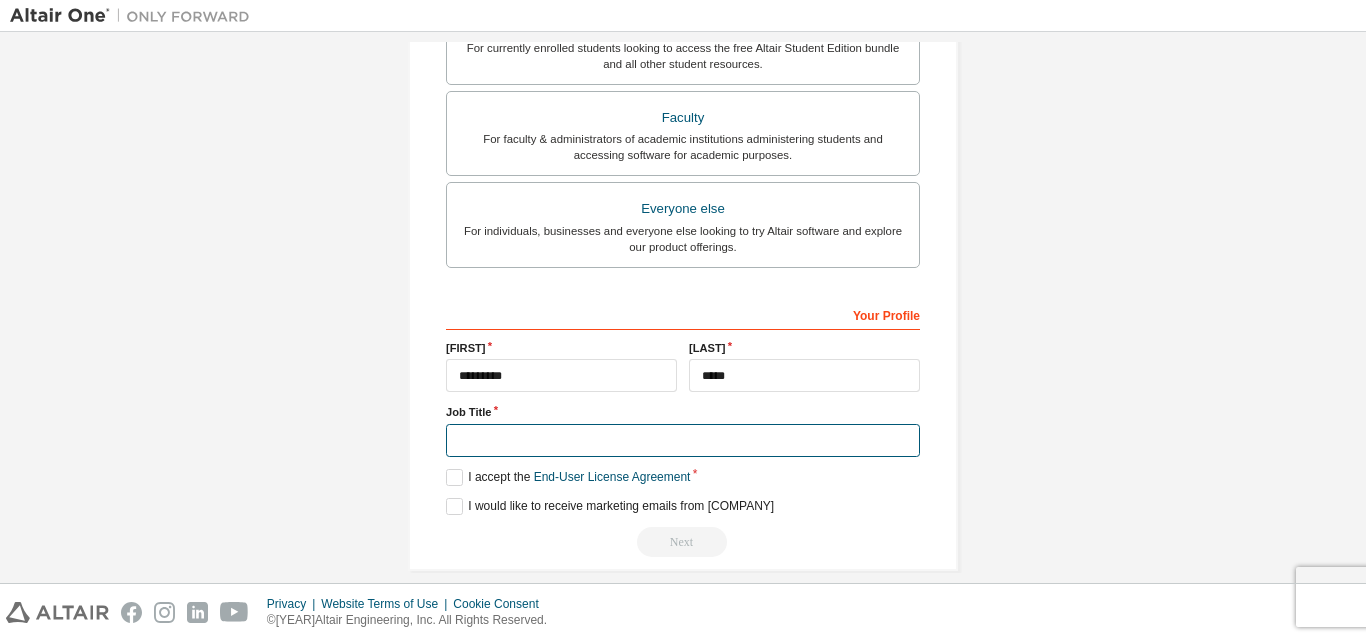 type on "*******" 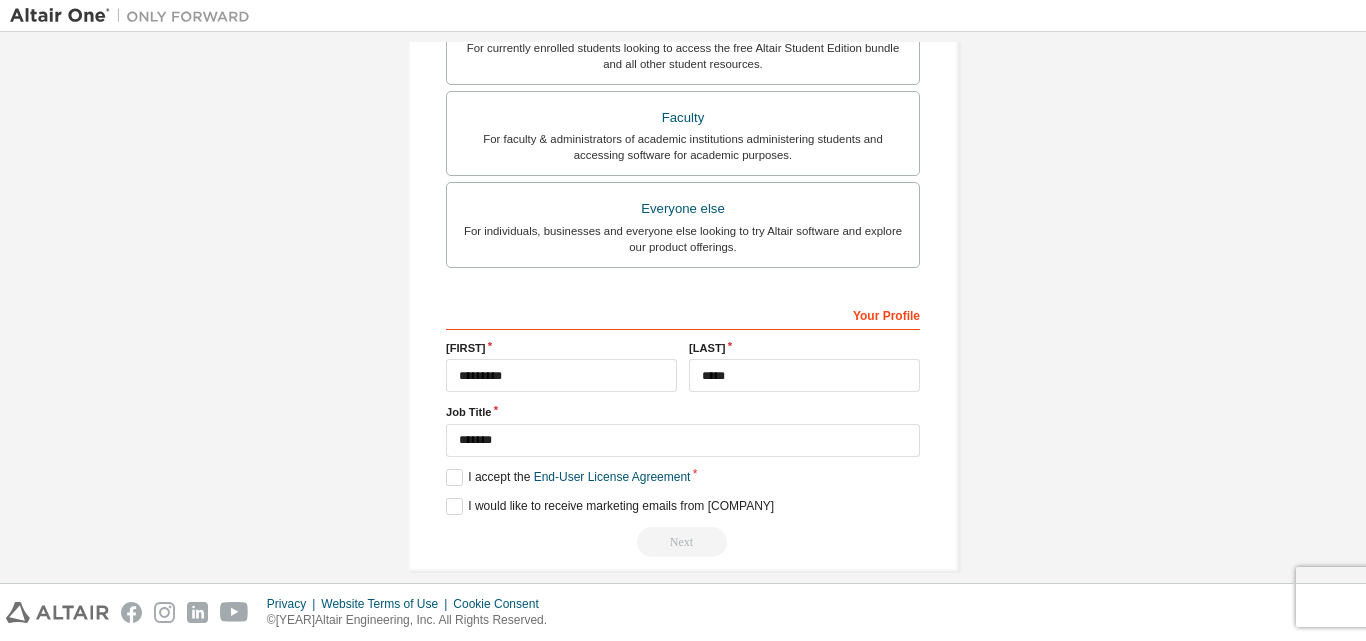 click on "Next" at bounding box center [683, 542] 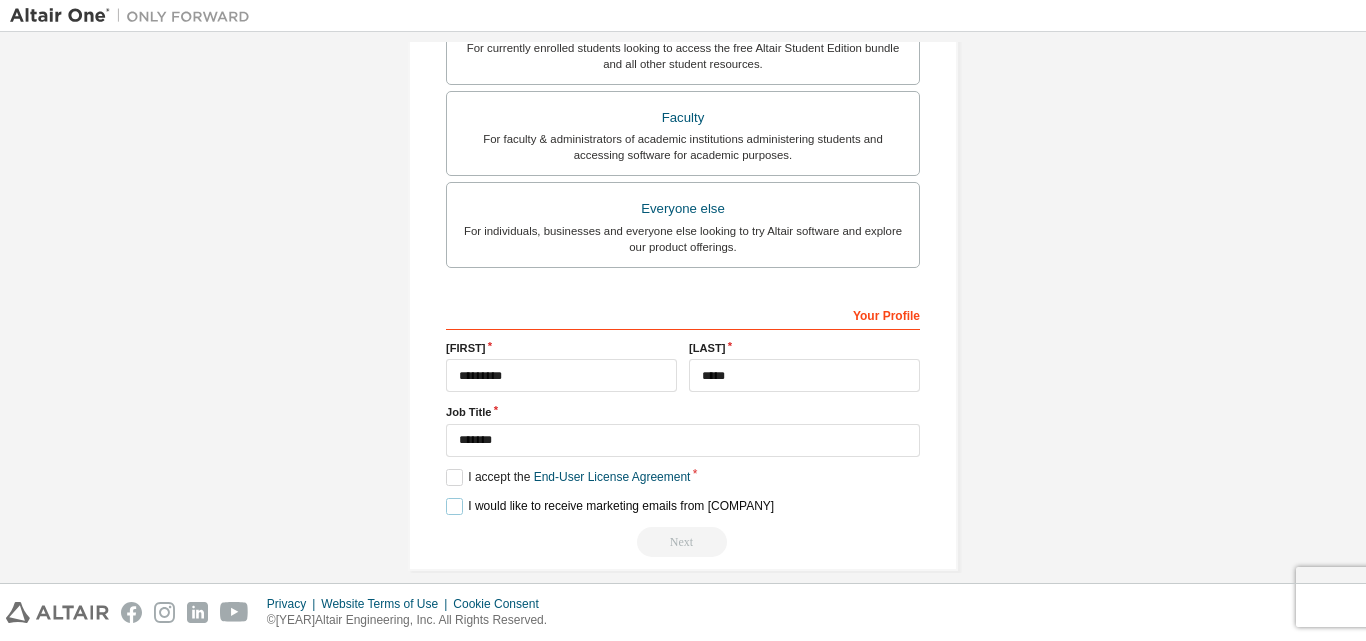 click on "I would like to receive marketing emails from Altair" at bounding box center (610, 506) 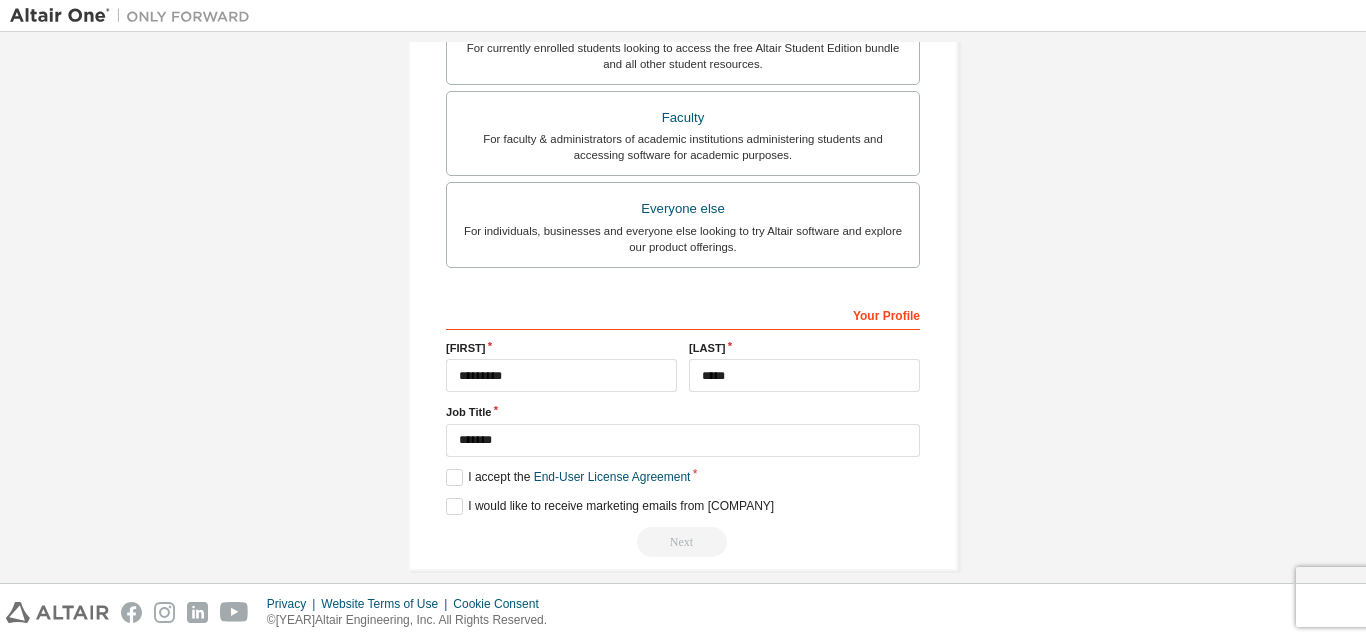 click on "Next" at bounding box center [683, 542] 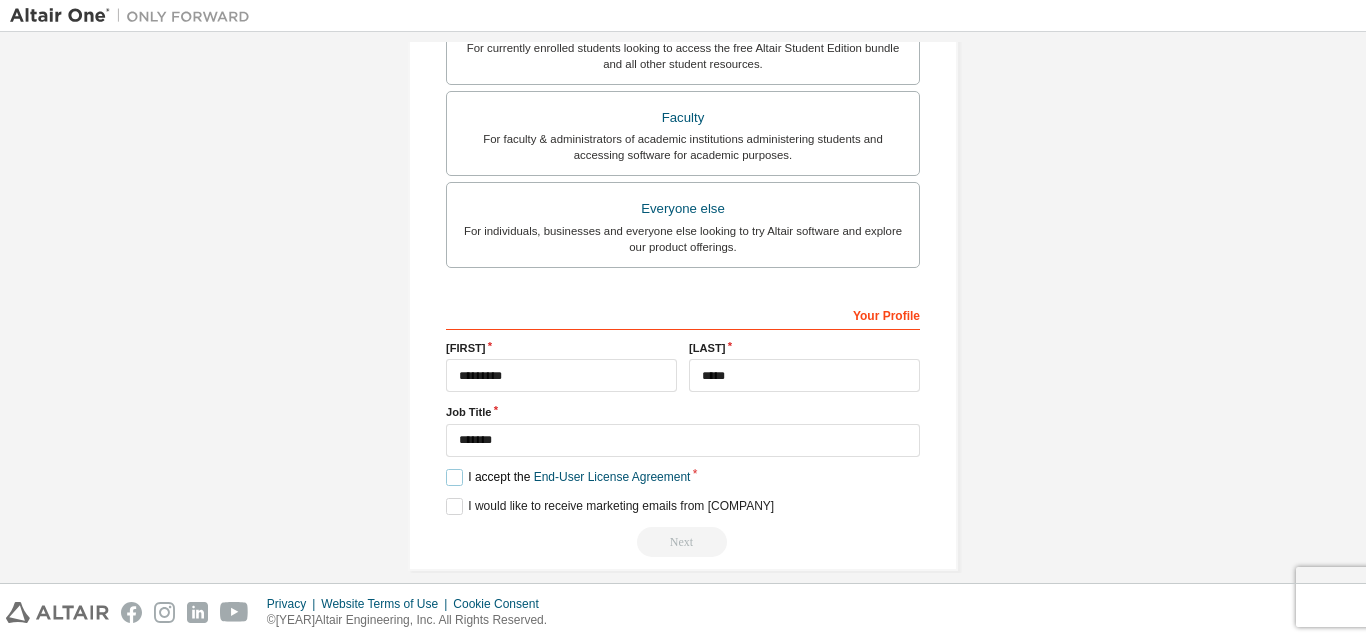 click on "I accept the    End-User License Agreement" at bounding box center (568, 477) 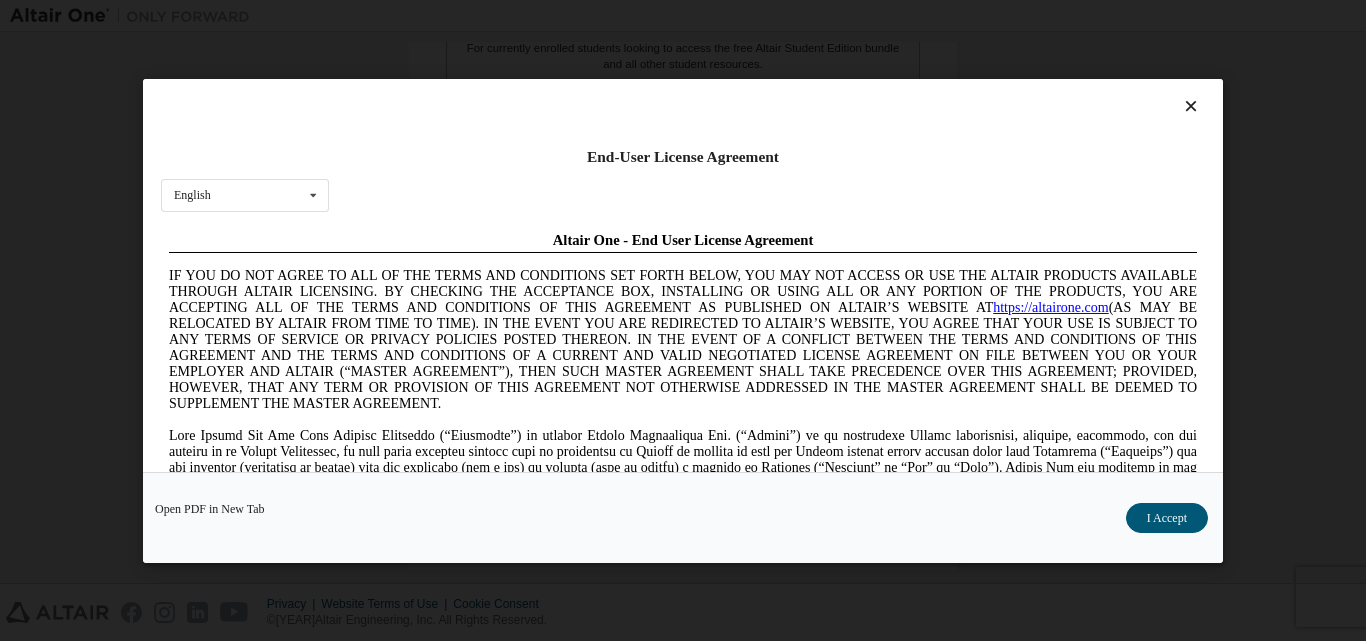 scroll, scrollTop: 0, scrollLeft: 0, axis: both 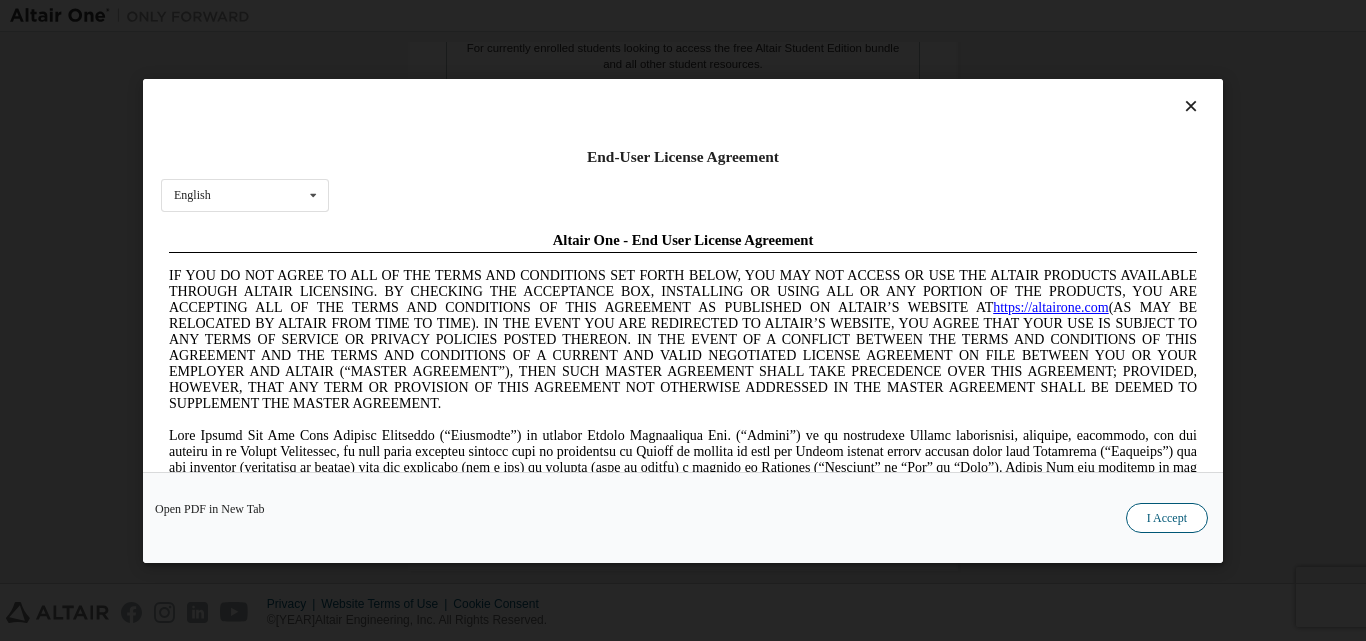click on "I Accept" at bounding box center (1167, 517) 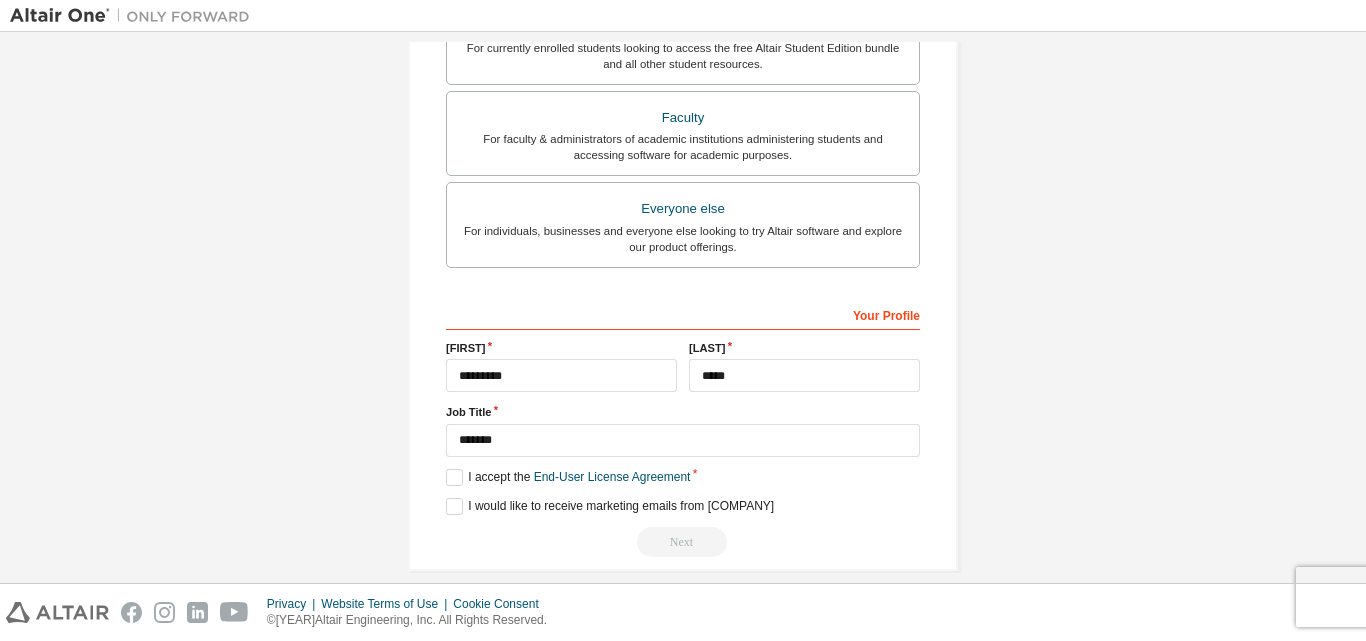 click on "Next" at bounding box center [683, 542] 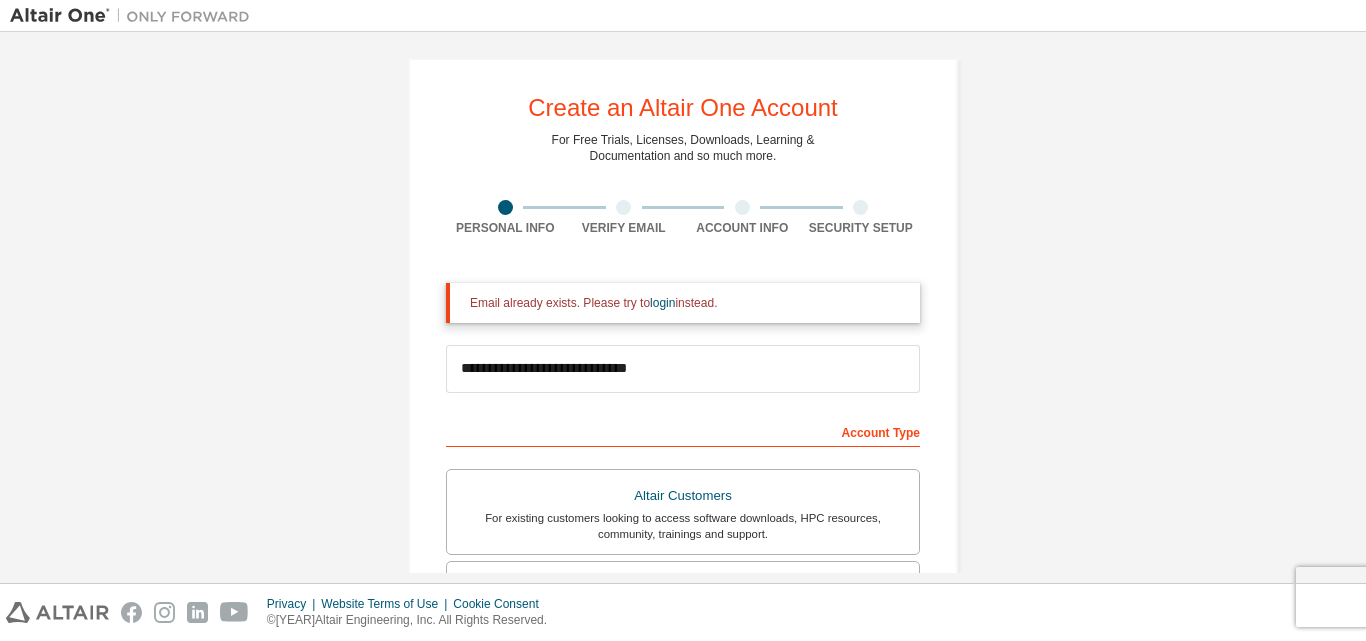 scroll, scrollTop: 0, scrollLeft: 0, axis: both 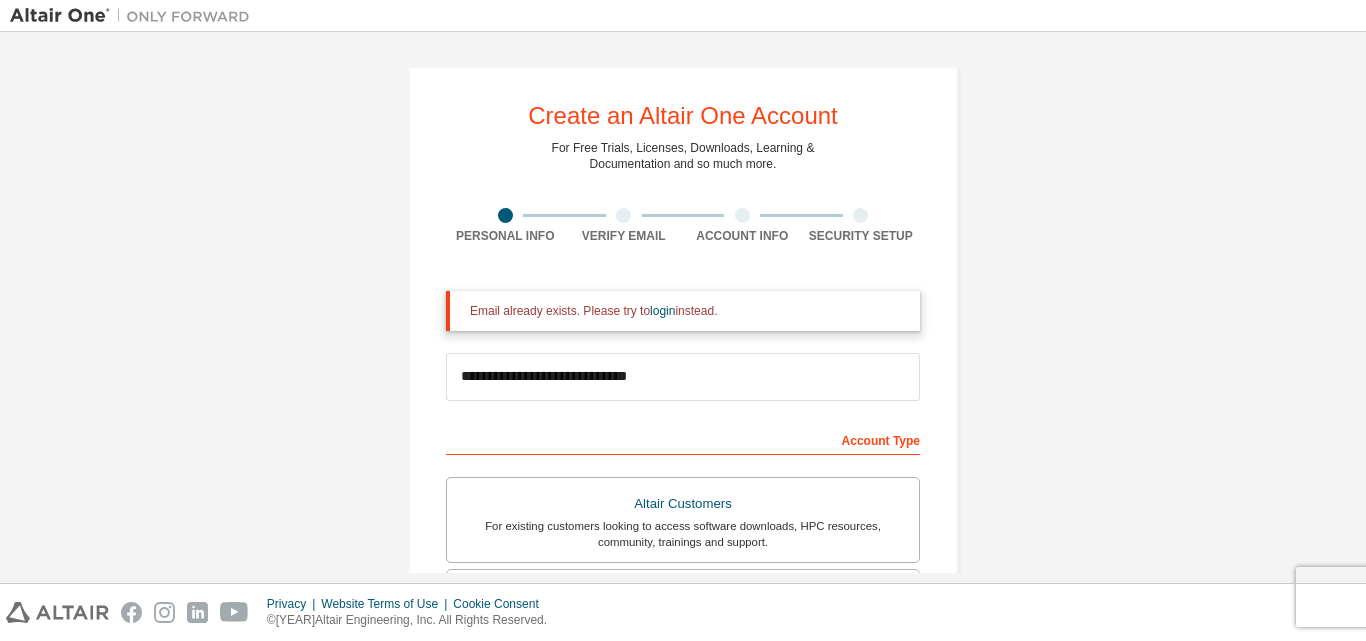 click at bounding box center [623, 215] 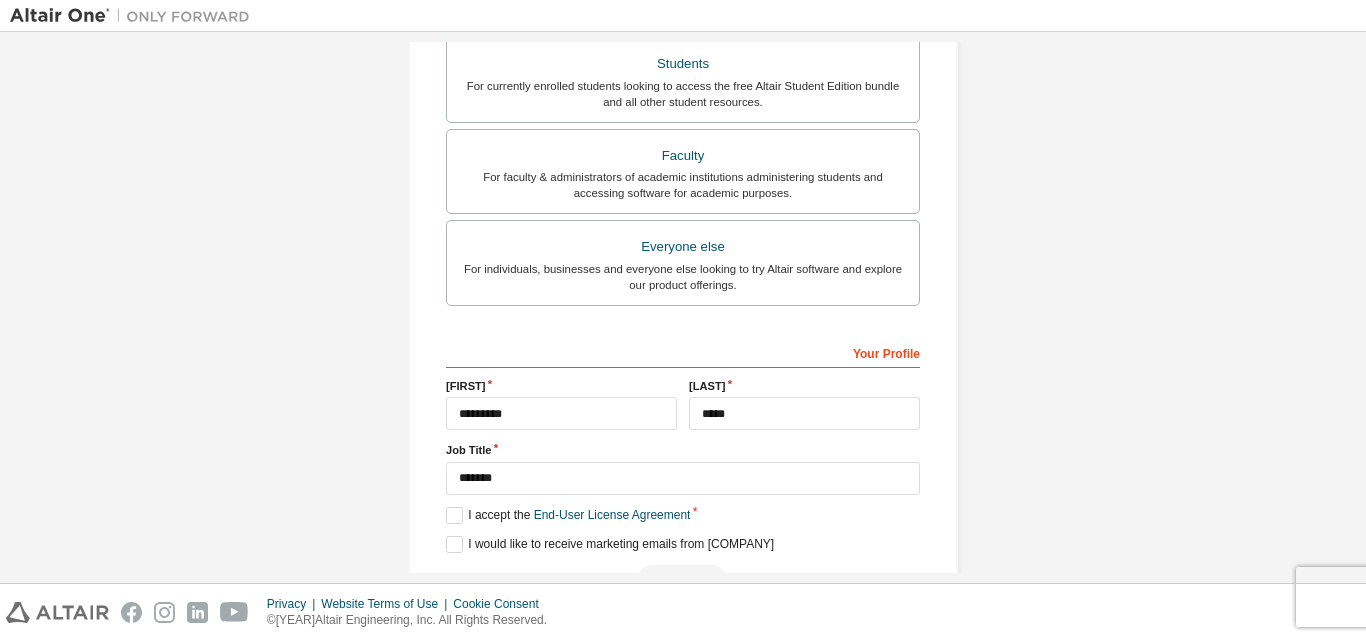 scroll, scrollTop: 592, scrollLeft: 0, axis: vertical 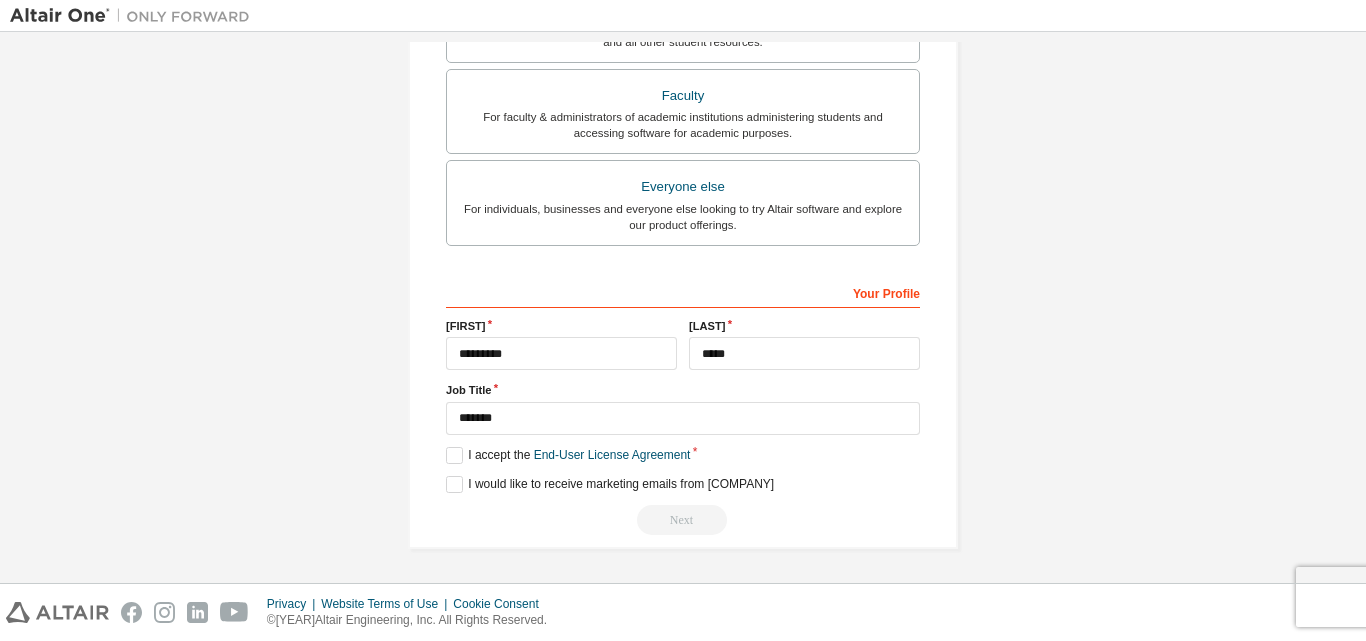 click on "Next" at bounding box center [683, 520] 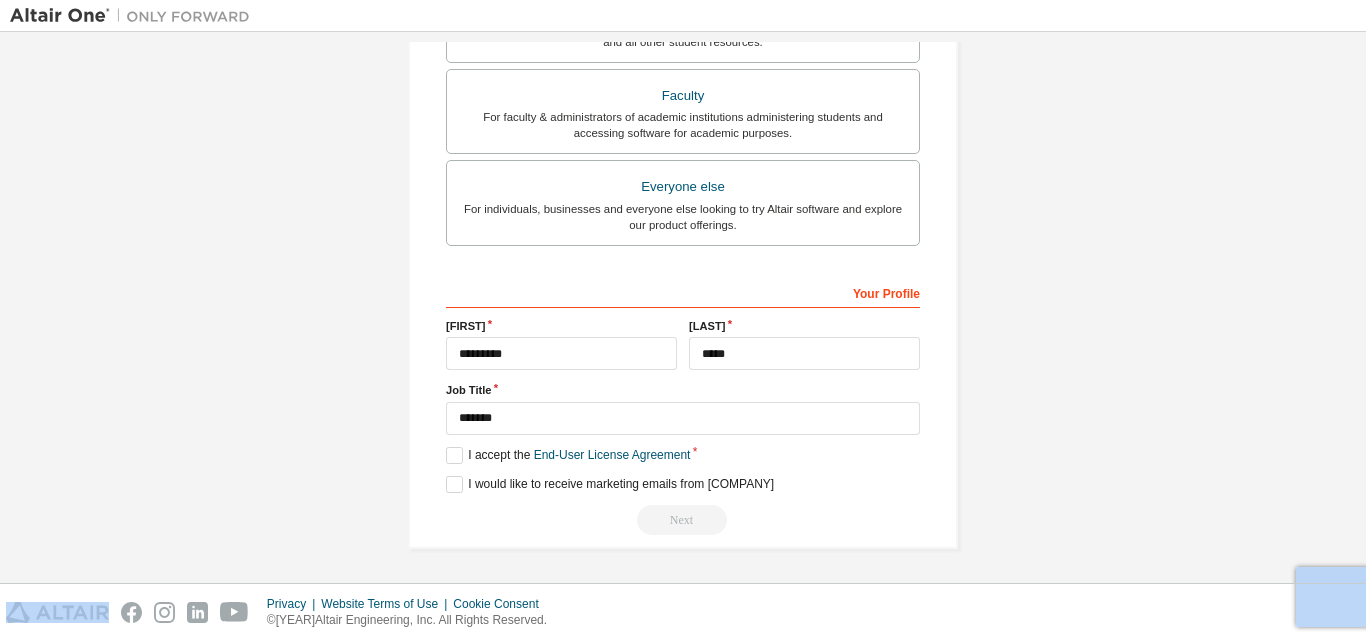 click on "Next" at bounding box center [683, 520] 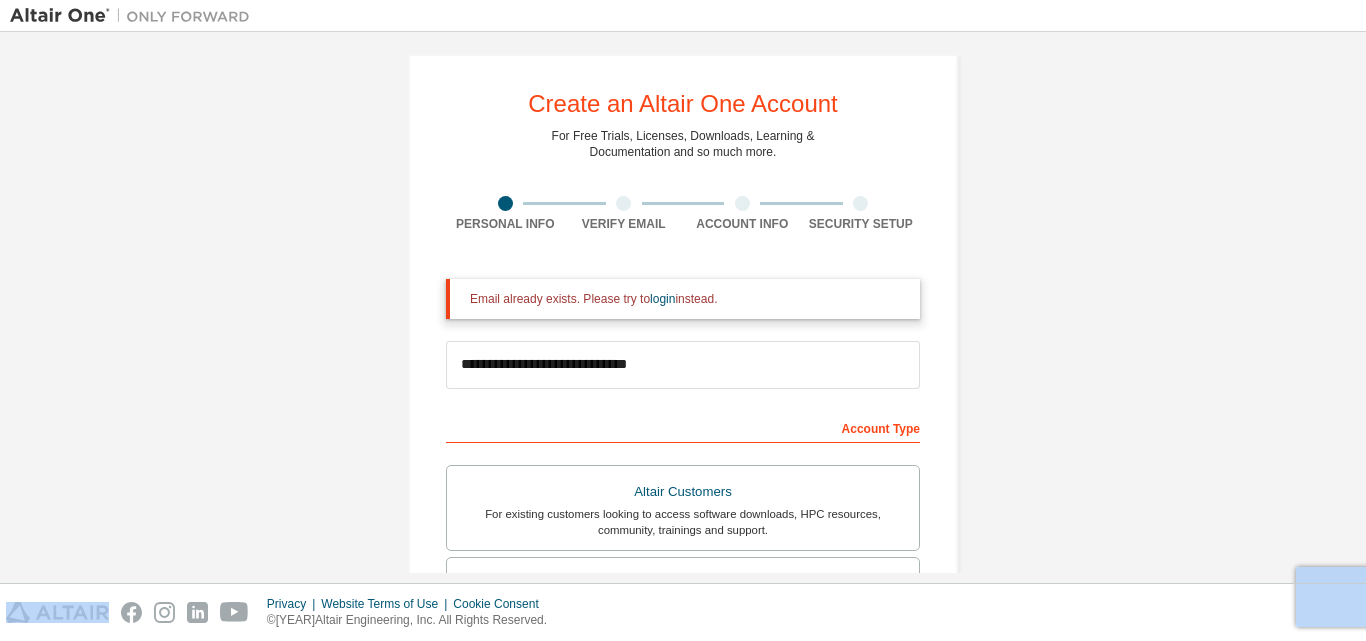 scroll, scrollTop: 0, scrollLeft: 0, axis: both 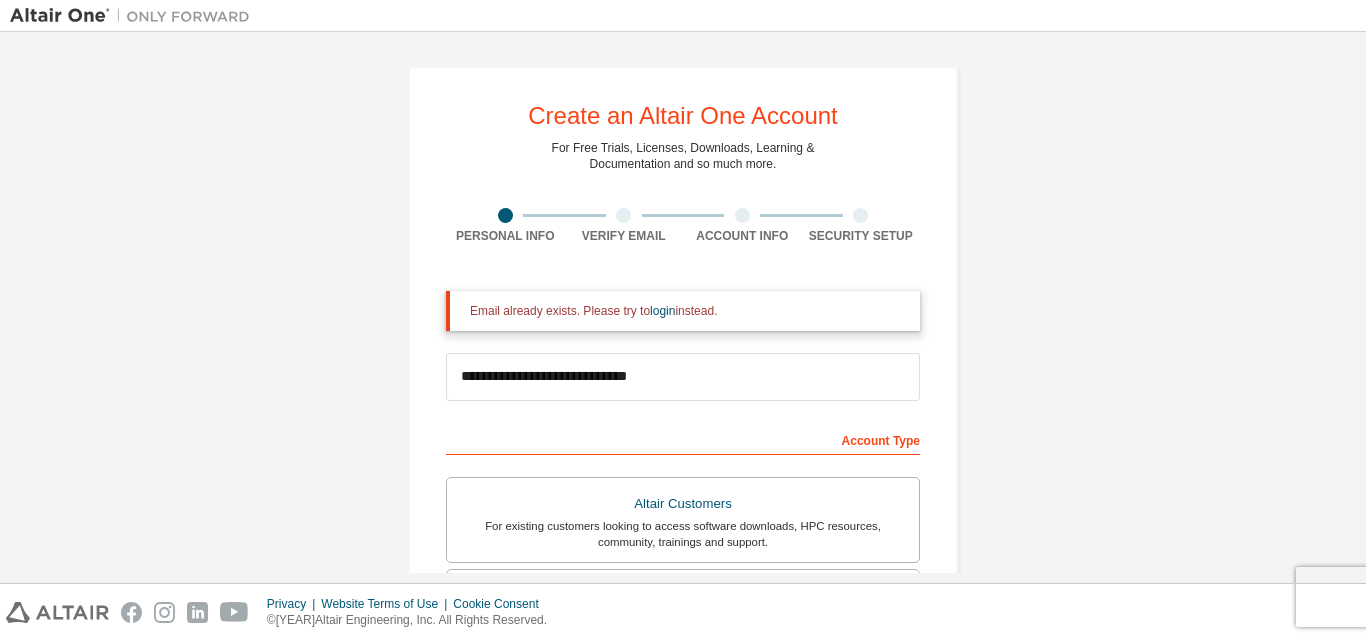 click at bounding box center [623, 215] 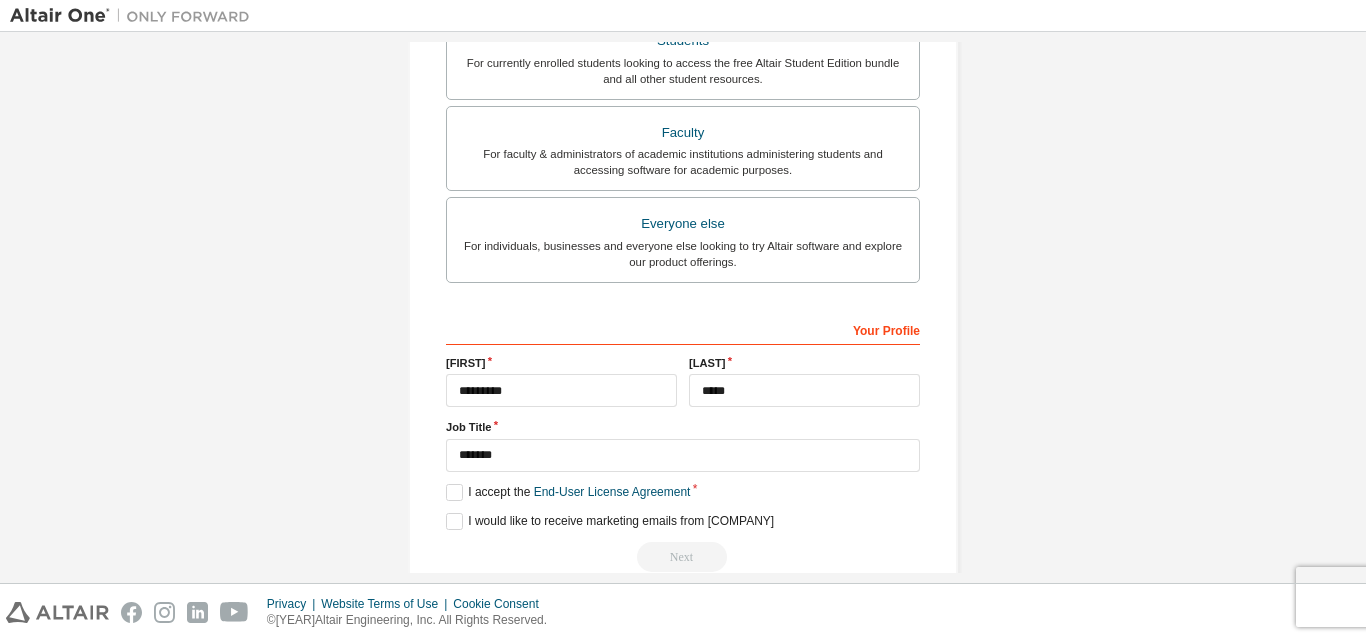 scroll, scrollTop: 592, scrollLeft: 0, axis: vertical 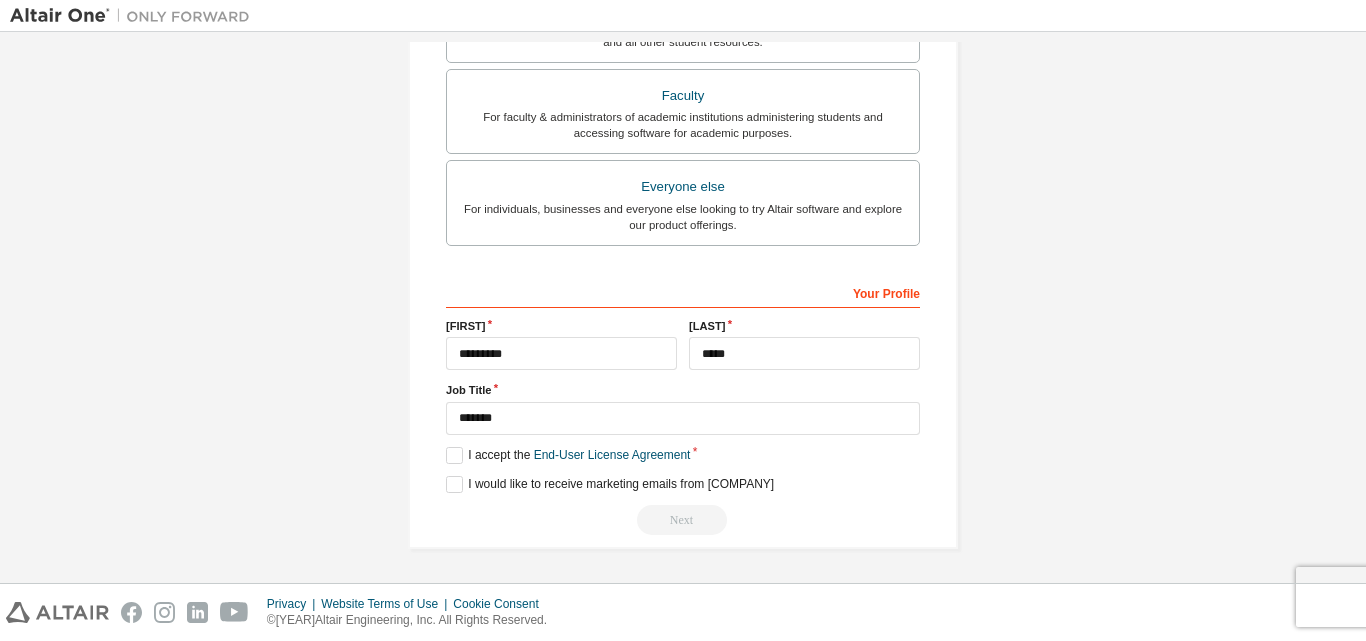click on "Next" at bounding box center [683, 520] 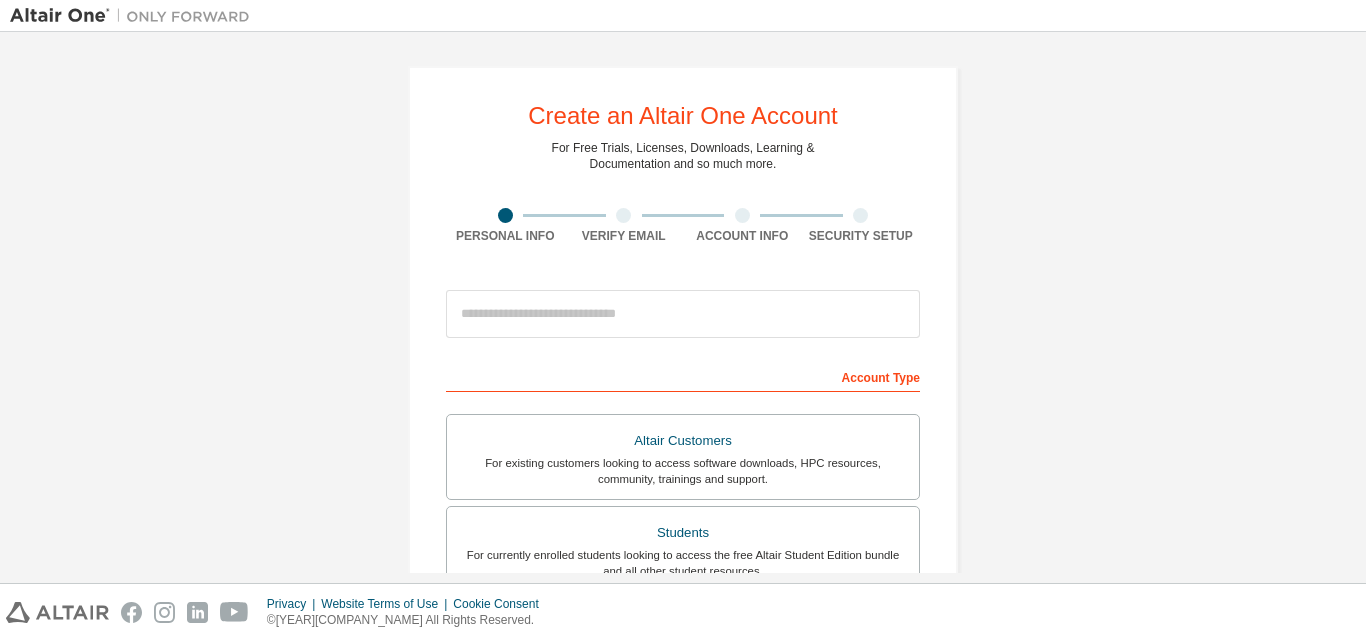 scroll, scrollTop: 0, scrollLeft: 0, axis: both 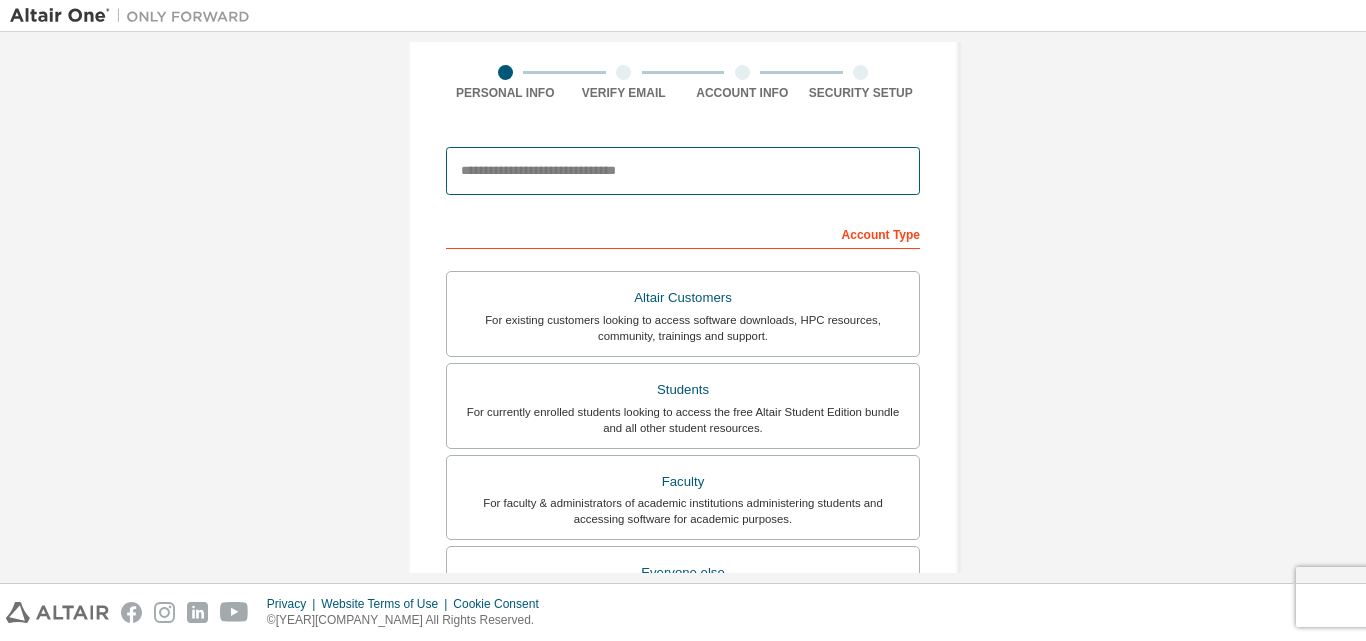 click at bounding box center (683, 171) 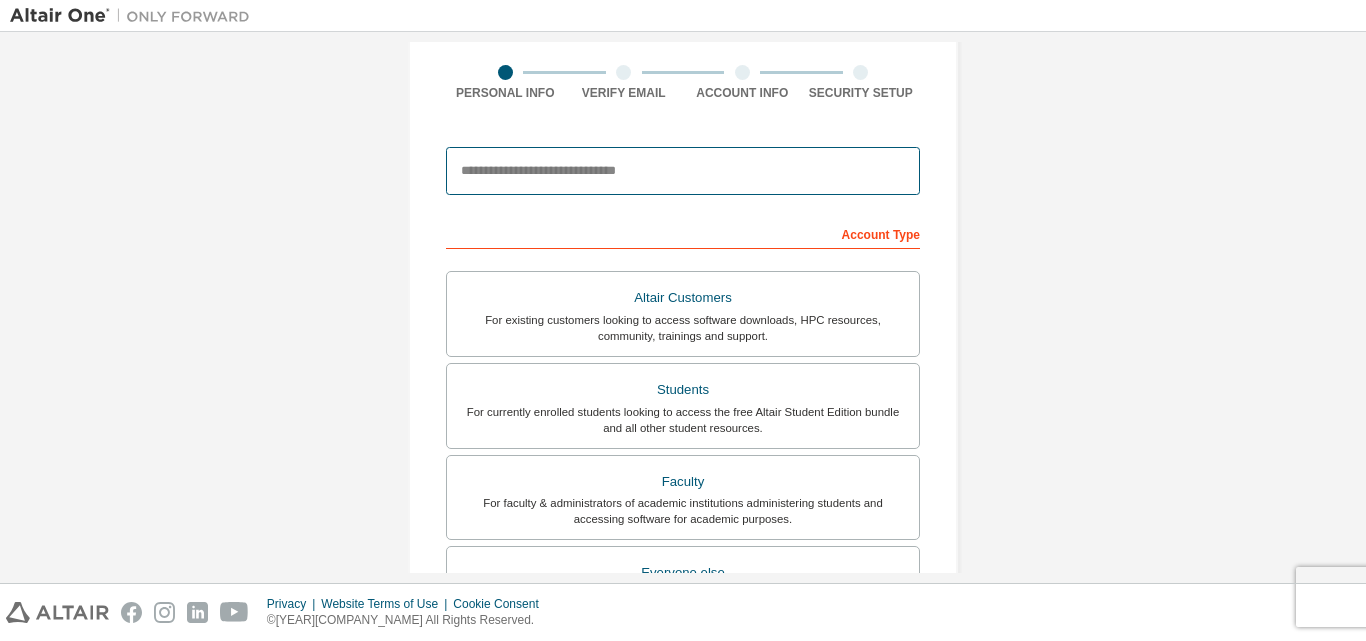 type on "**********" 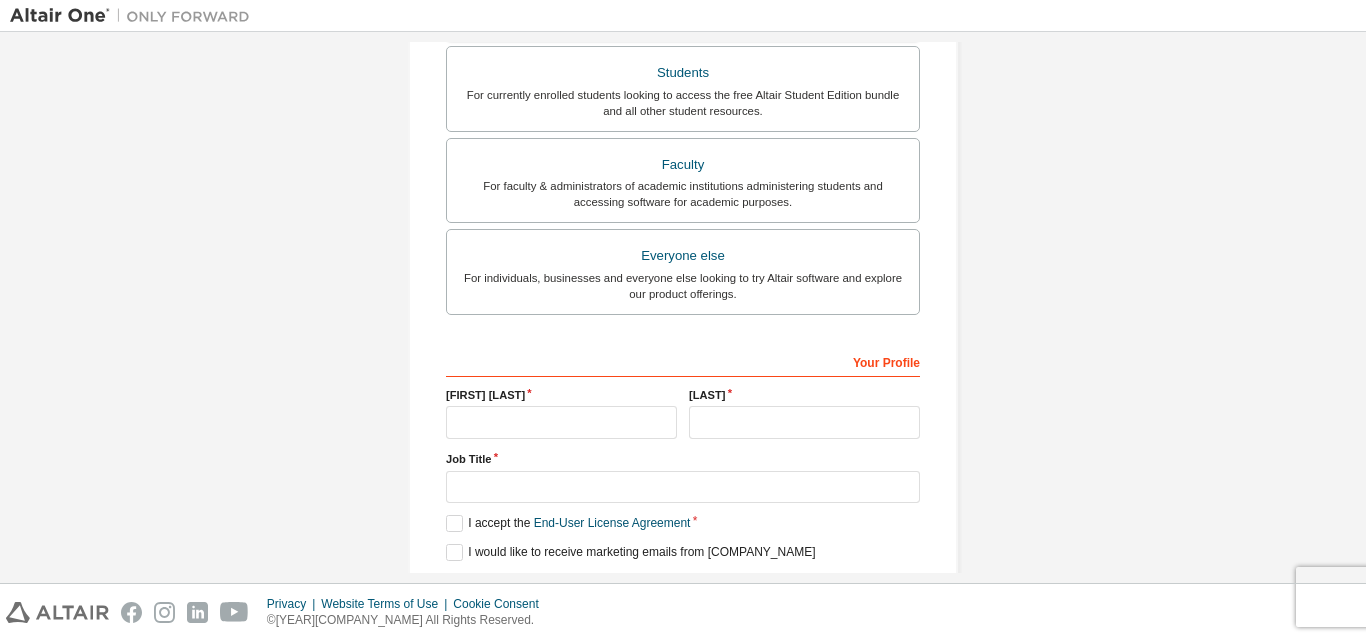 scroll, scrollTop: 461, scrollLeft: 0, axis: vertical 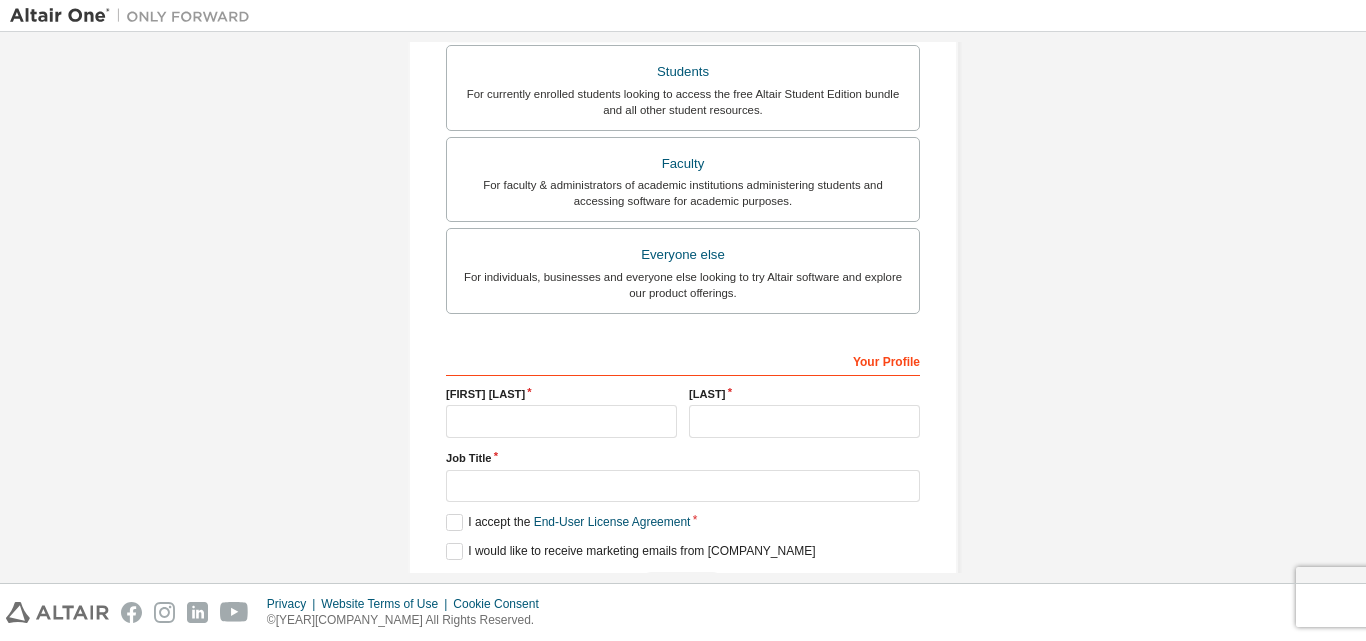 click on "Everyone else For individuals, businesses and everyone else looking to try Altair software and explore our product offerings." at bounding box center (683, 271) 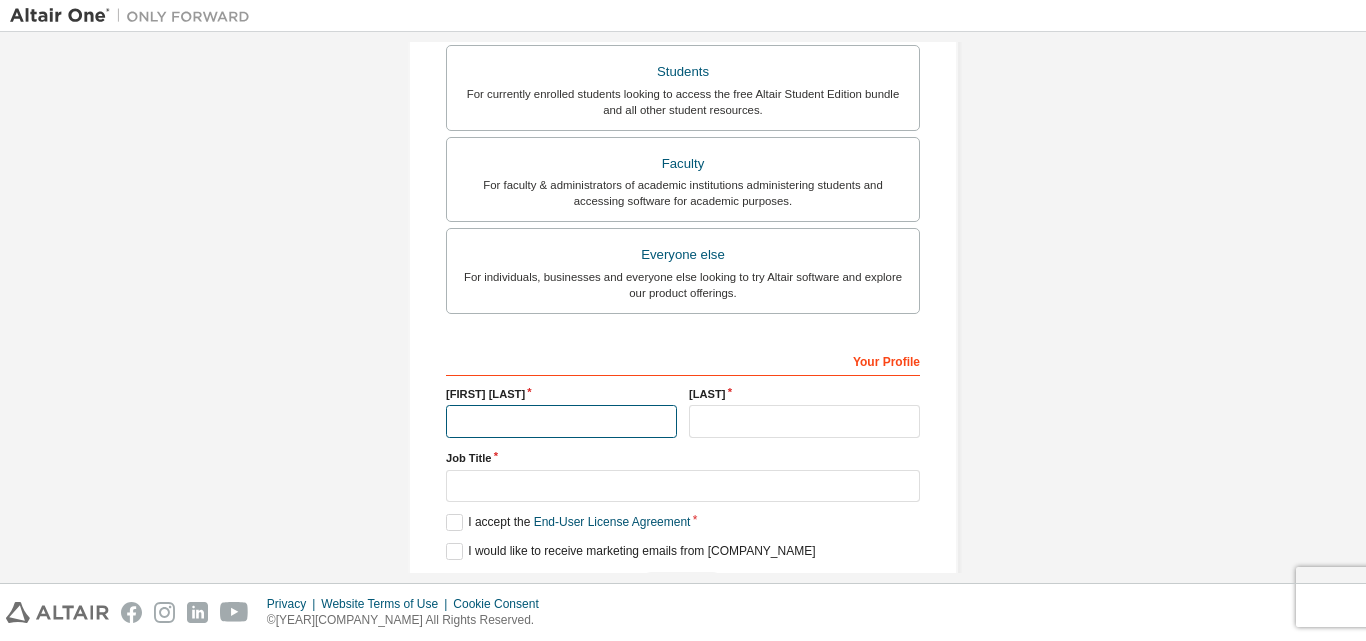 click at bounding box center [561, 421] 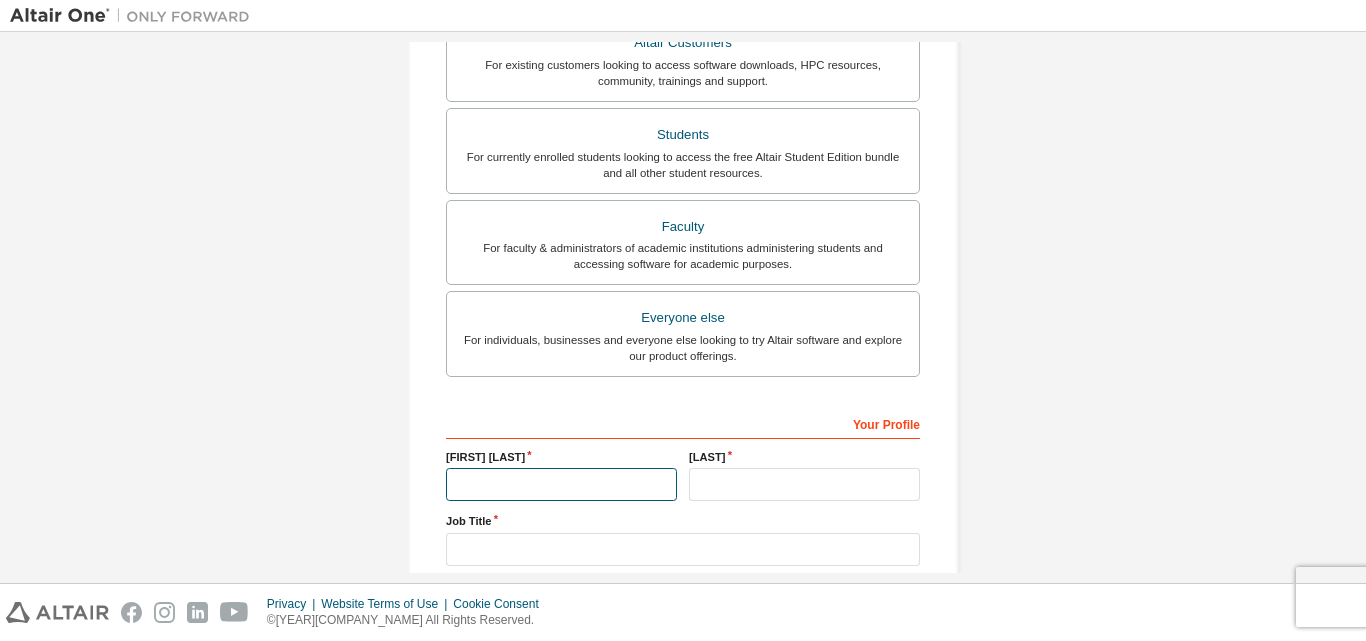 scroll, scrollTop: 524, scrollLeft: 0, axis: vertical 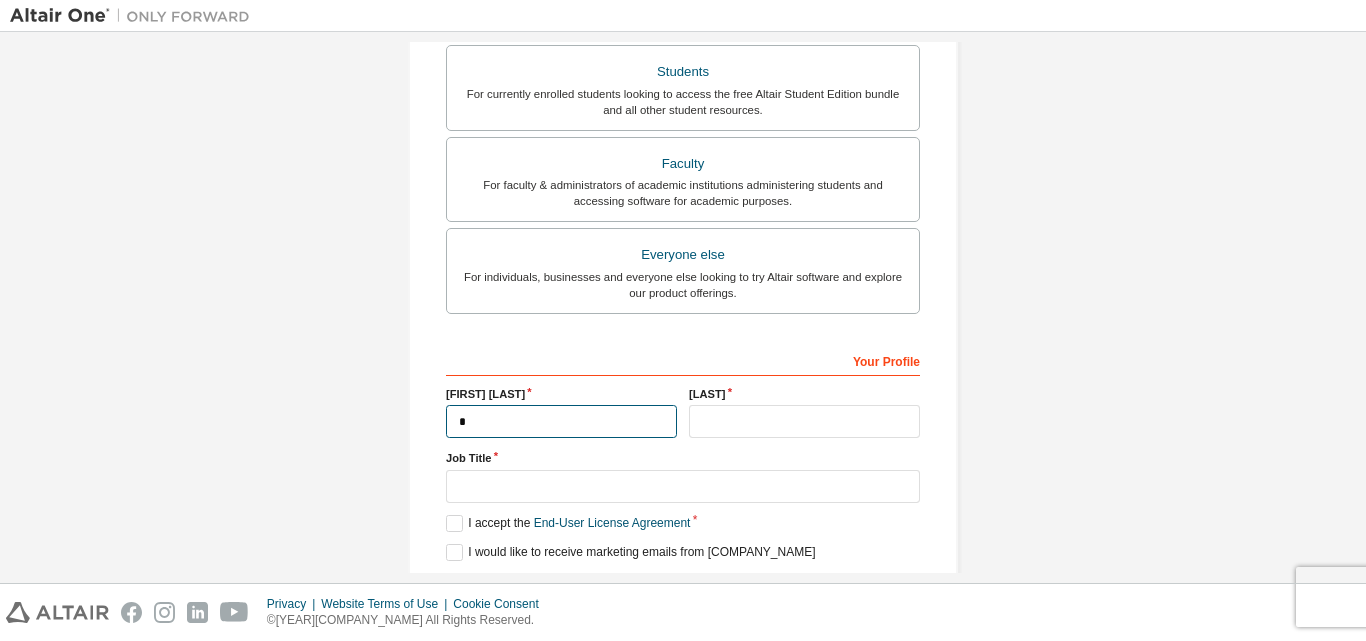 type on "*********" 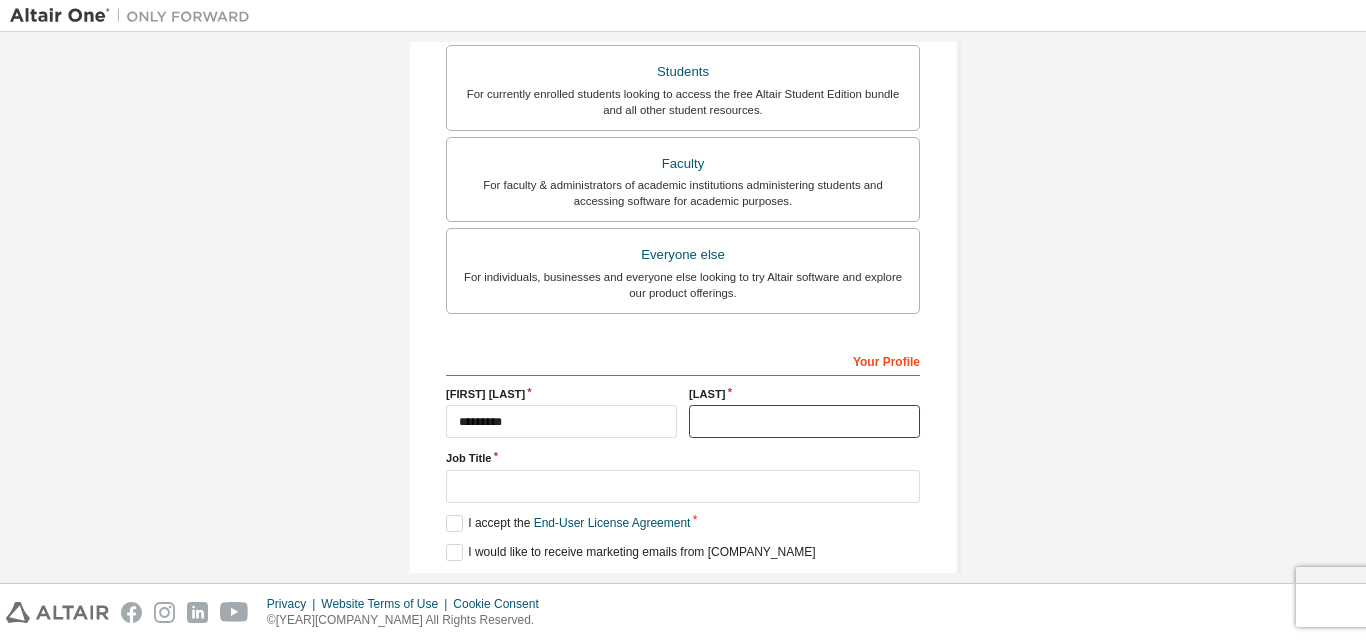 click at bounding box center (804, 421) 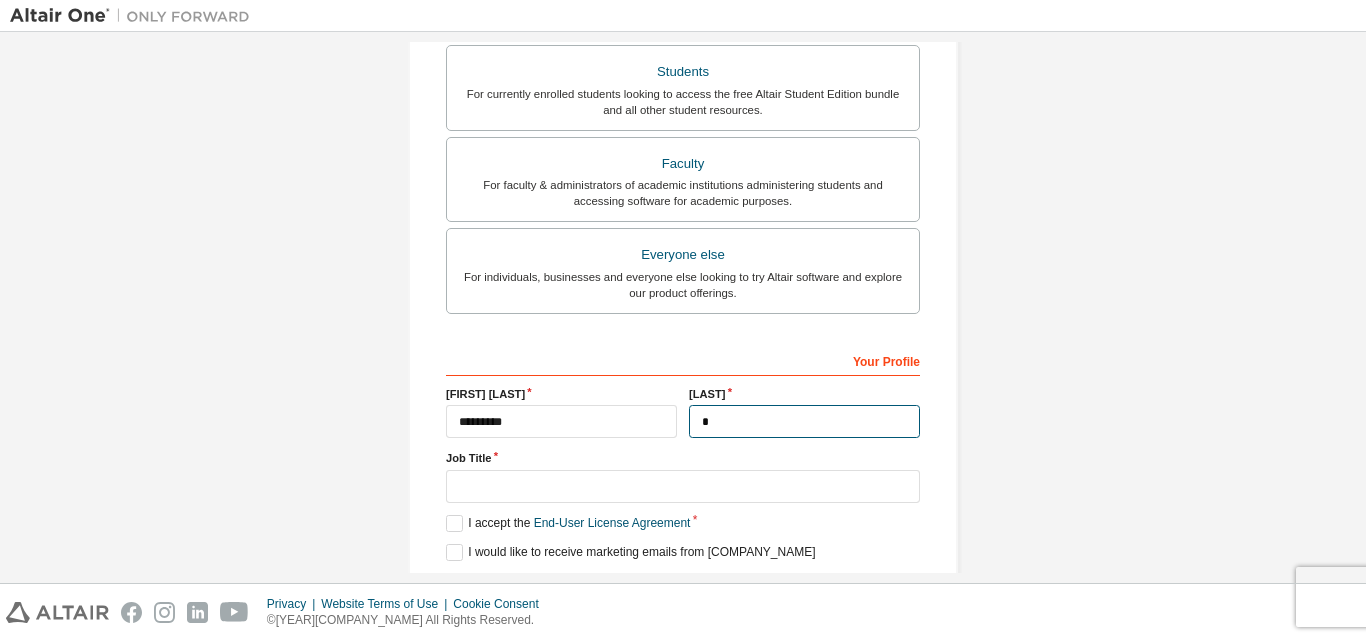 type on "[MASKED]" 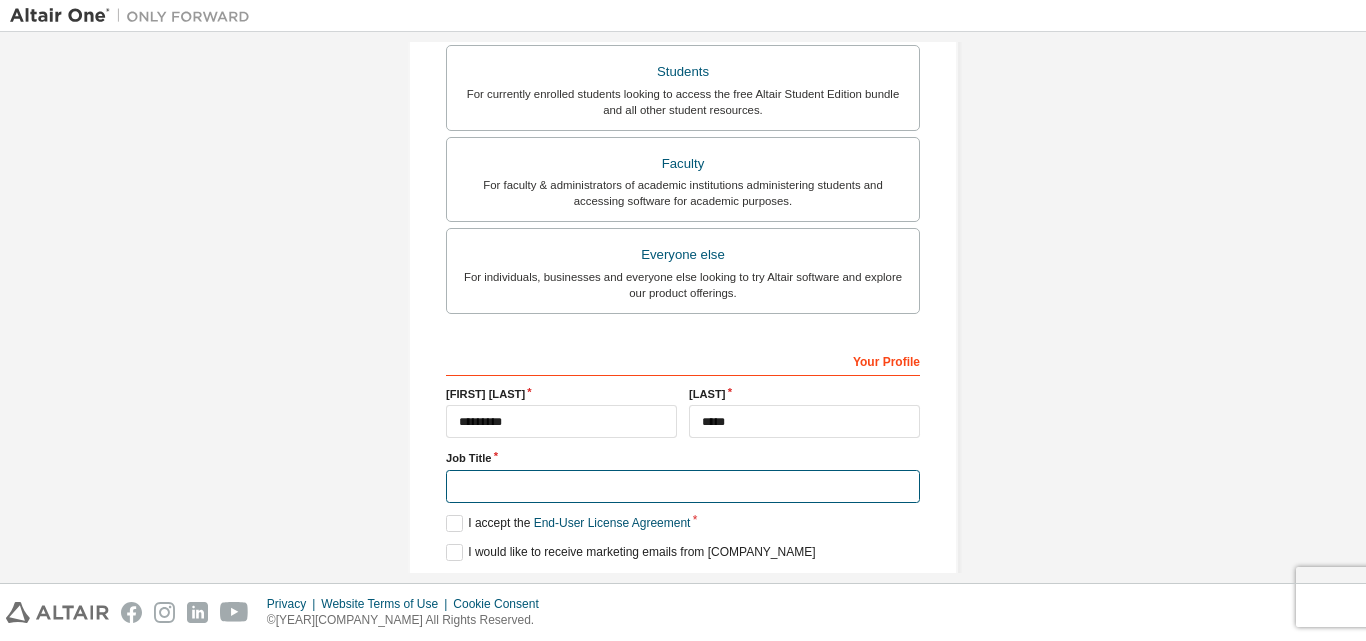 click at bounding box center [683, 486] 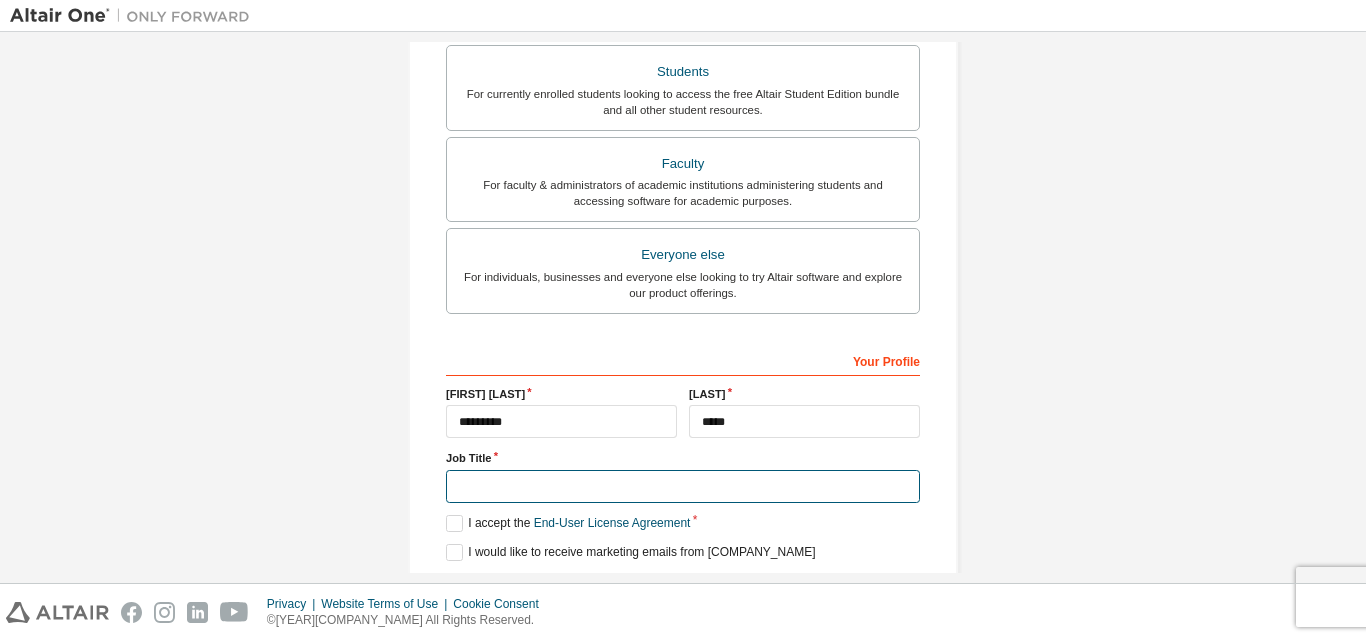 type on "*******" 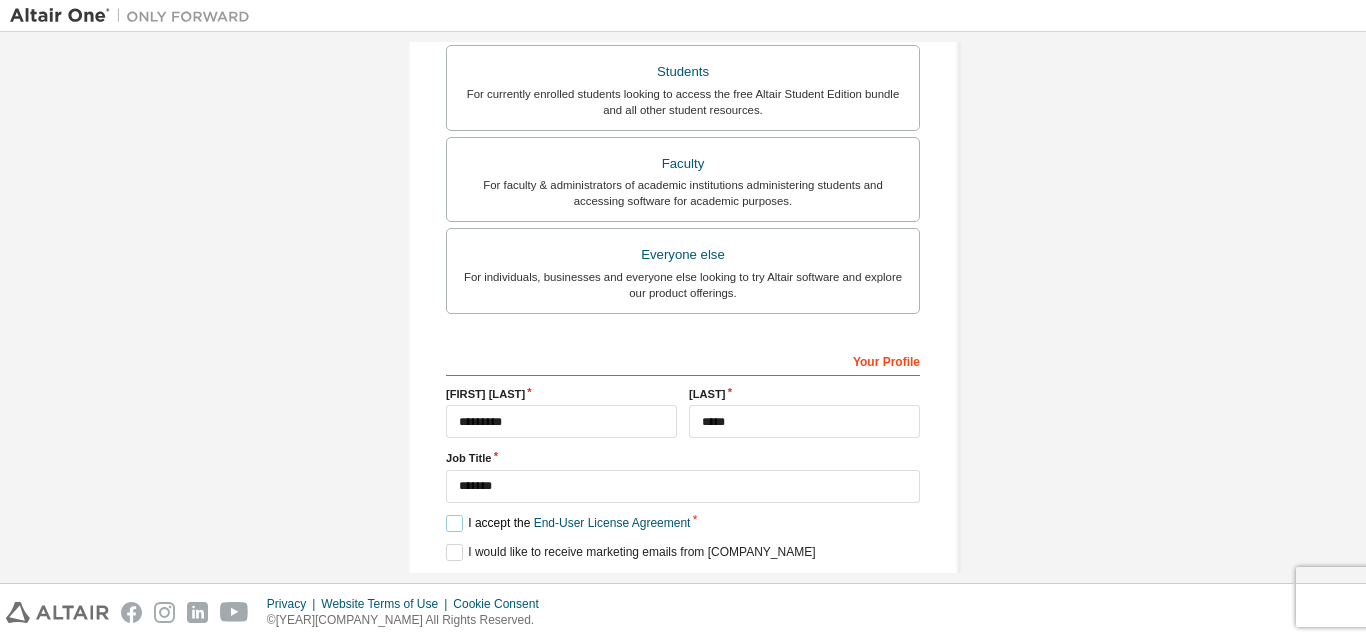 click on "I accept the    End-User License Agreement" at bounding box center (568, 523) 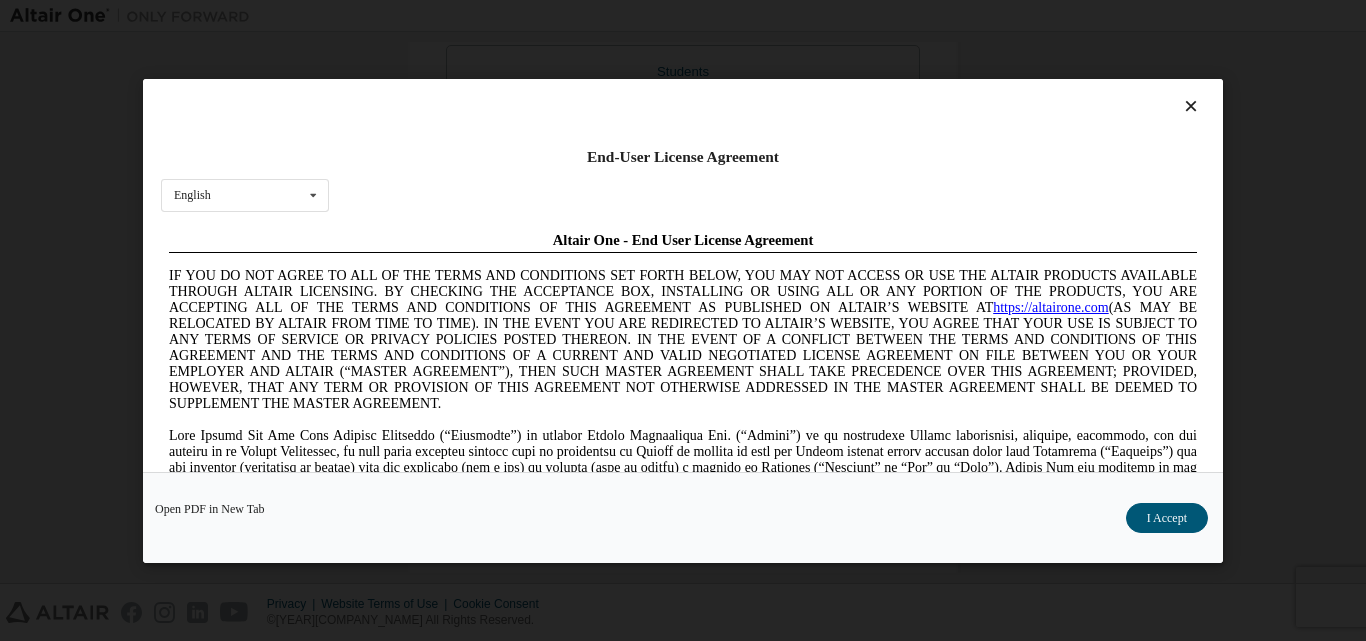 scroll, scrollTop: 0, scrollLeft: 0, axis: both 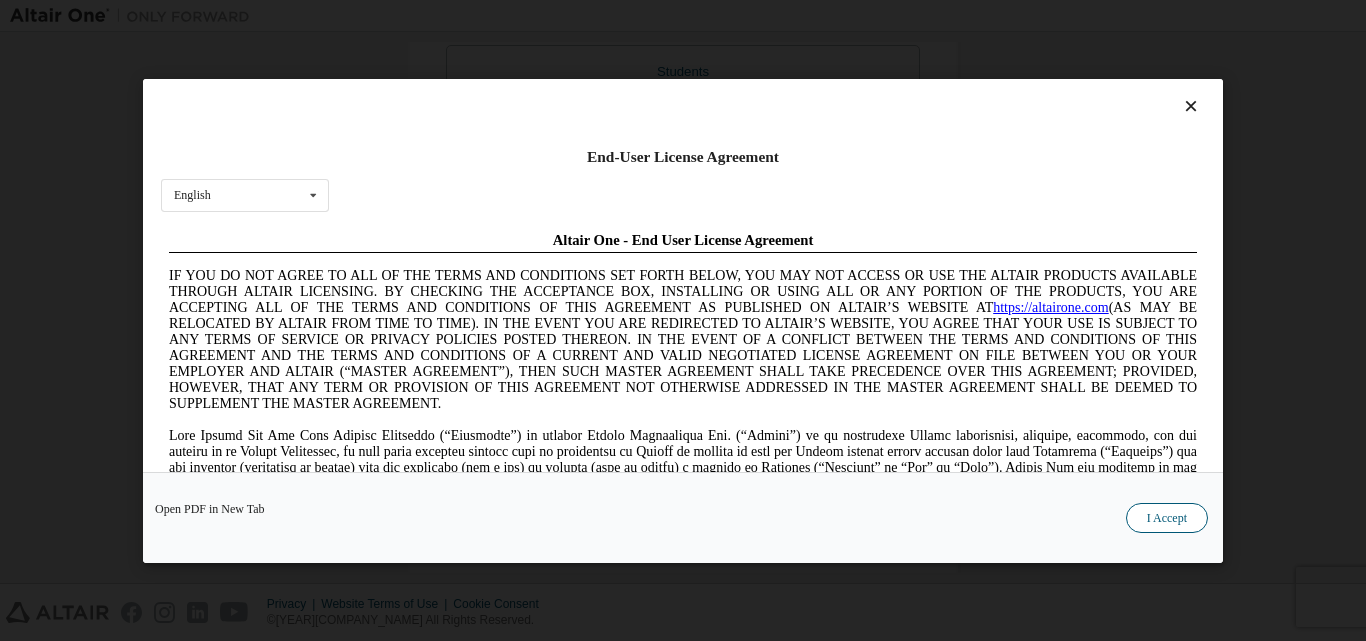 click on "I Accept" at bounding box center (1167, 517) 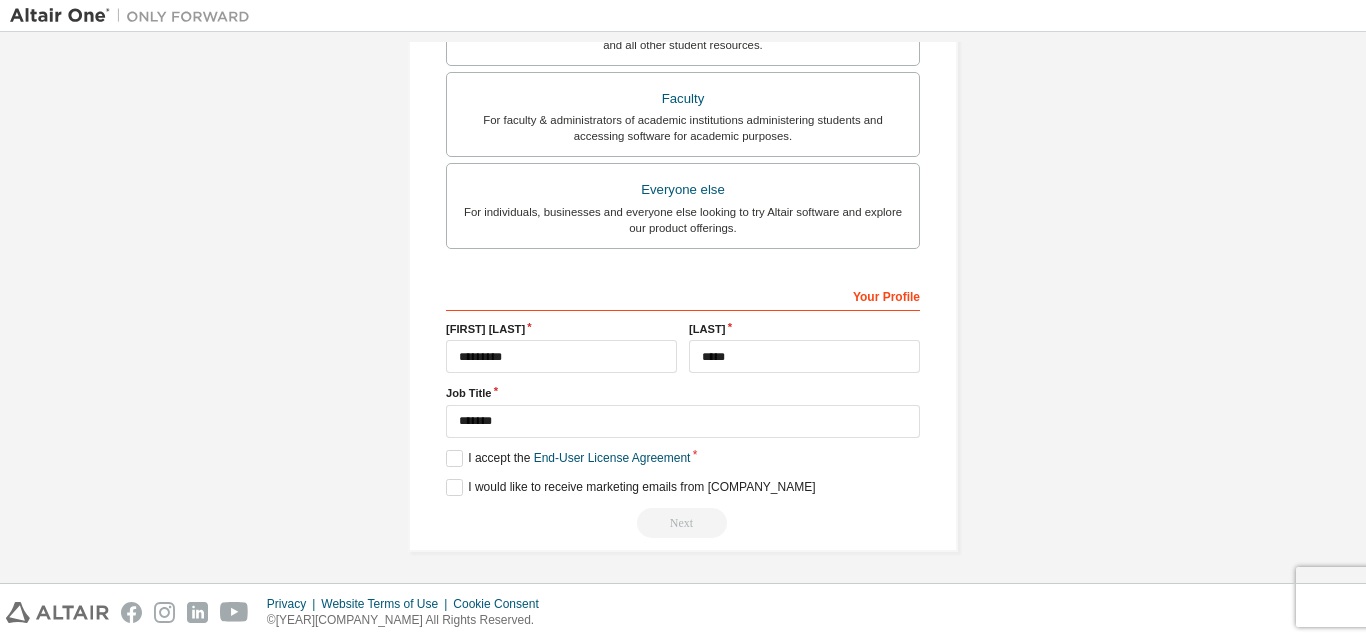 scroll, scrollTop: 592, scrollLeft: 0, axis: vertical 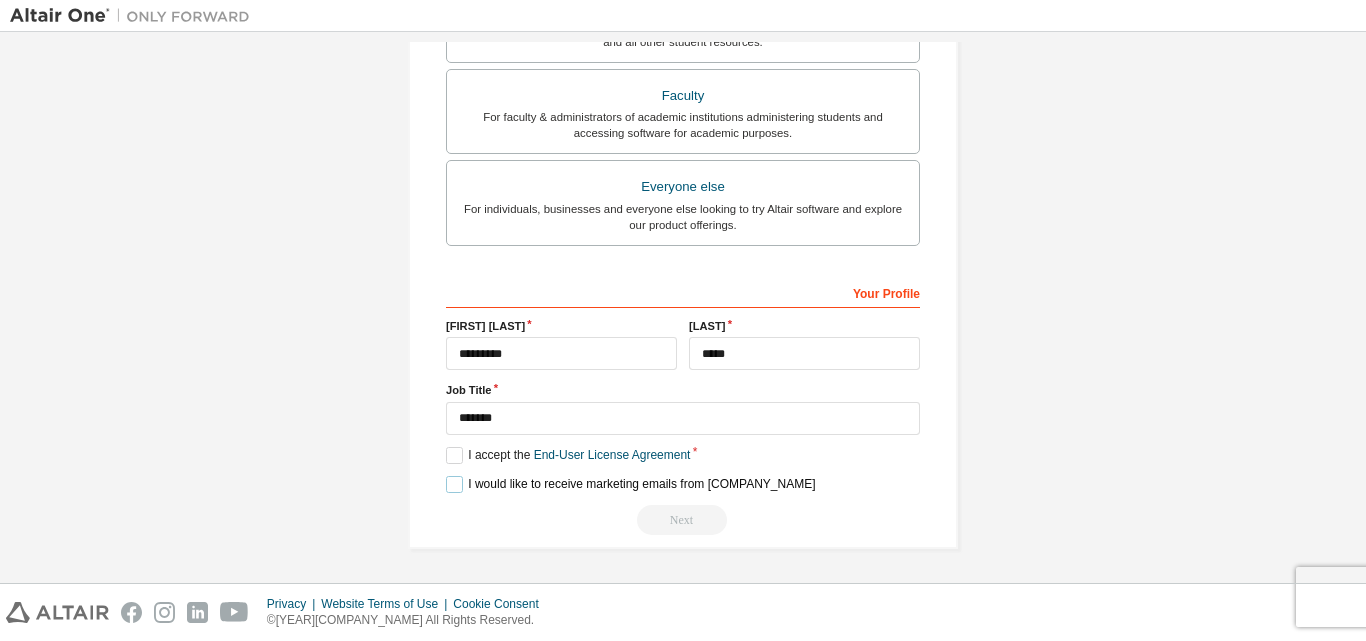 click on "I would like to receive marketing emails from [COMPANY]" at bounding box center [631, 484] 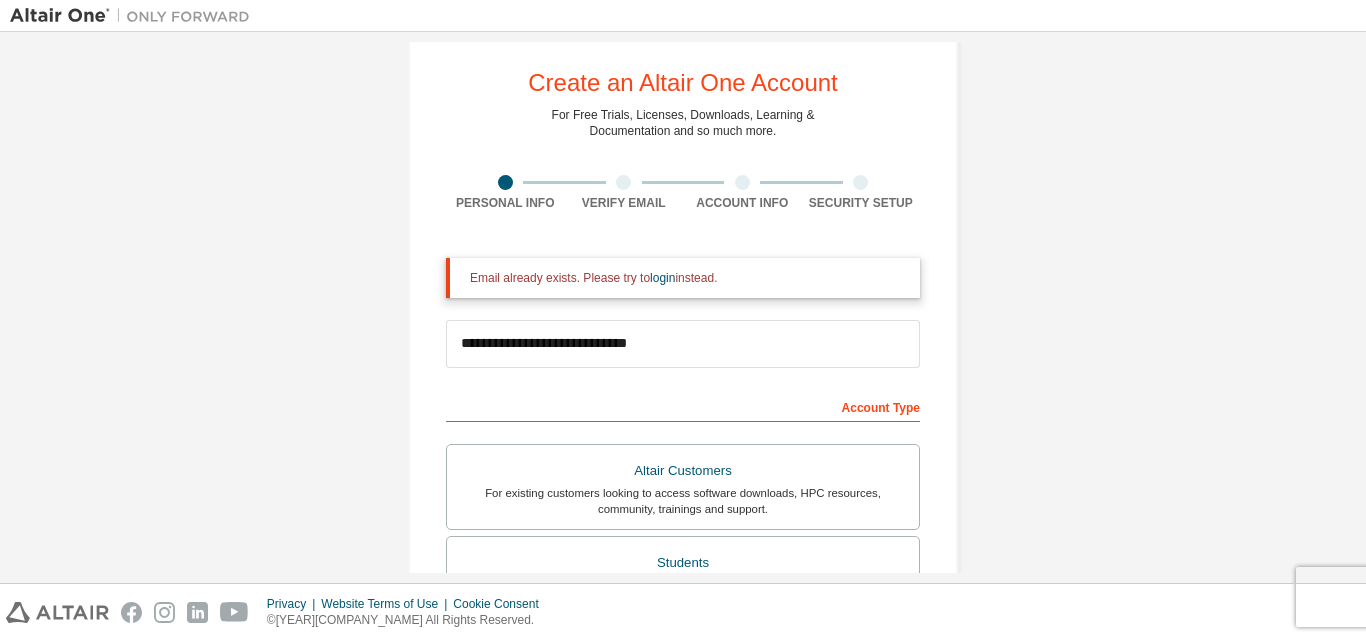 scroll, scrollTop: 43, scrollLeft: 0, axis: vertical 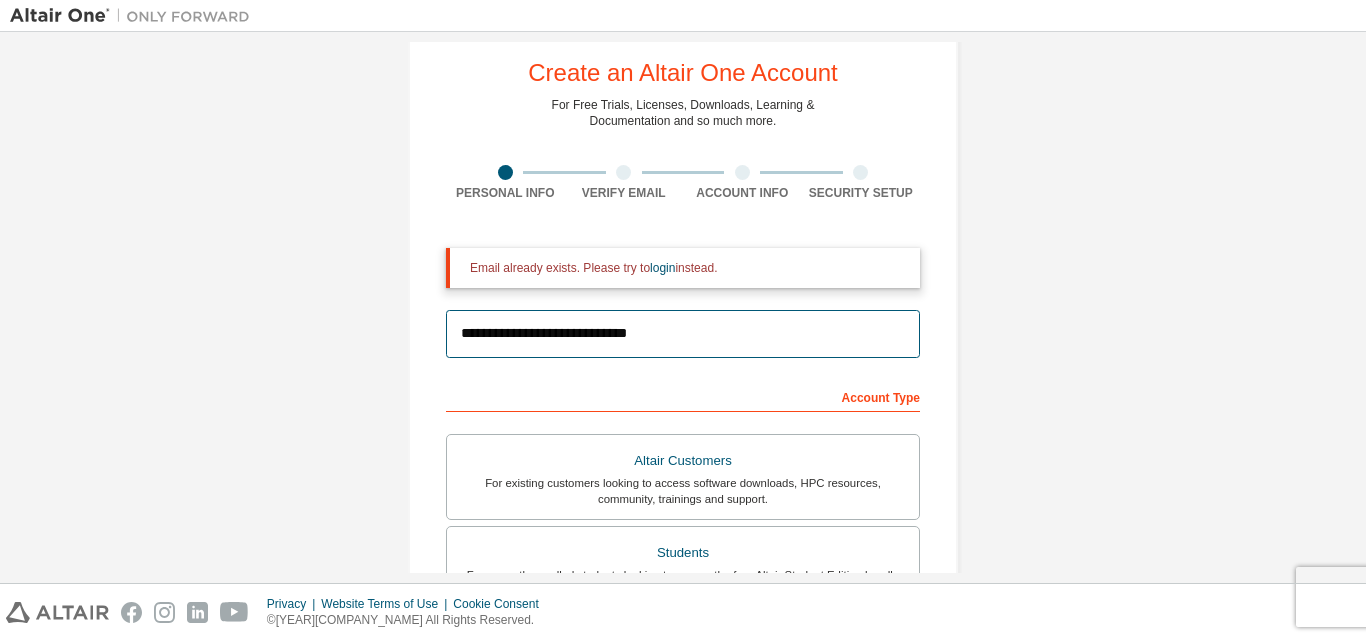 click on "**********" at bounding box center [683, 334] 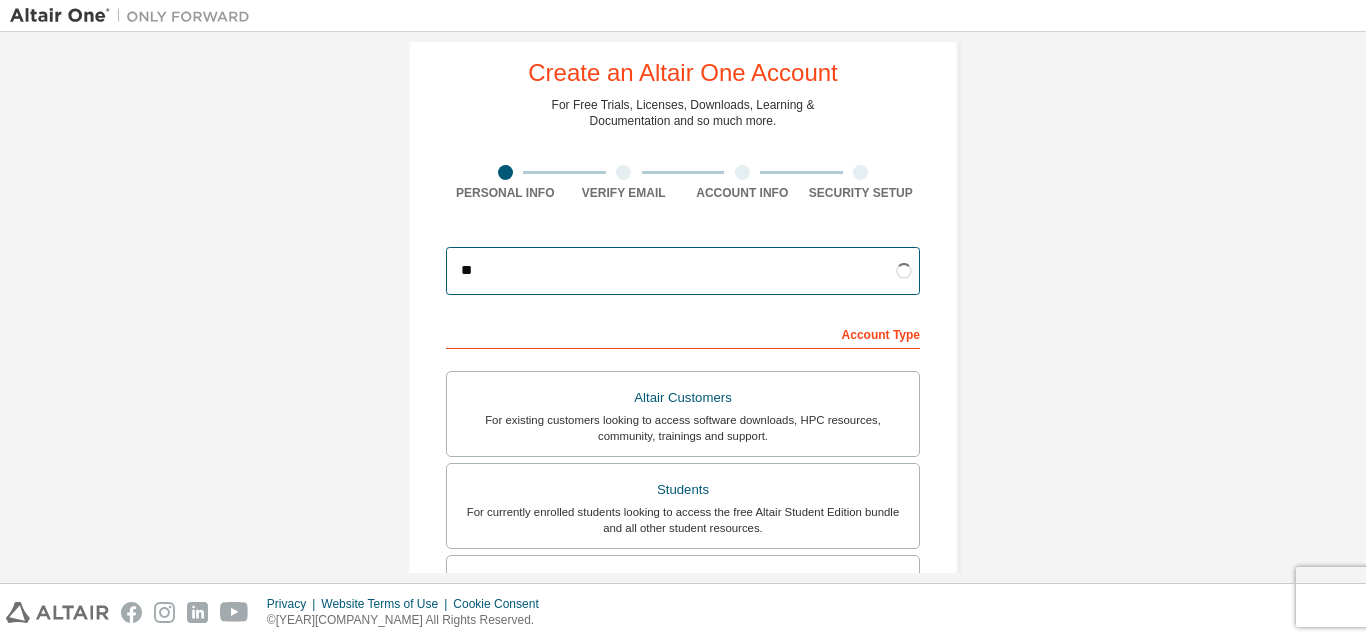 type on "*" 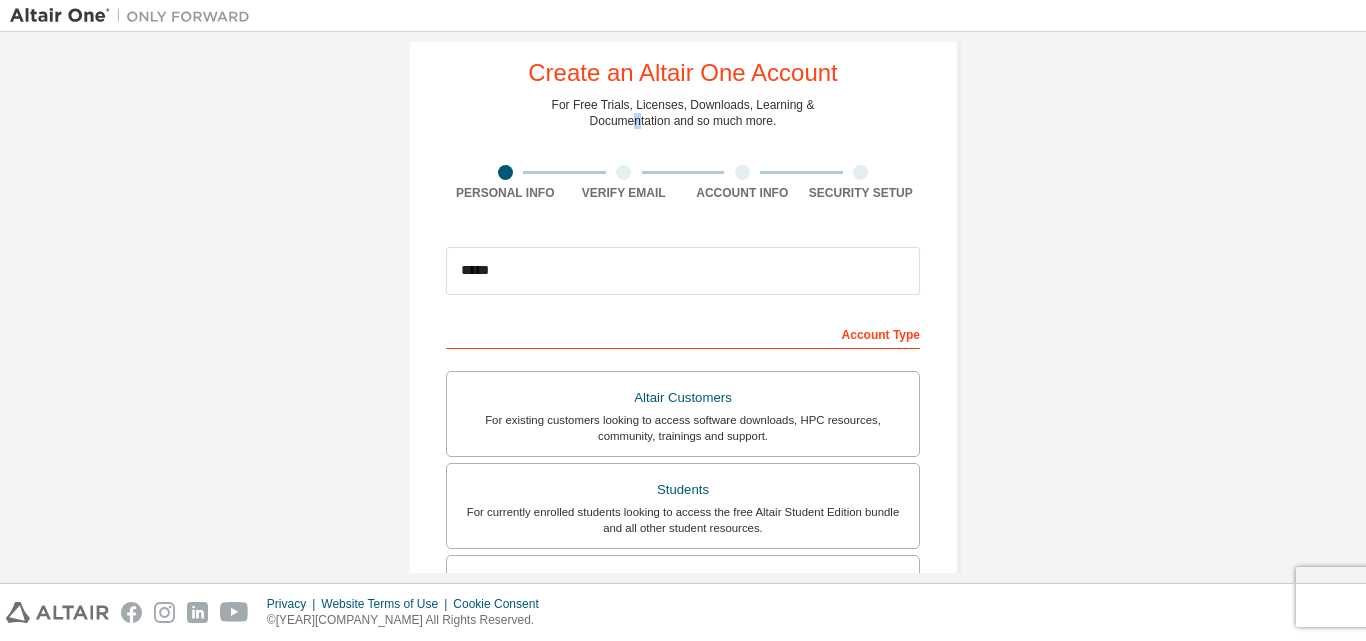 click on "For Free Trials, Licenses, Downloads, Learning &  Documentation and so much more." at bounding box center [683, 113] 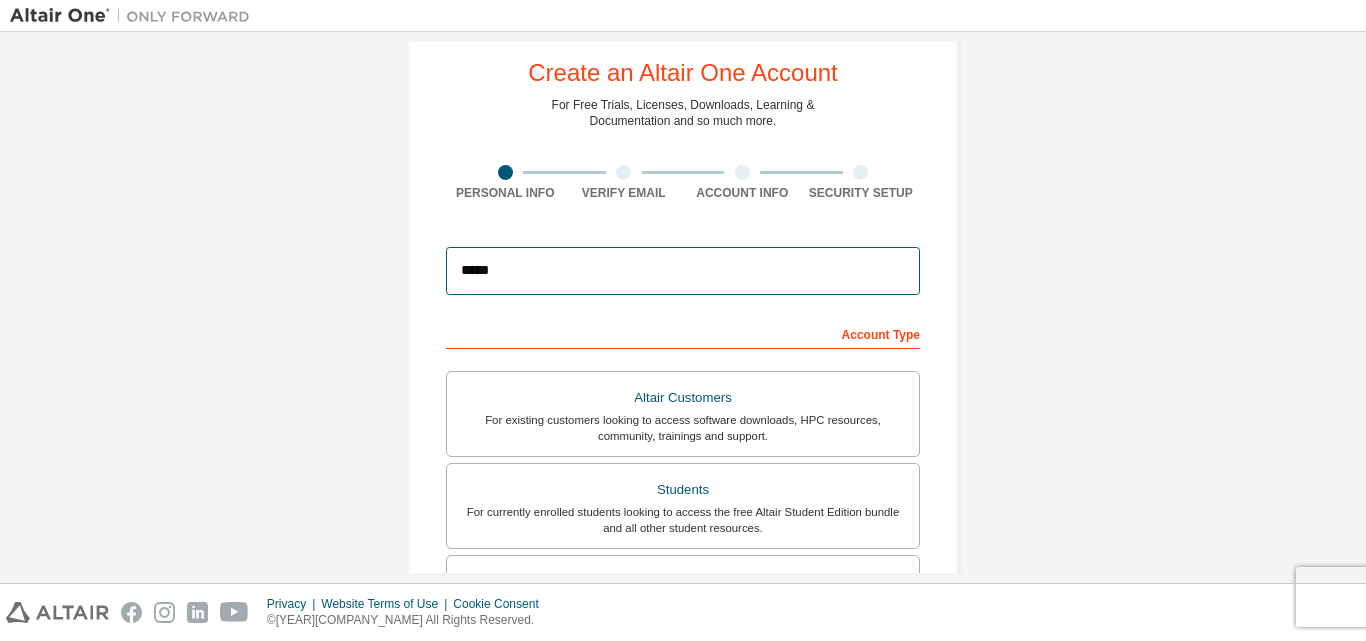 click on "[PASSWORD]" at bounding box center [683, 271] 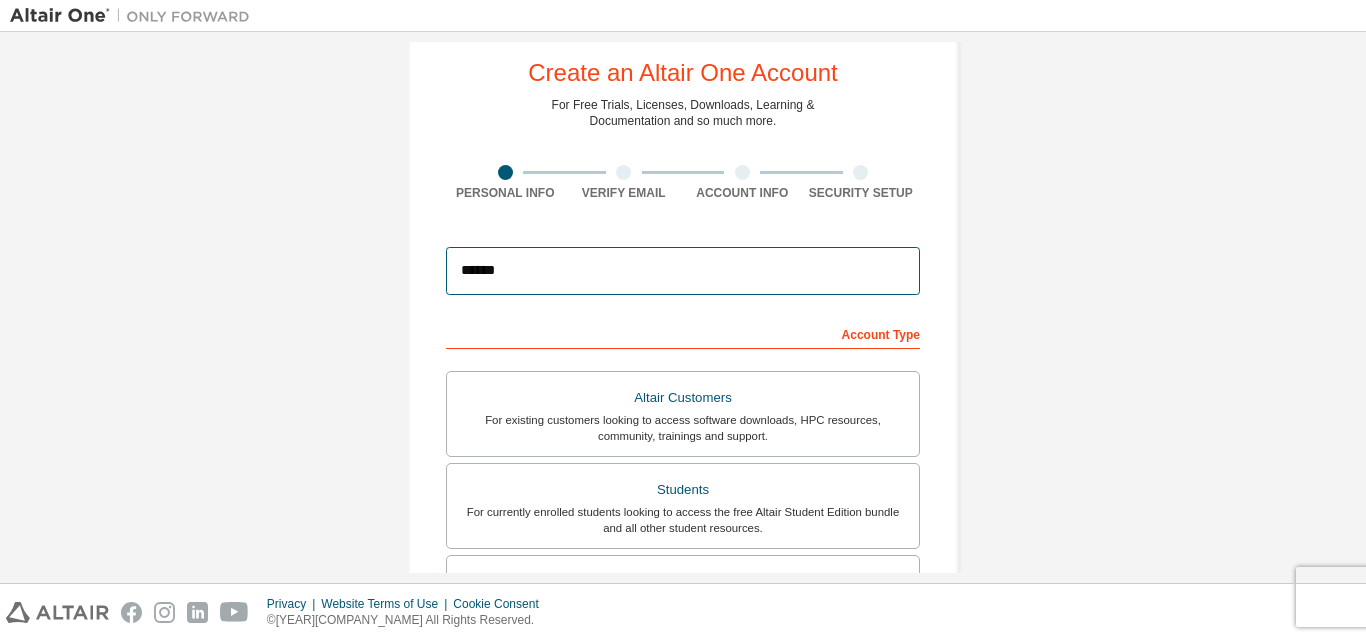paste on "**********" 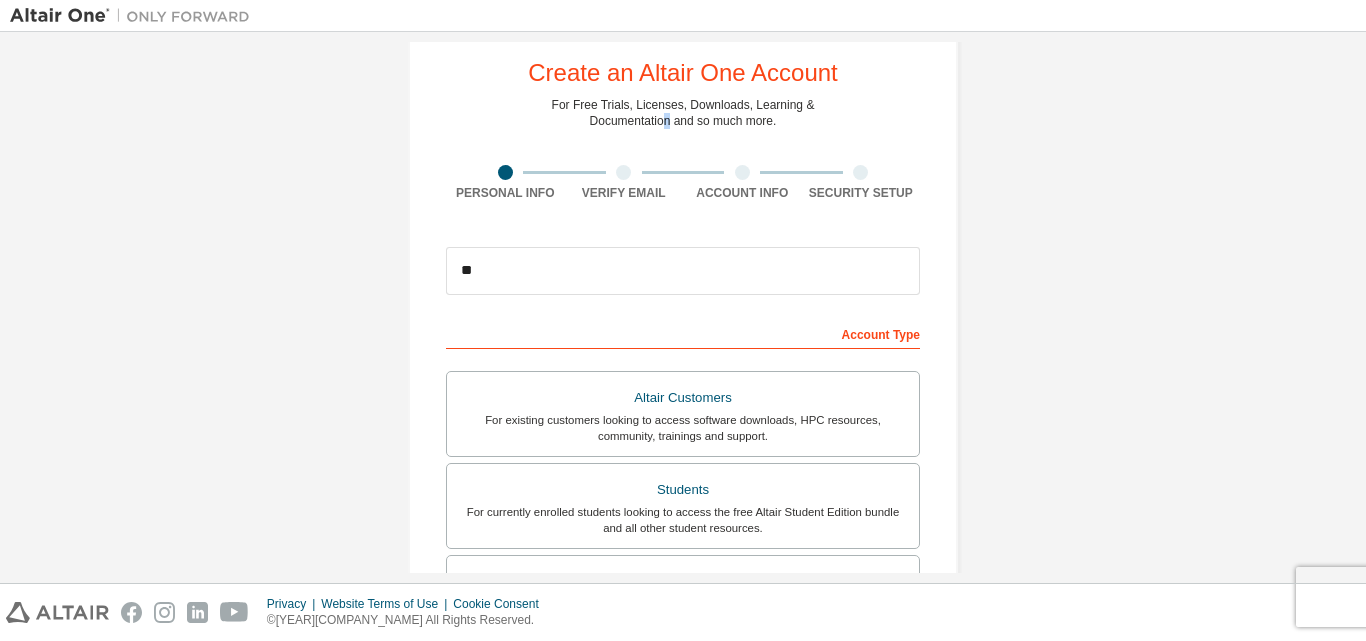 click on "For Free Trials, Licenses, Downloads, Learning &  Documentation and so much more." at bounding box center [683, 113] 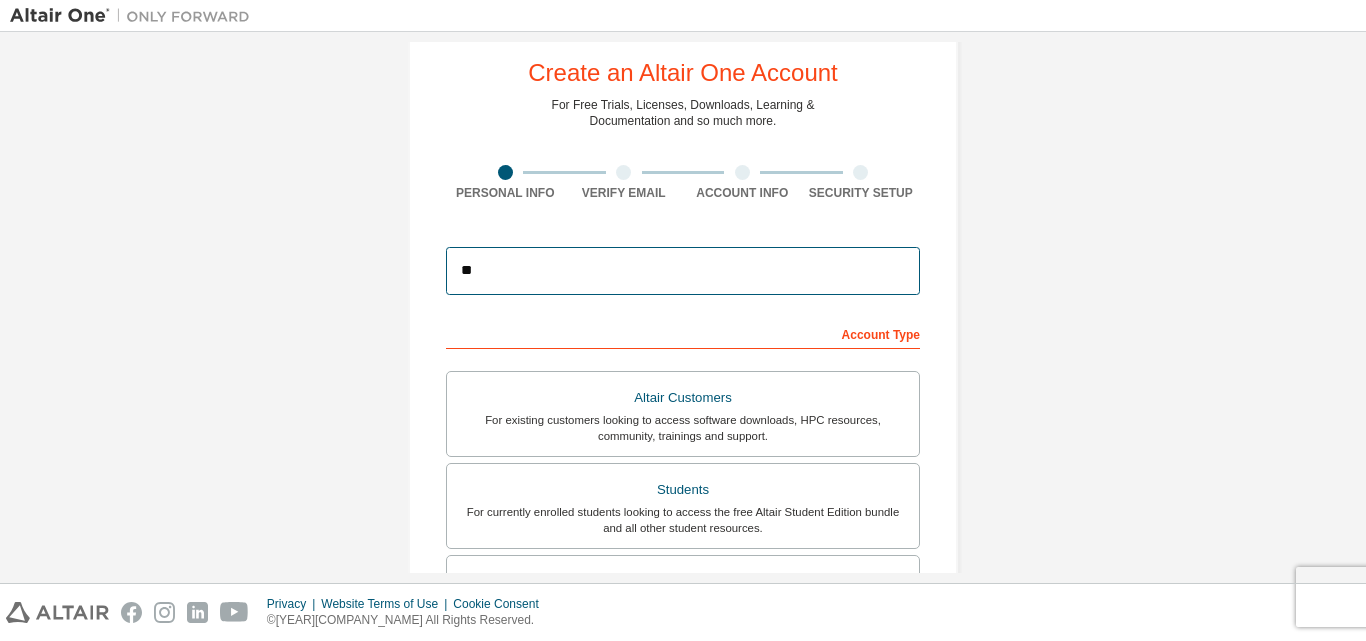 click on "**" at bounding box center (683, 271) 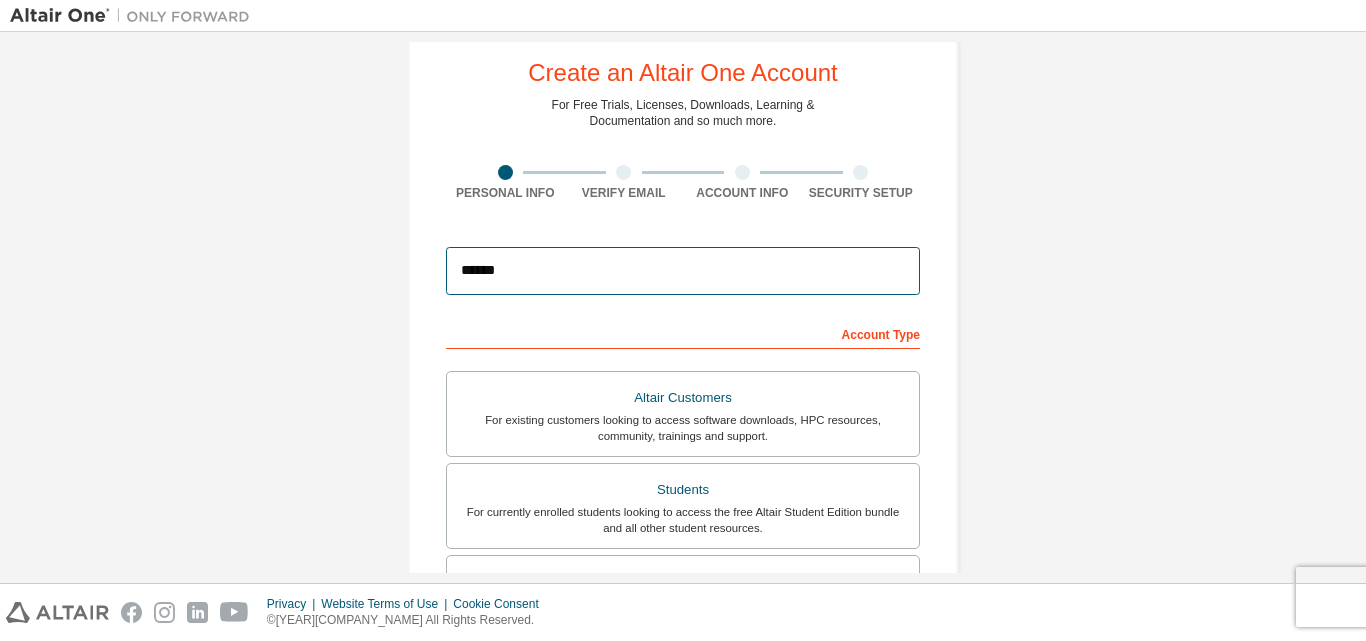 paste on "*" 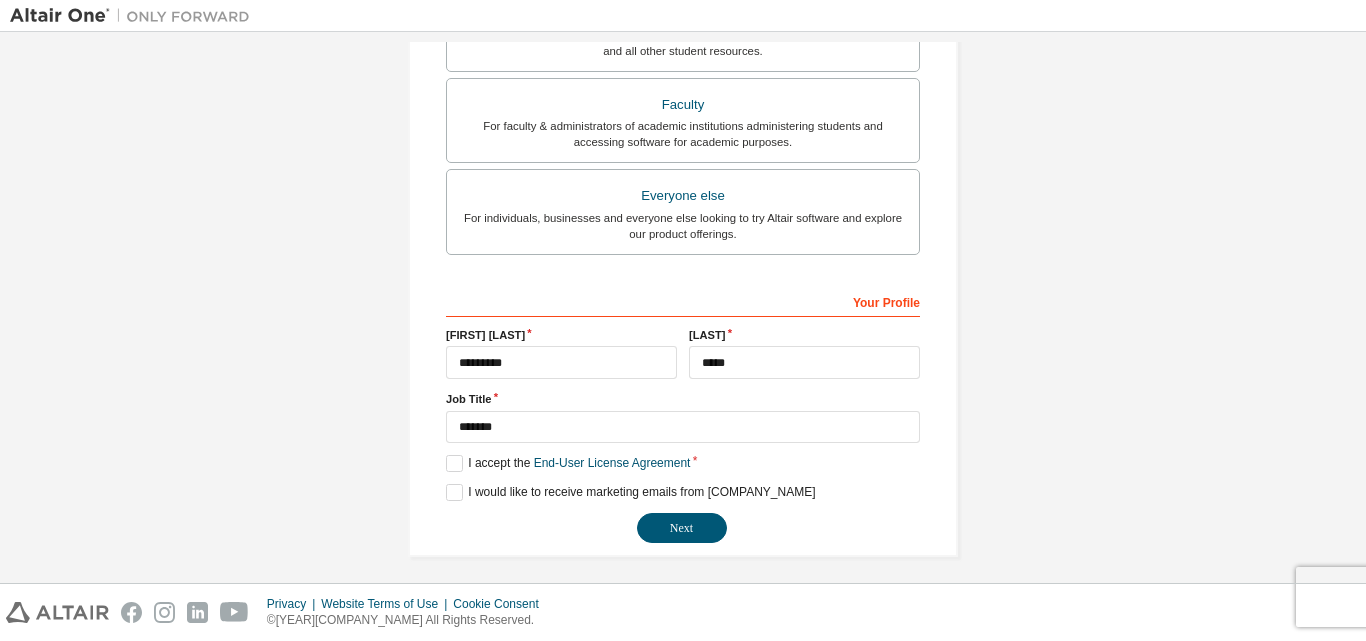 scroll, scrollTop: 528, scrollLeft: 0, axis: vertical 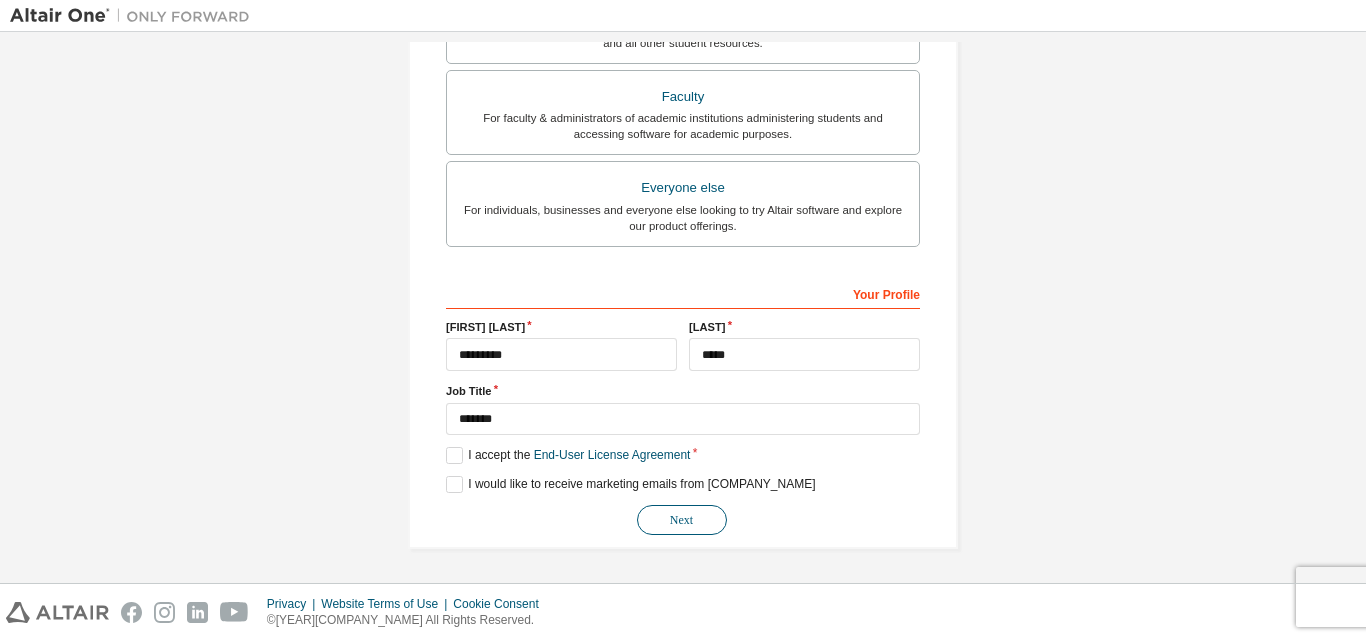 type on "**********" 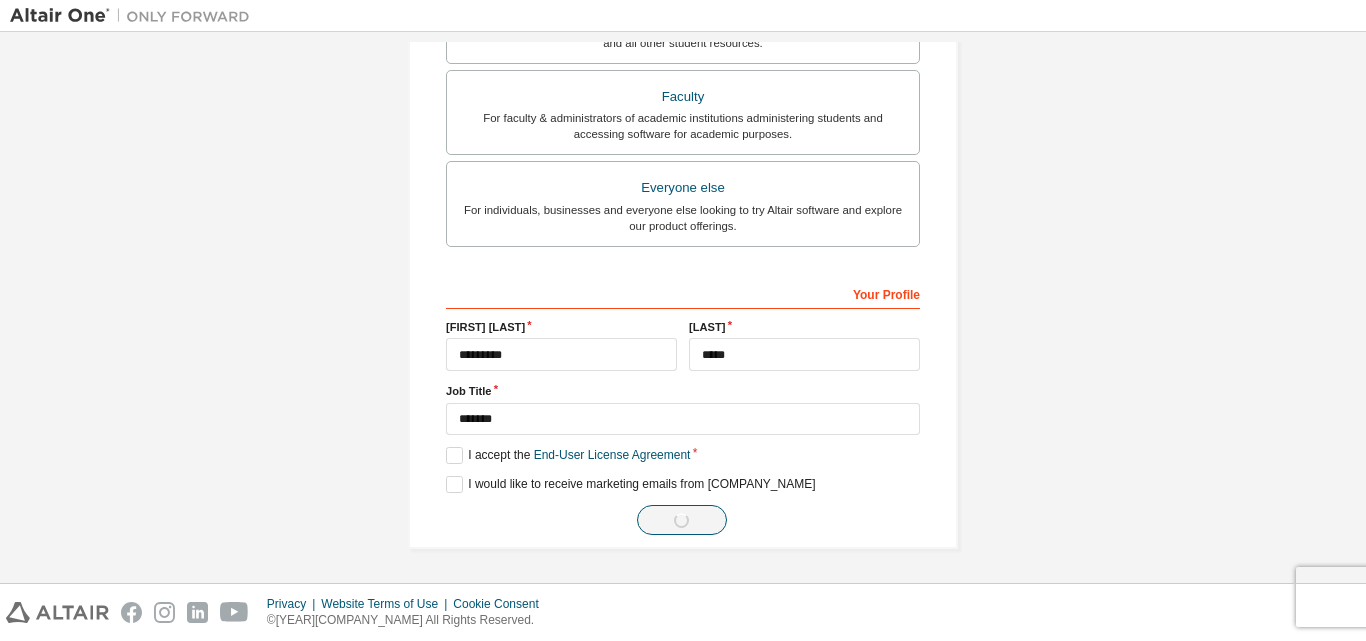 scroll, scrollTop: 0, scrollLeft: 0, axis: both 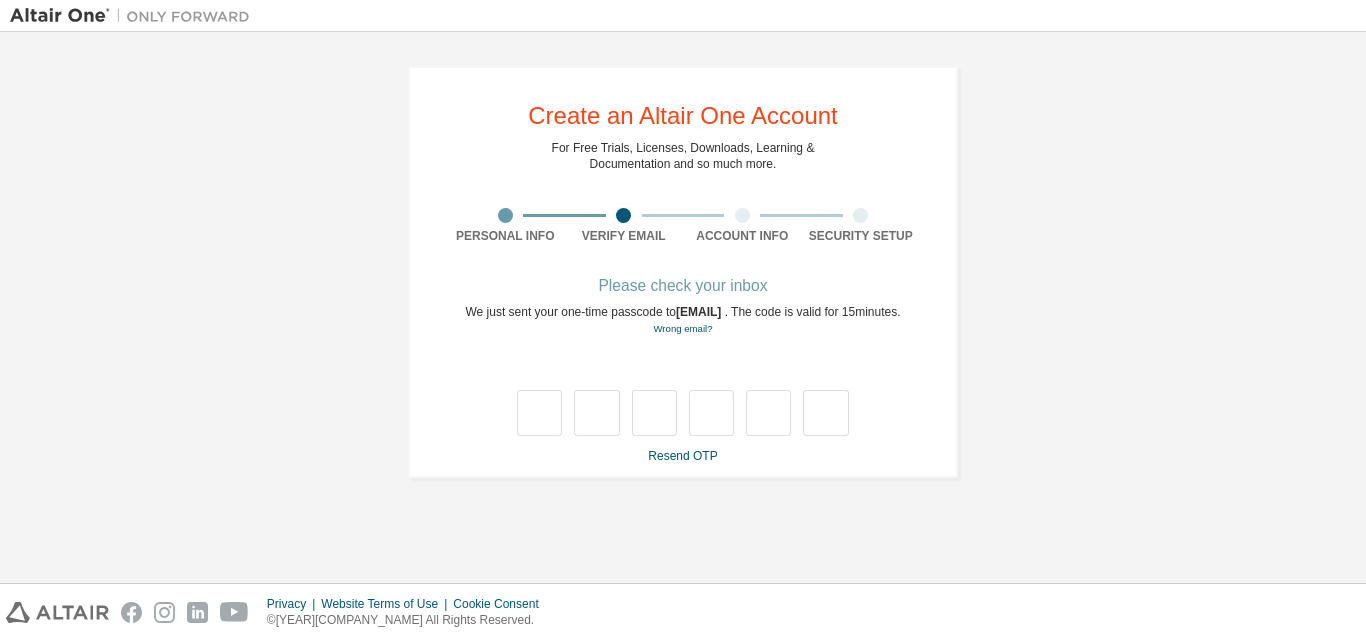 click on "pedasingumaoj@gmail.com" at bounding box center (700, 312) 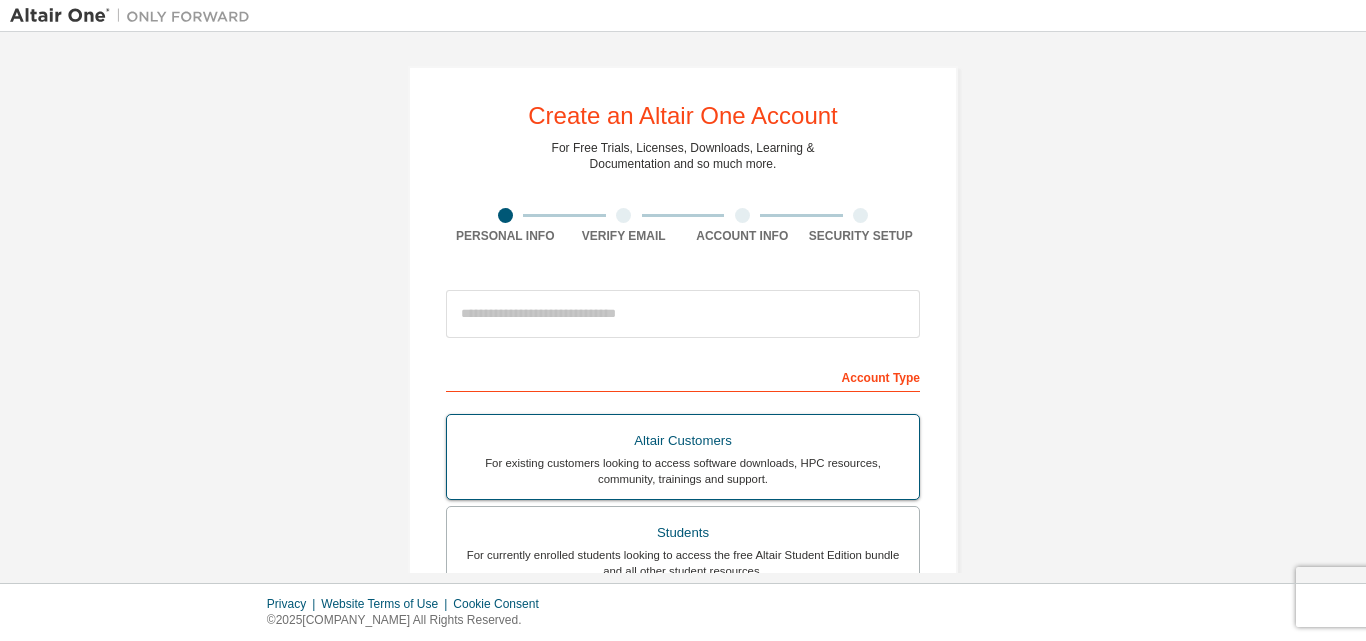 scroll, scrollTop: 0, scrollLeft: 0, axis: both 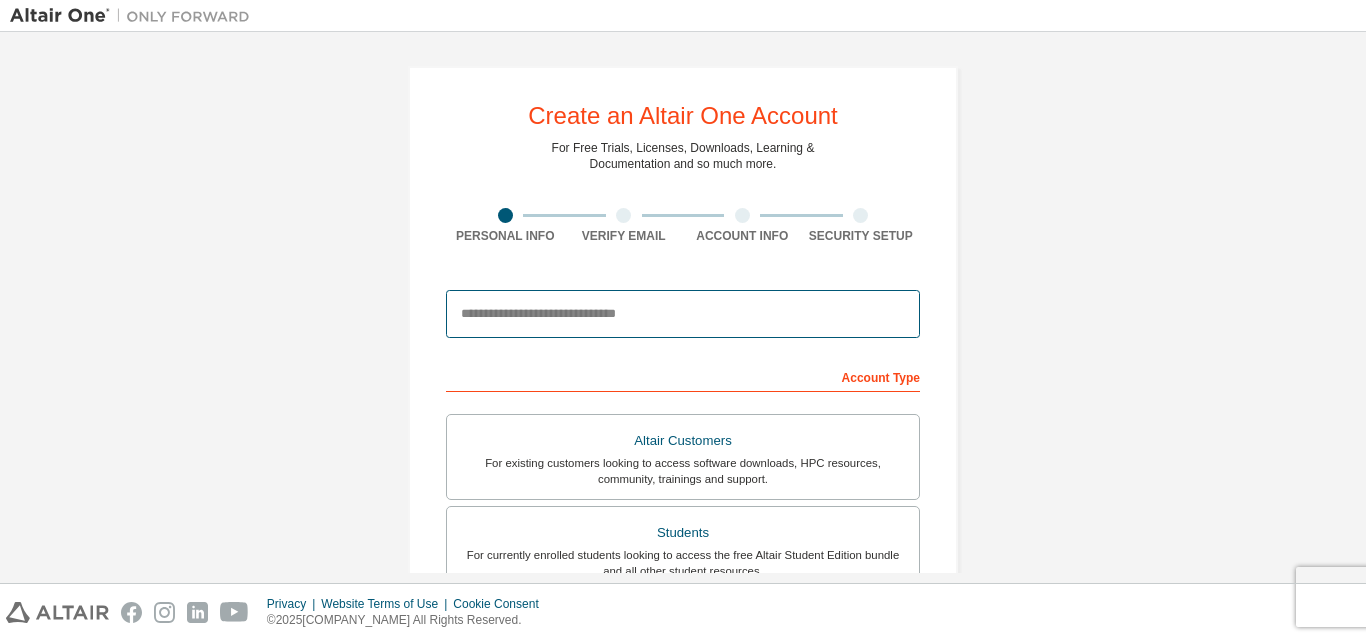 click at bounding box center [683, 314] 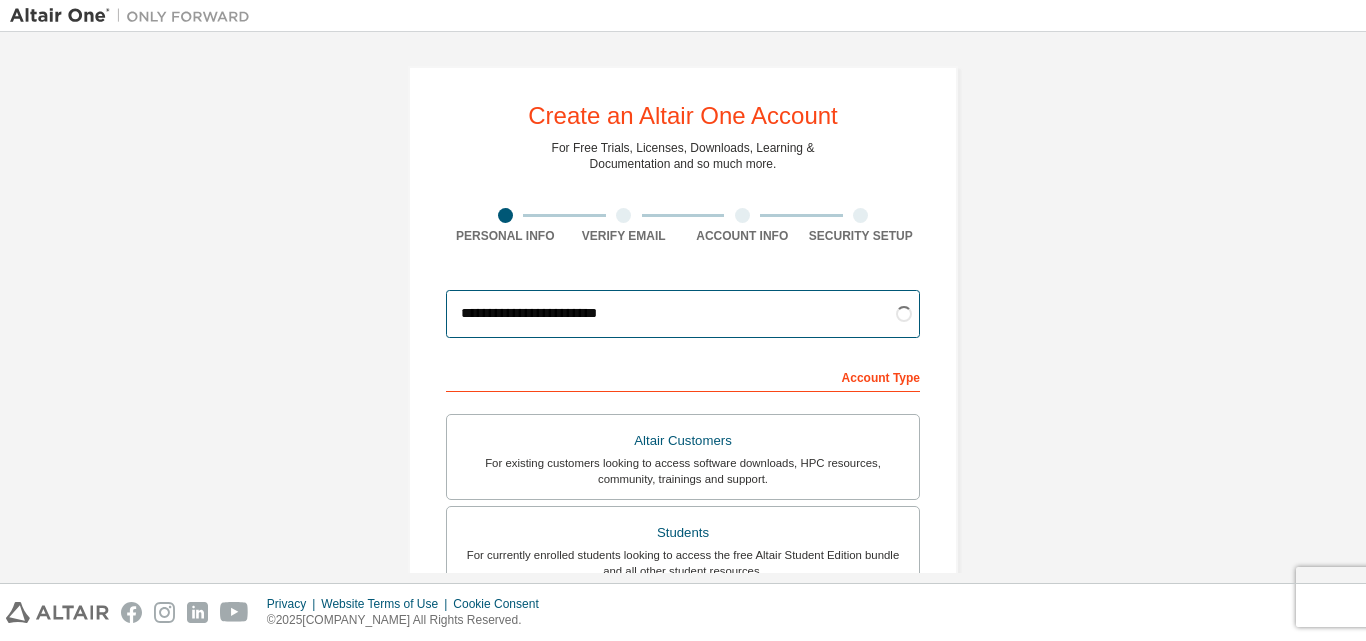 click on "**********" at bounding box center [683, 314] 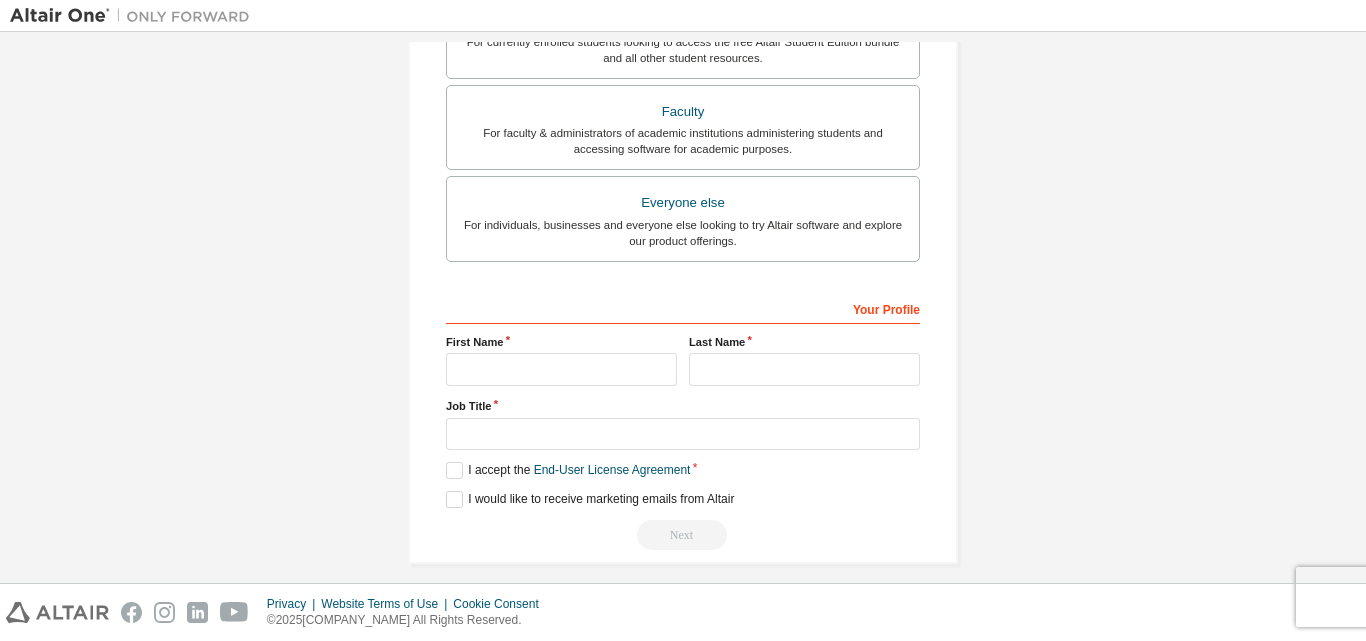 scroll, scrollTop: 528, scrollLeft: 0, axis: vertical 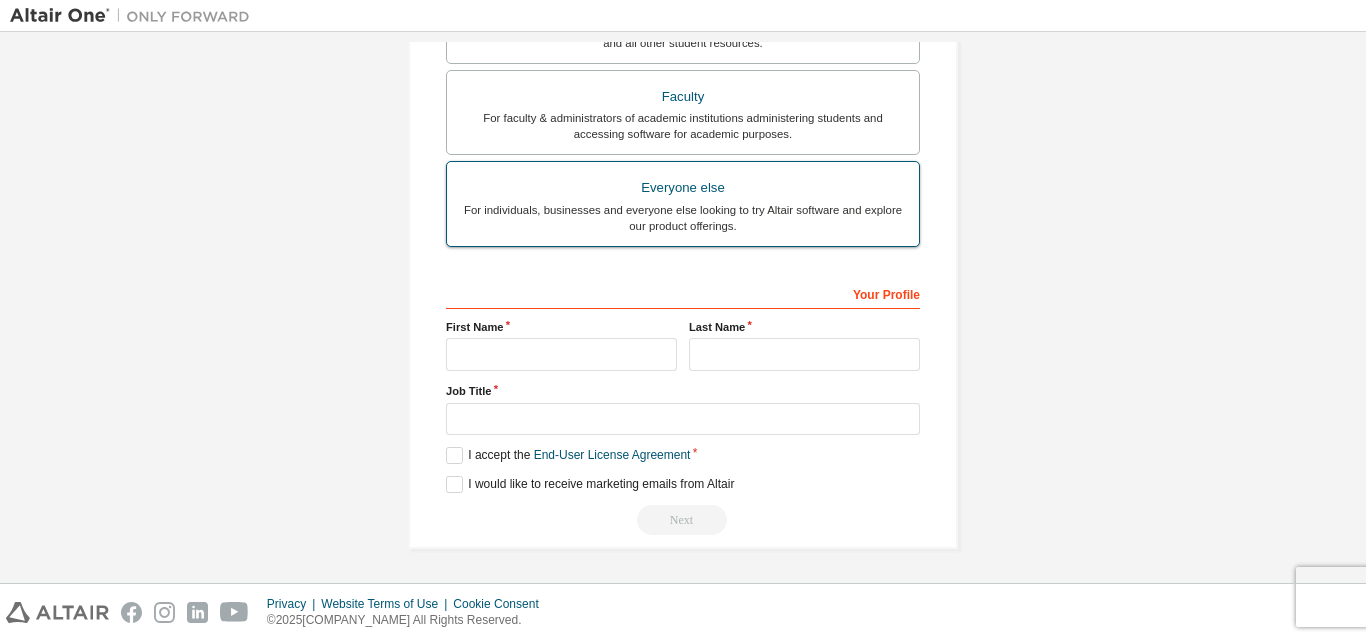 type on "**********" 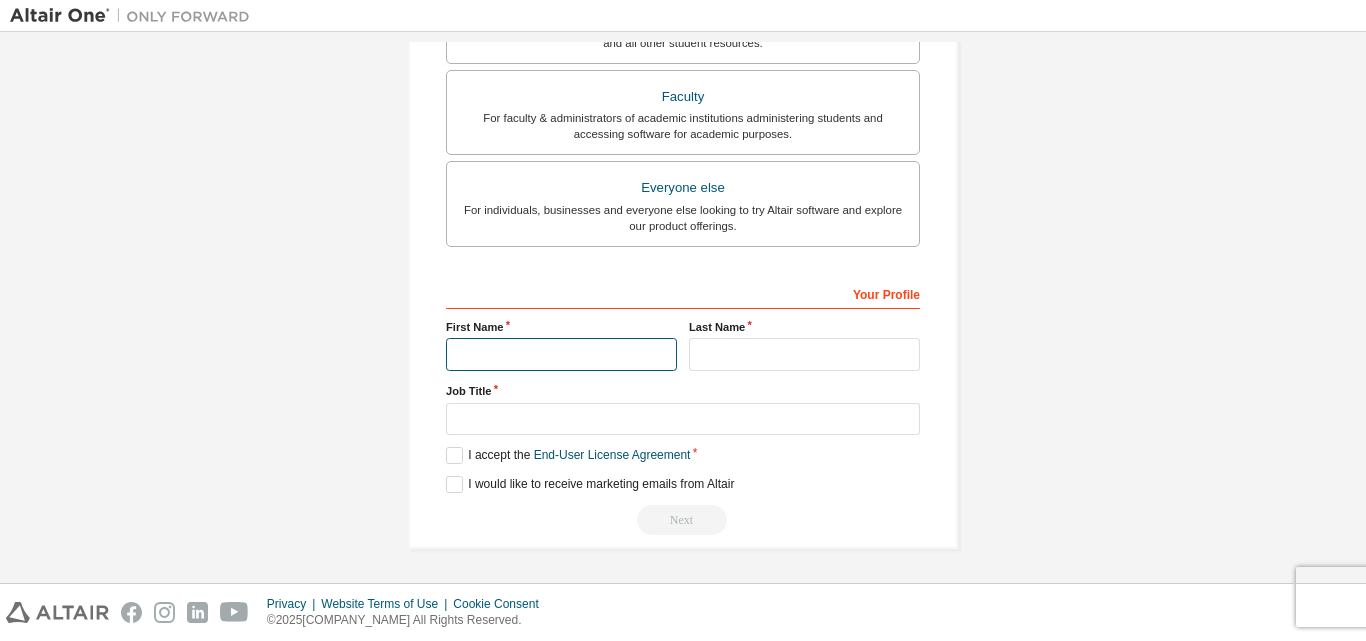 click at bounding box center [561, 354] 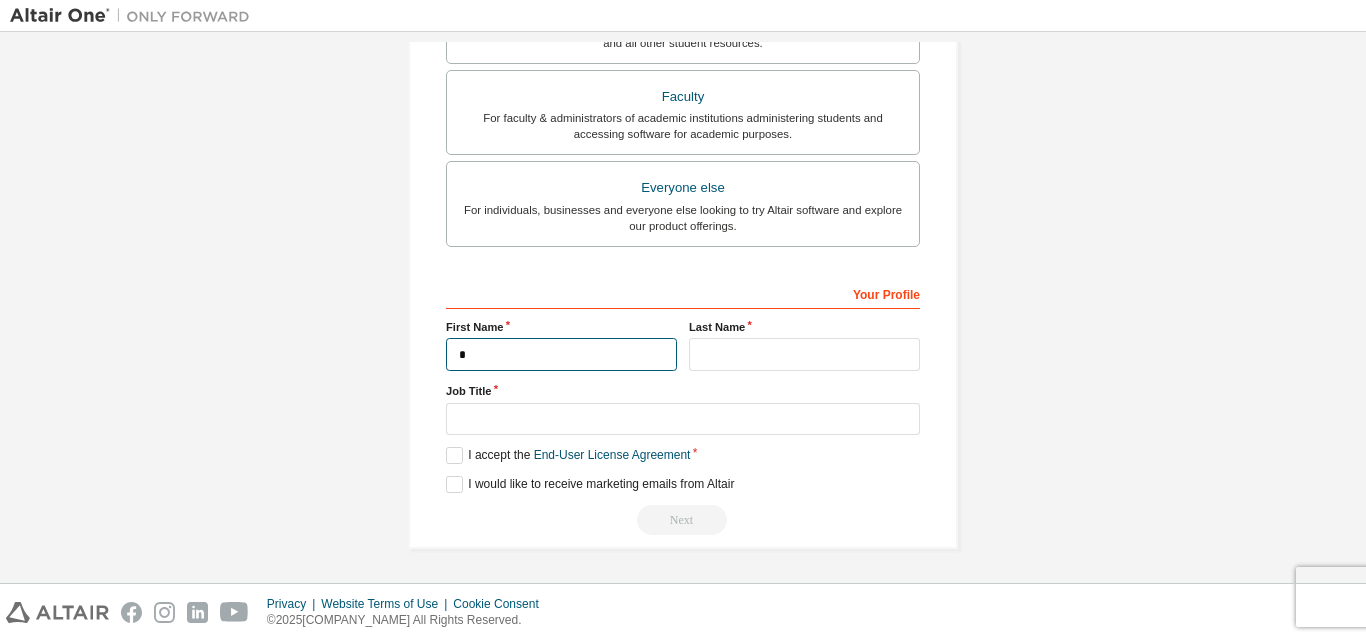 type on "*********" 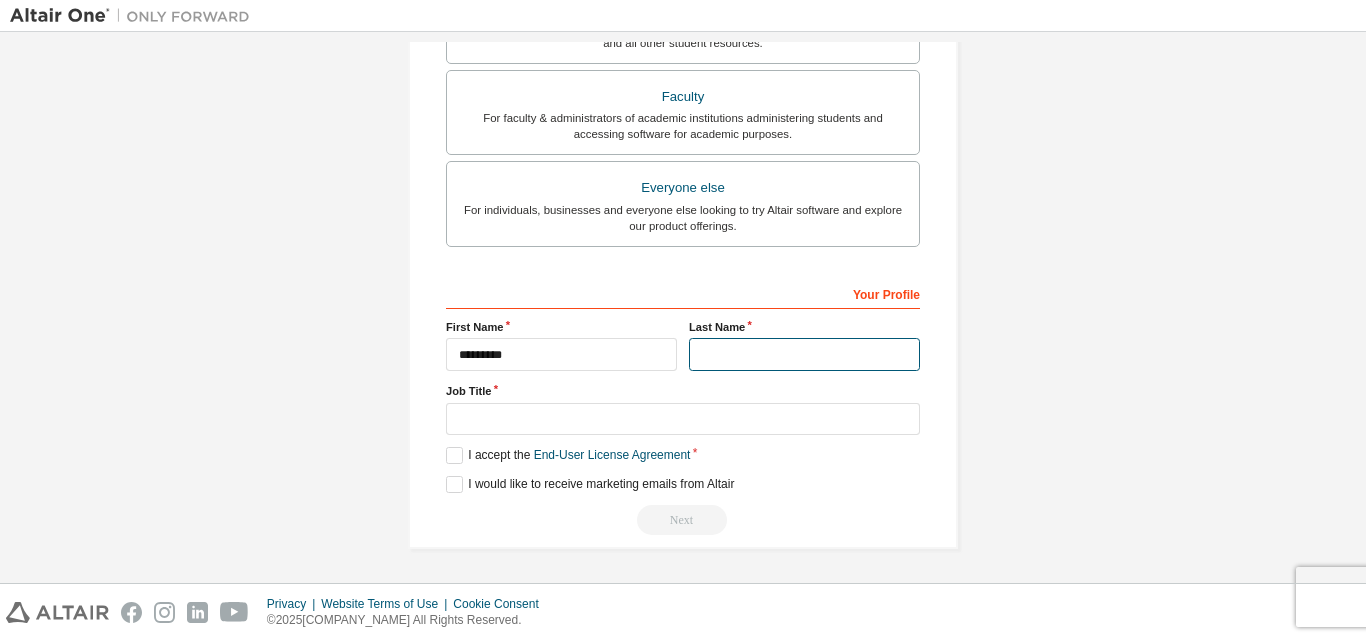 click at bounding box center (804, 354) 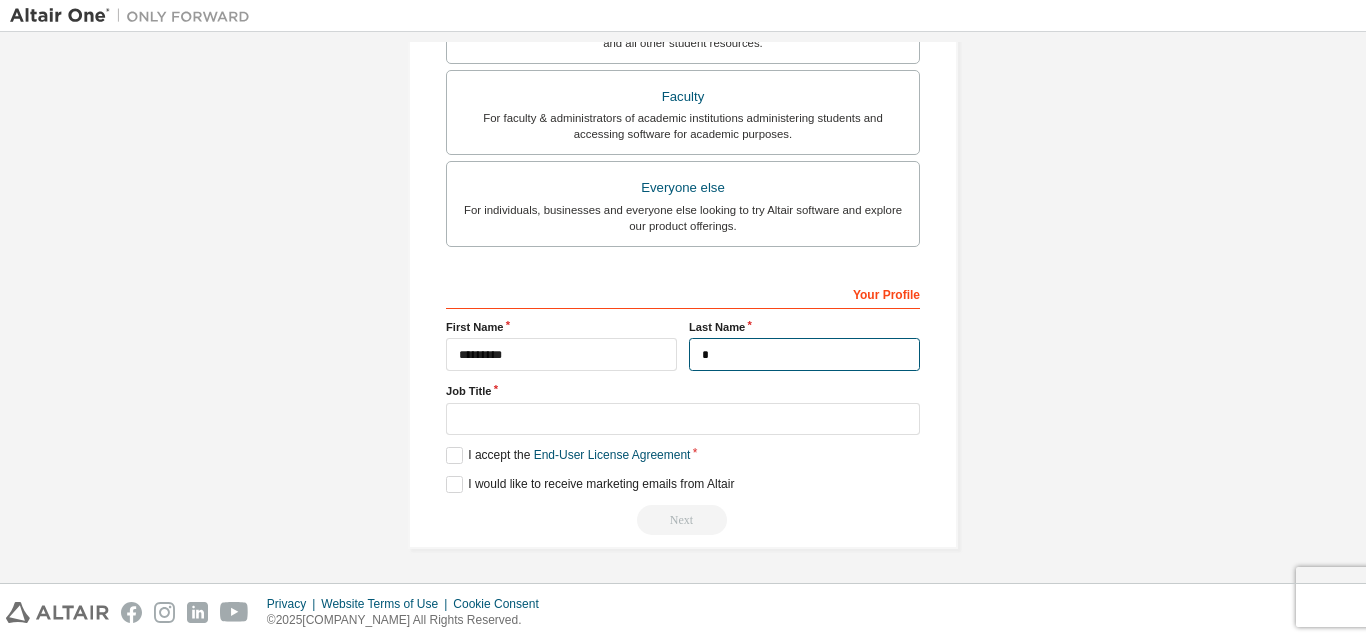 type on "[PASSWORD]" 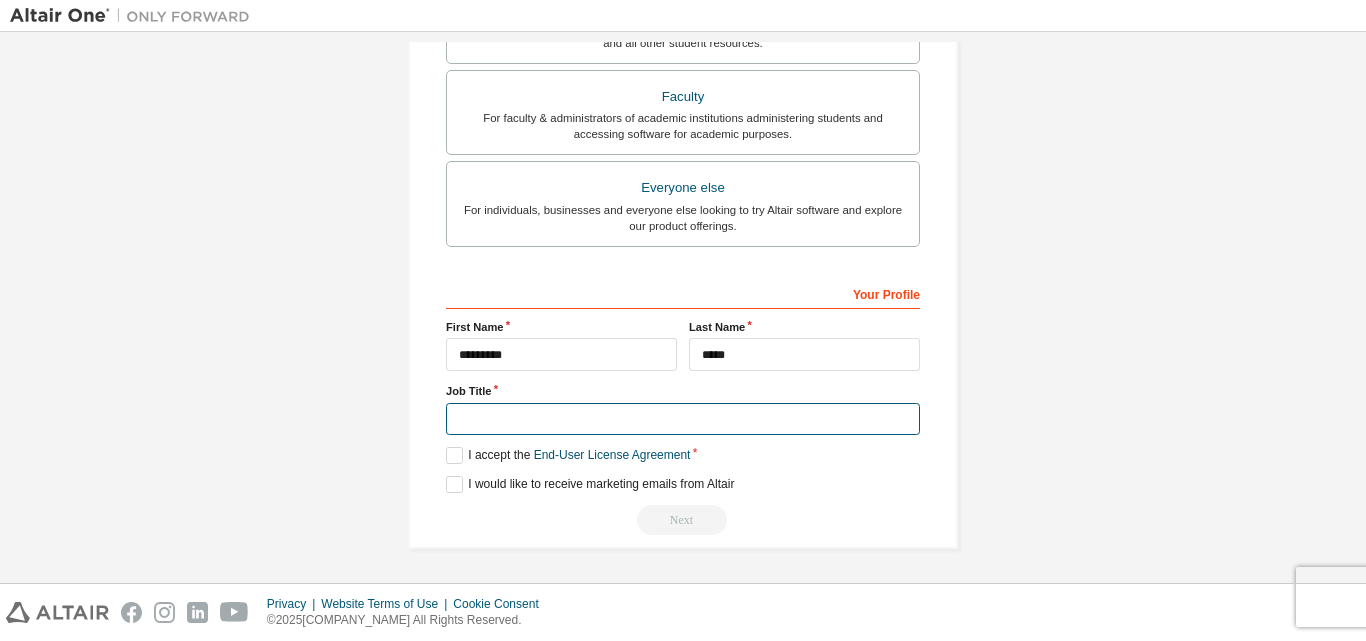 click at bounding box center (683, 419) 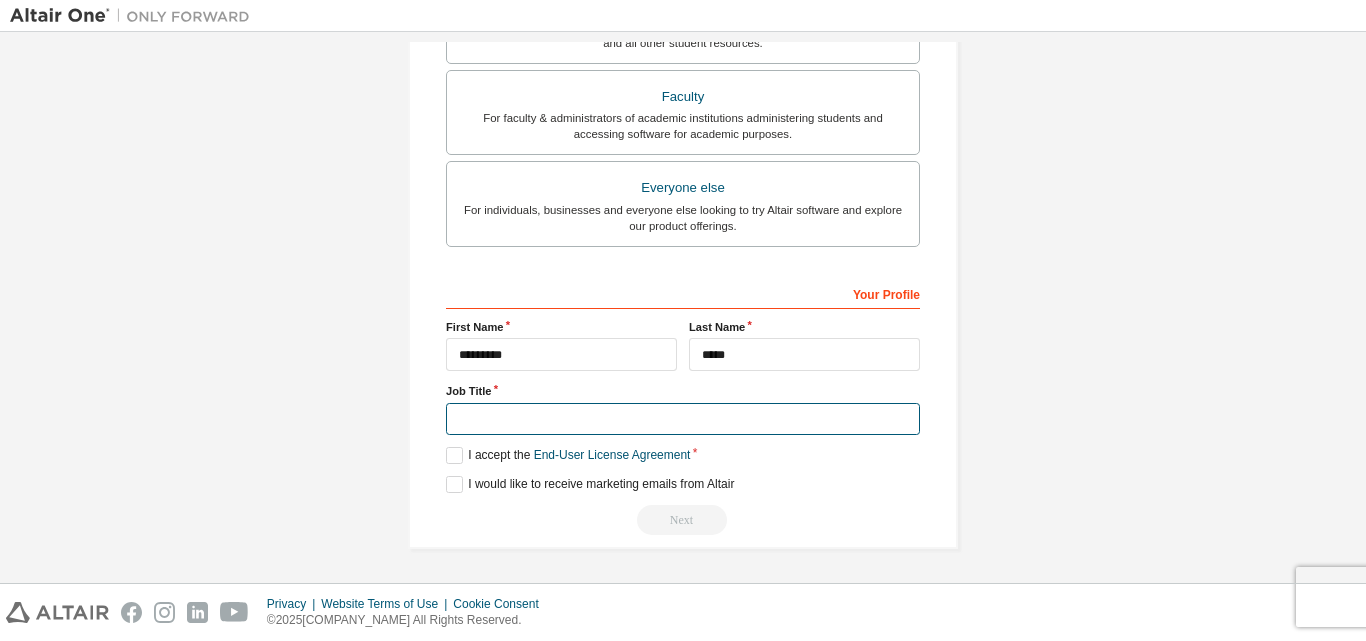 type on "*******" 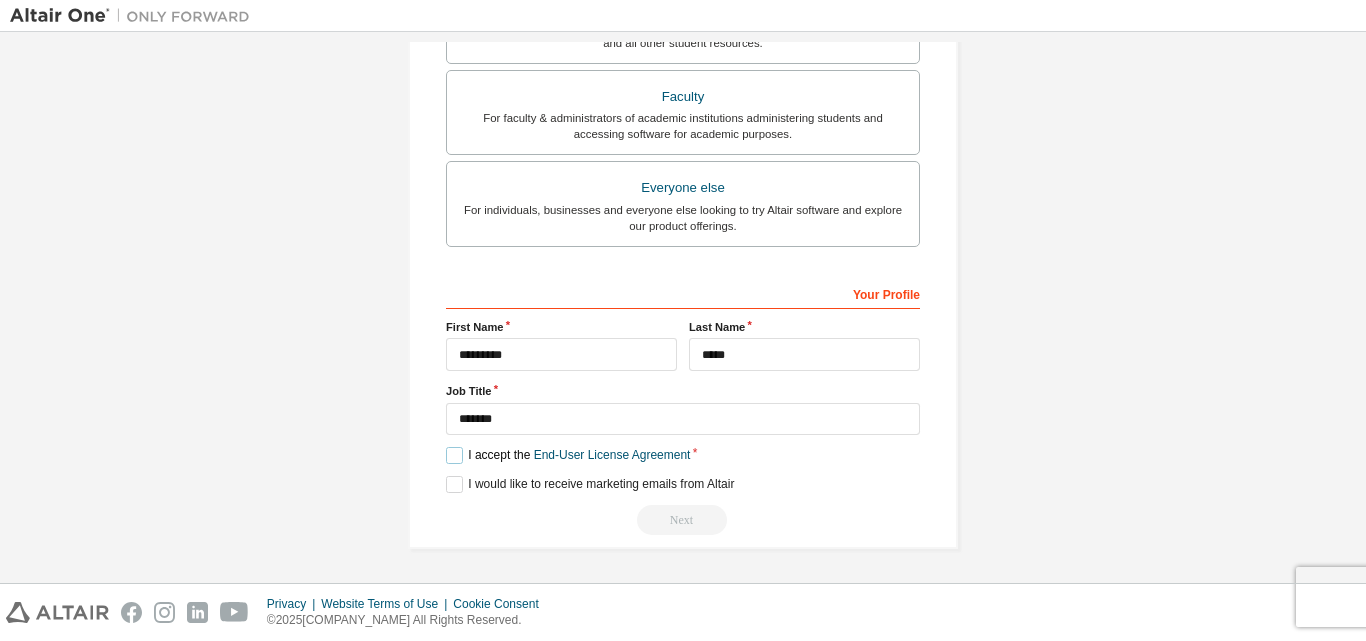 click on "I accept the    End-User License Agreement" at bounding box center (568, 455) 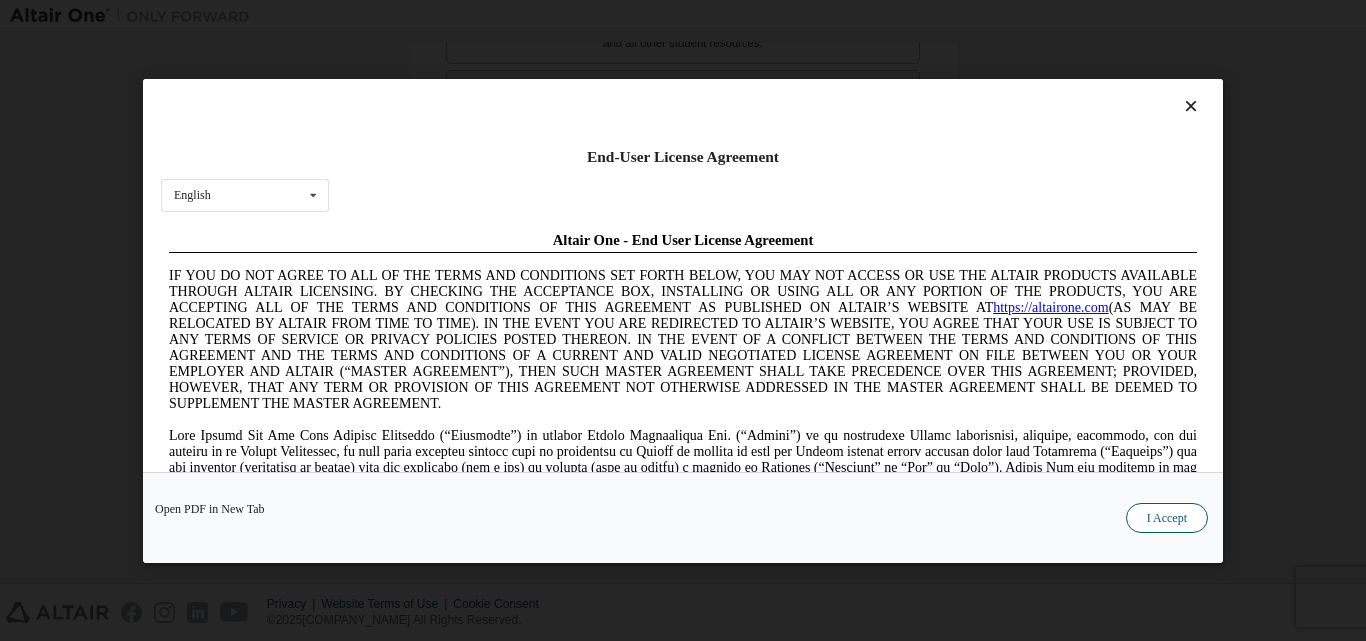 scroll, scrollTop: 0, scrollLeft: 0, axis: both 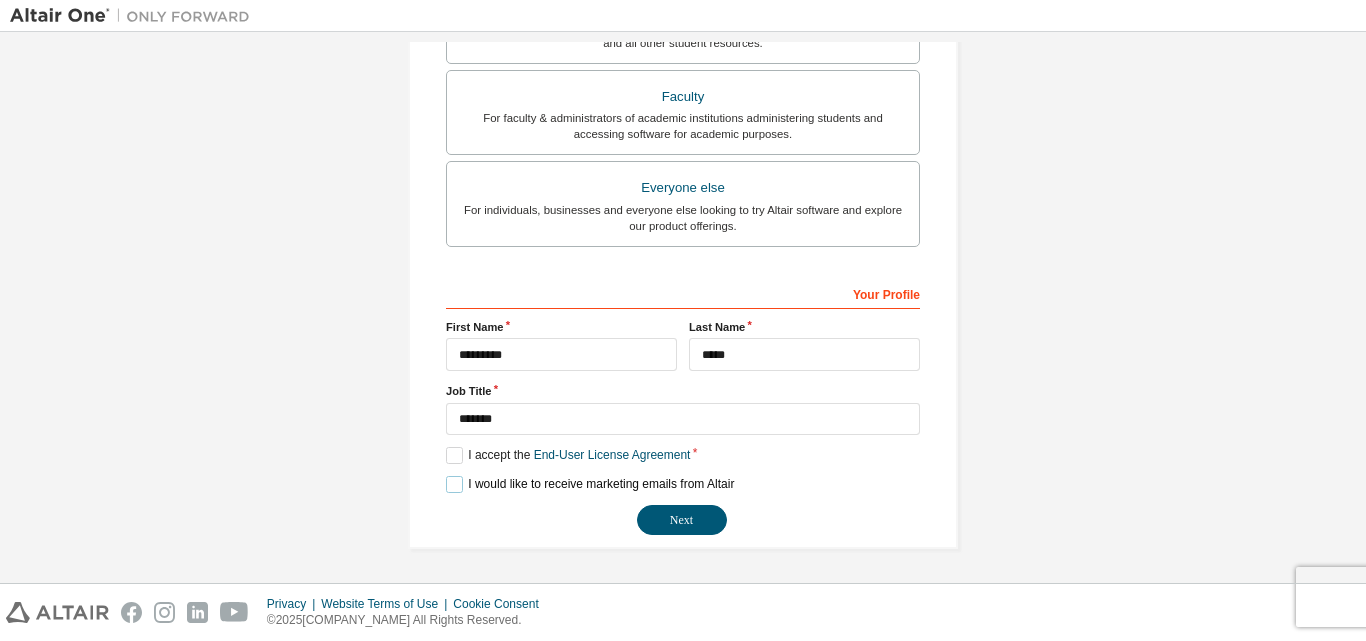 click on "I would like to receive marketing emails from Altair" at bounding box center [590, 484] 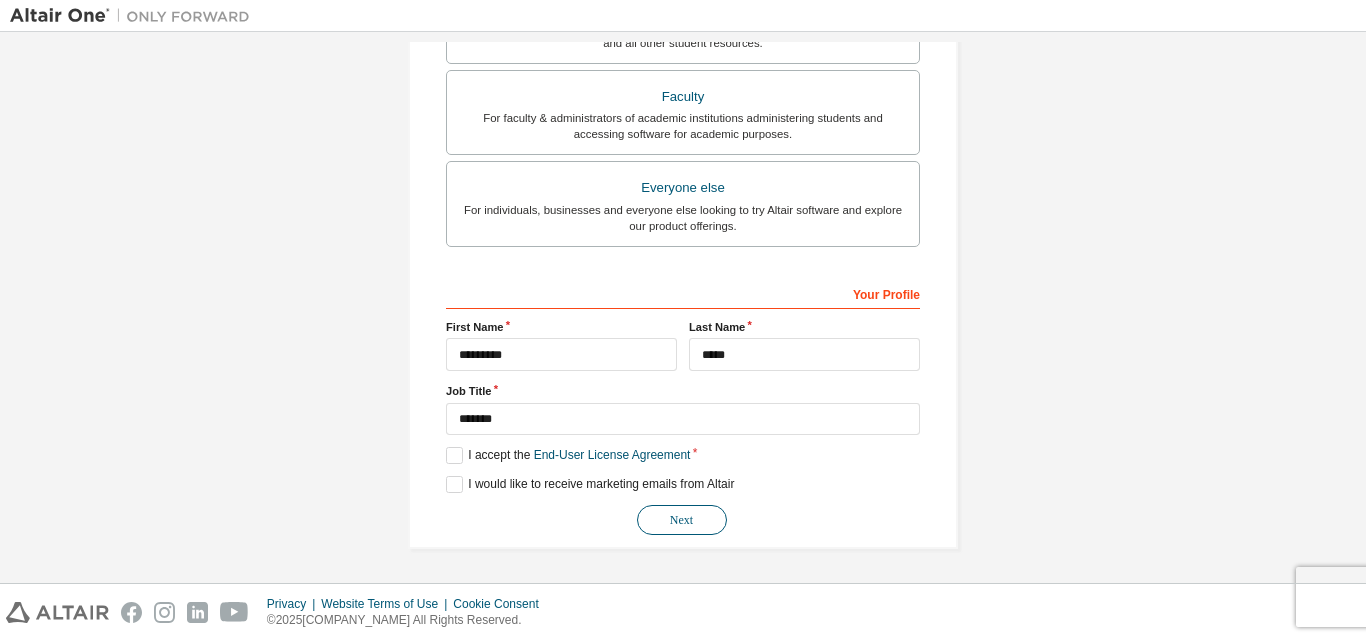 click on "Next" at bounding box center [682, 520] 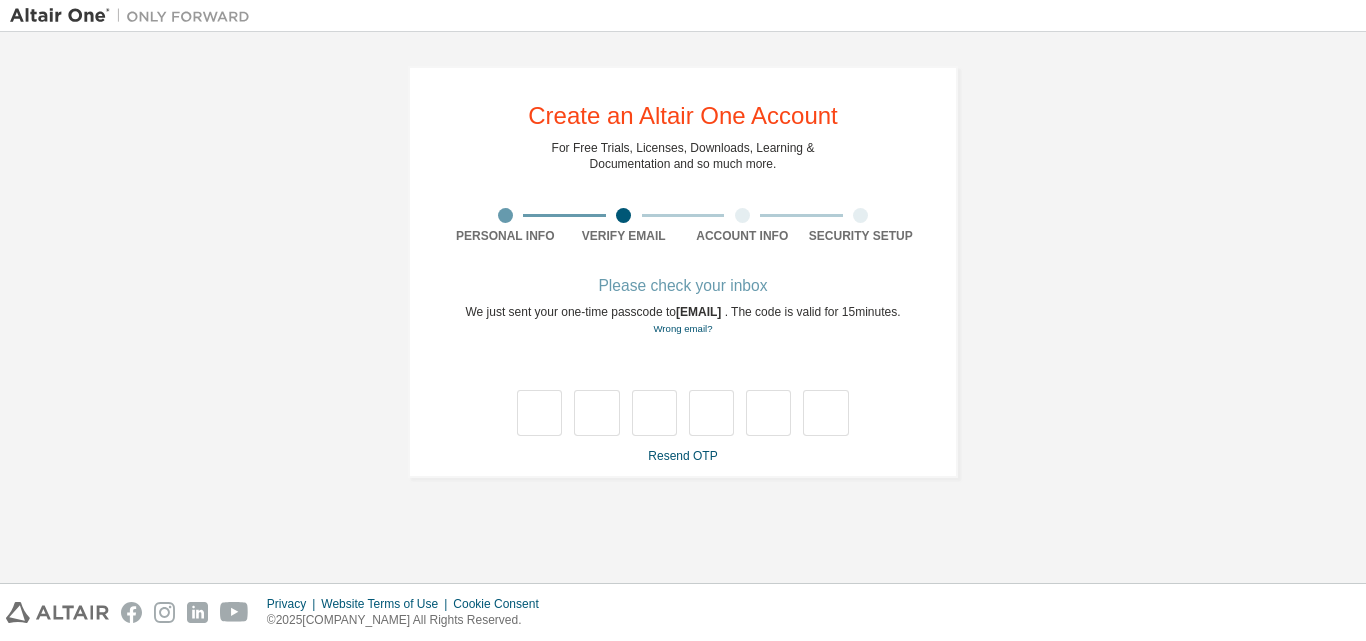scroll, scrollTop: 0, scrollLeft: 0, axis: both 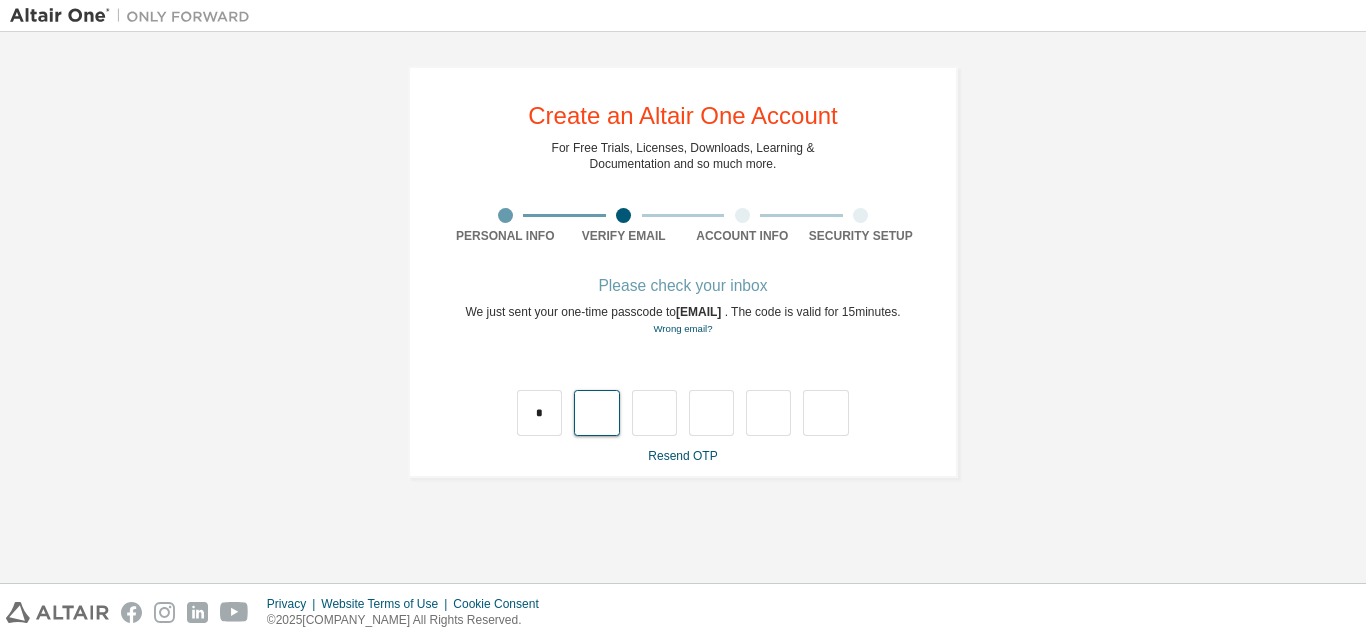 type on "*" 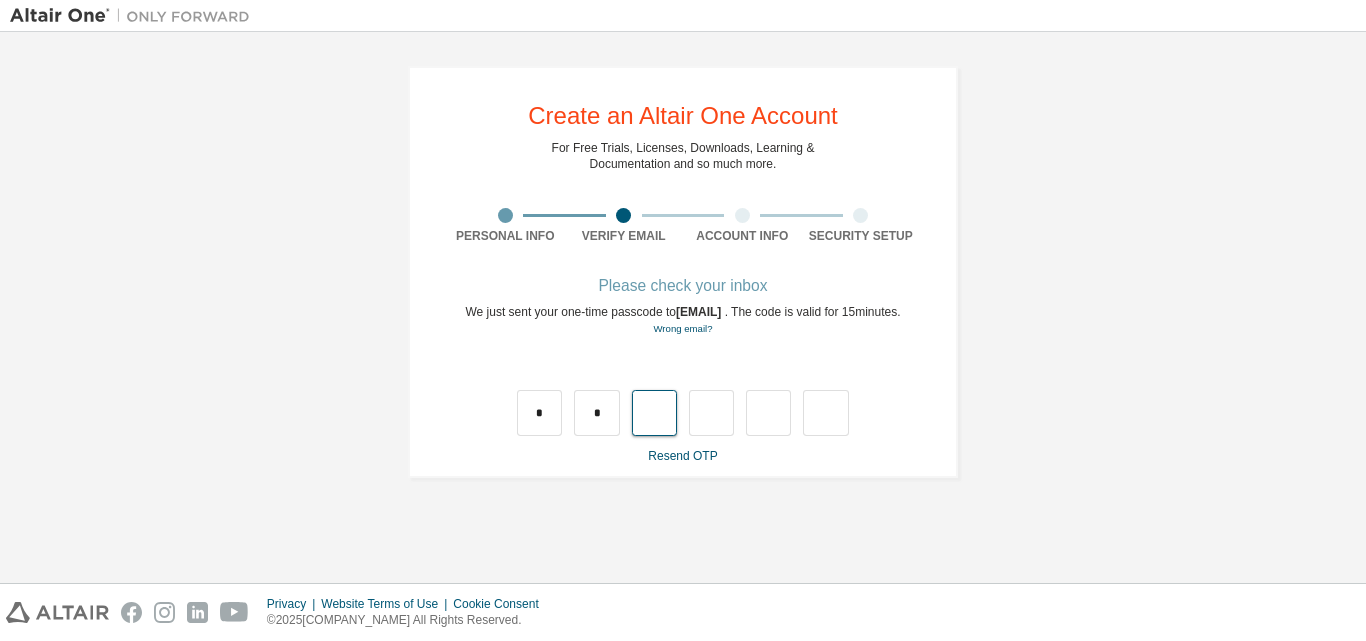 type on "*" 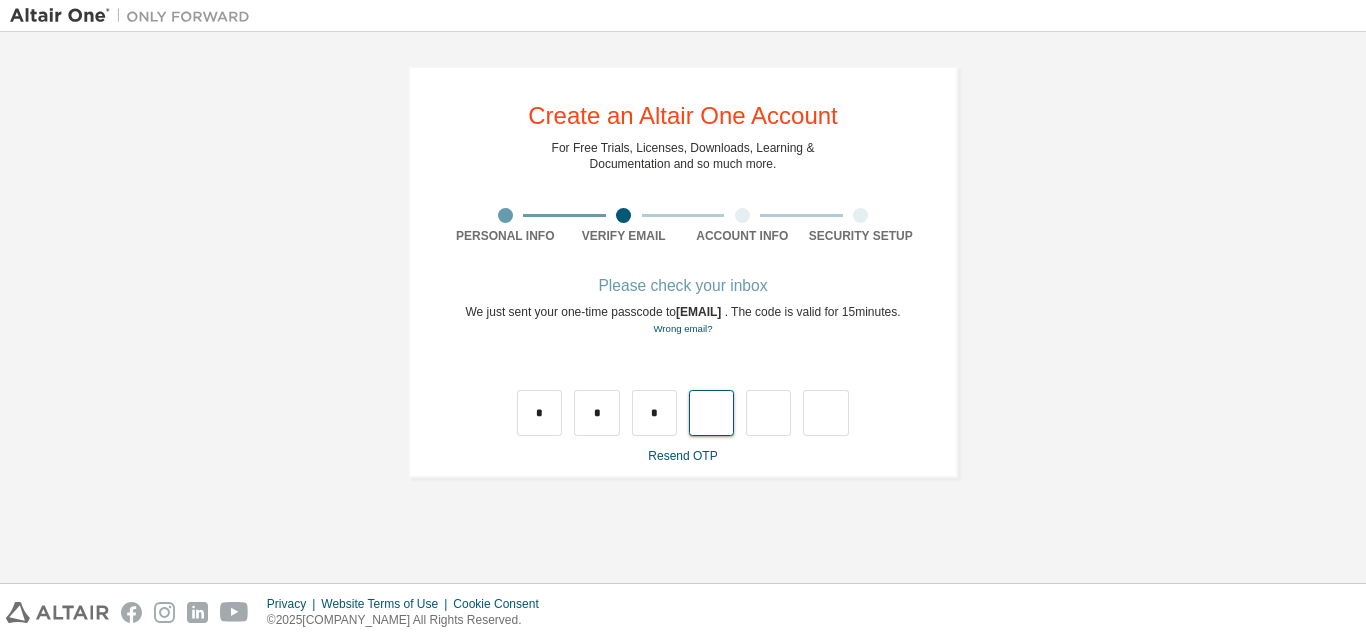type on "*" 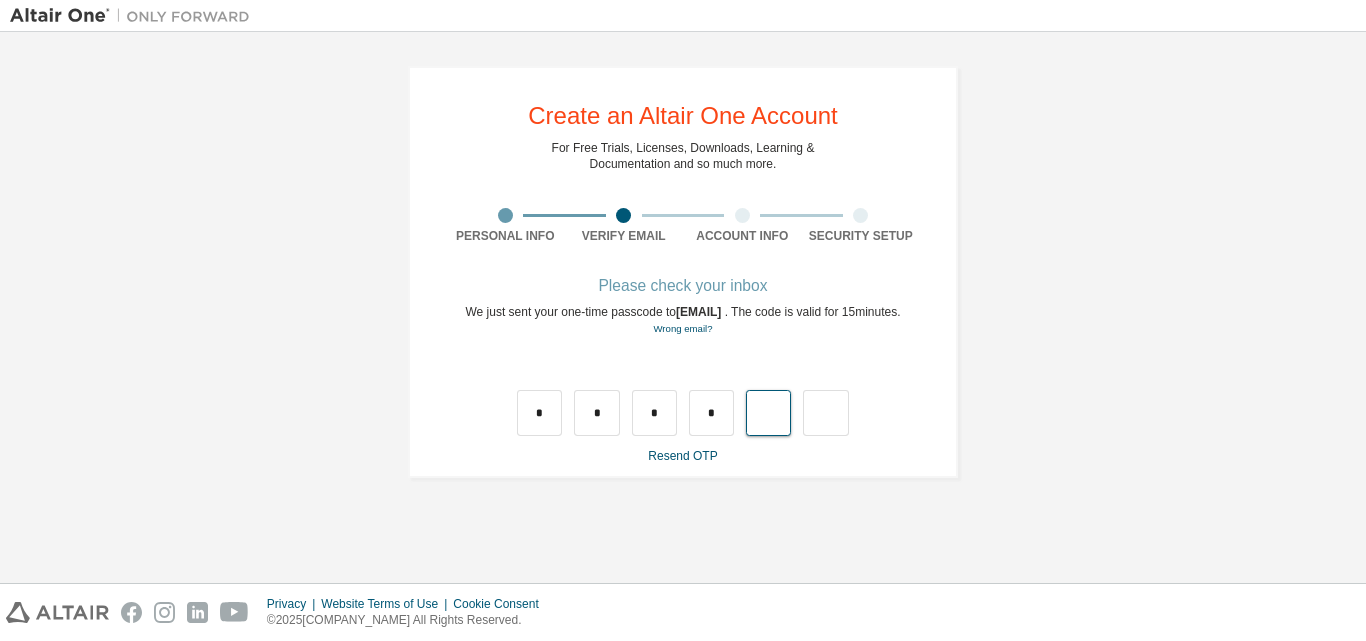 type on "*" 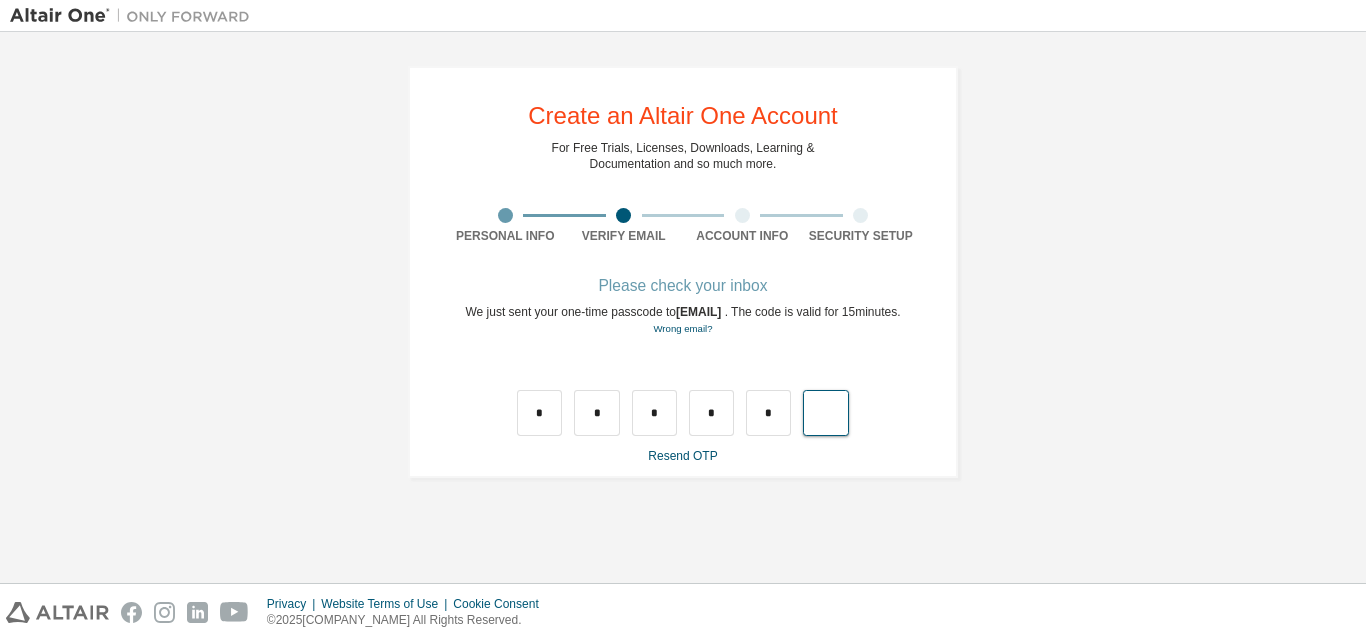 type on "*" 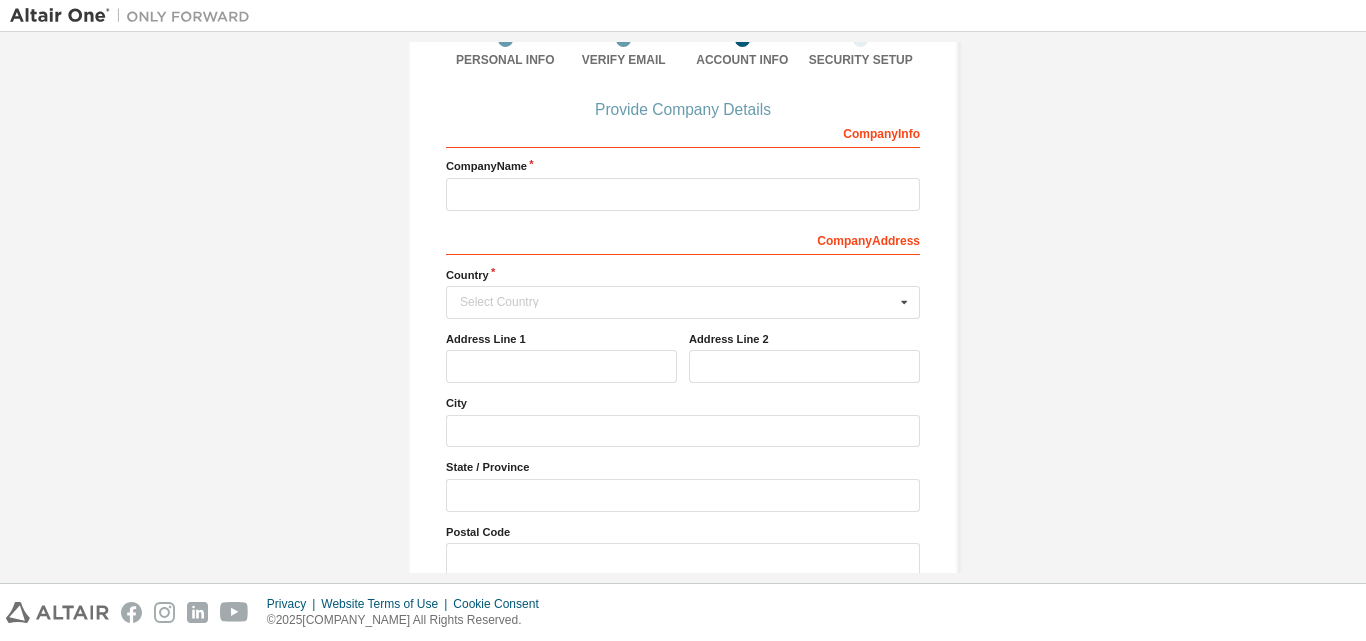 scroll, scrollTop: 177, scrollLeft: 0, axis: vertical 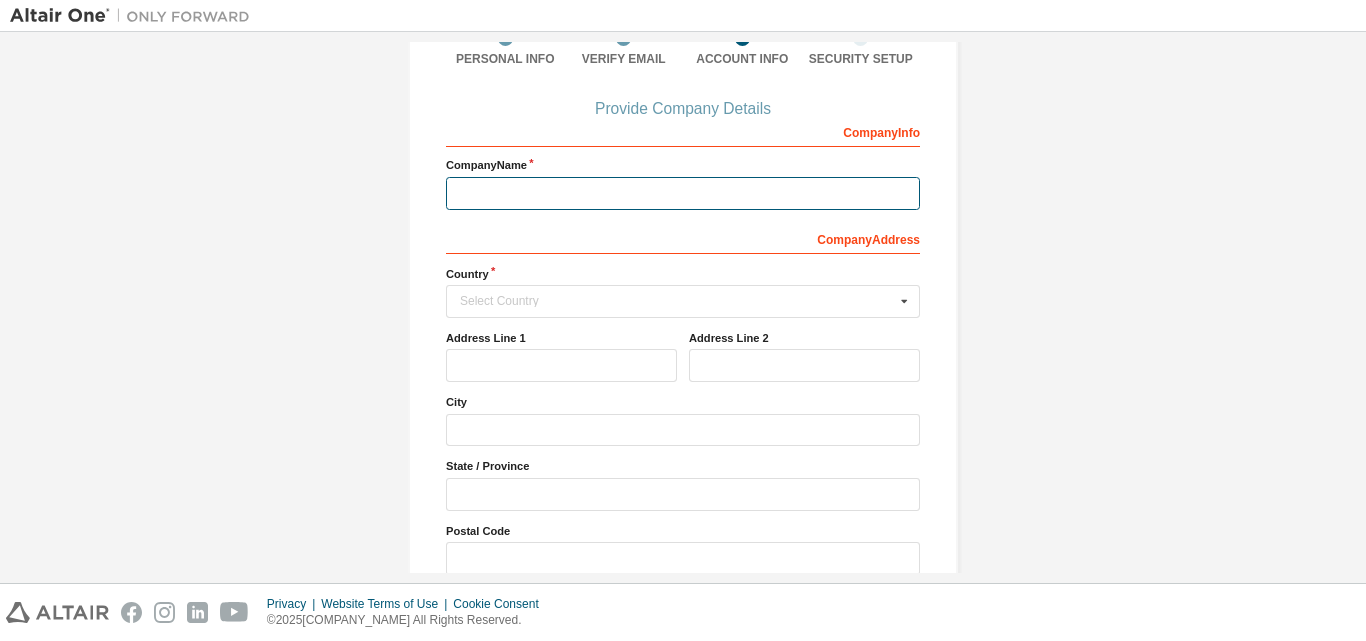 click at bounding box center [683, 193] 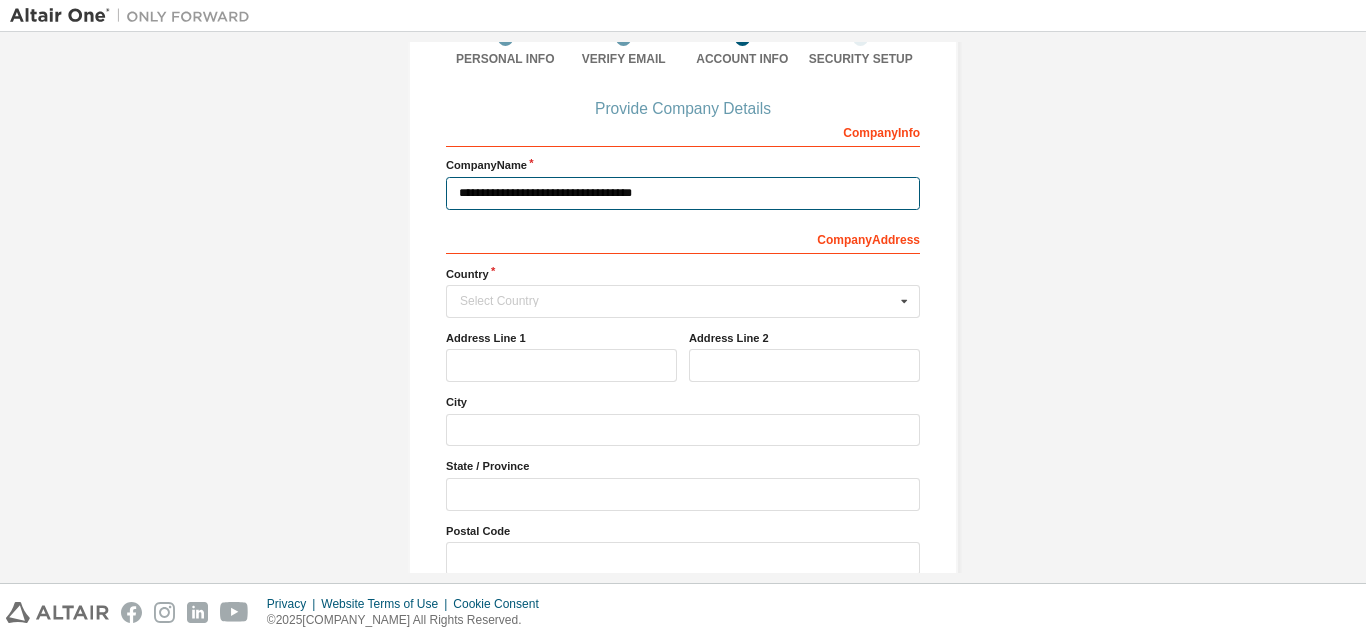 click on "**********" at bounding box center [683, 193] 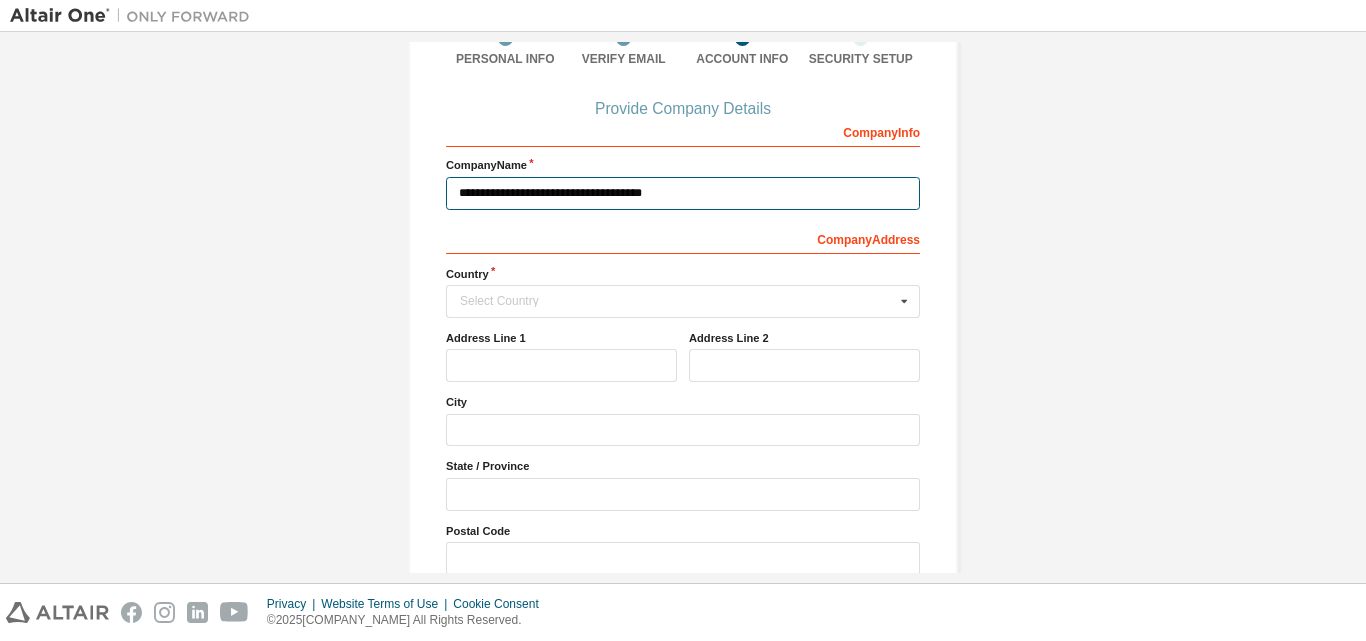 click on "**********" at bounding box center (683, 193) 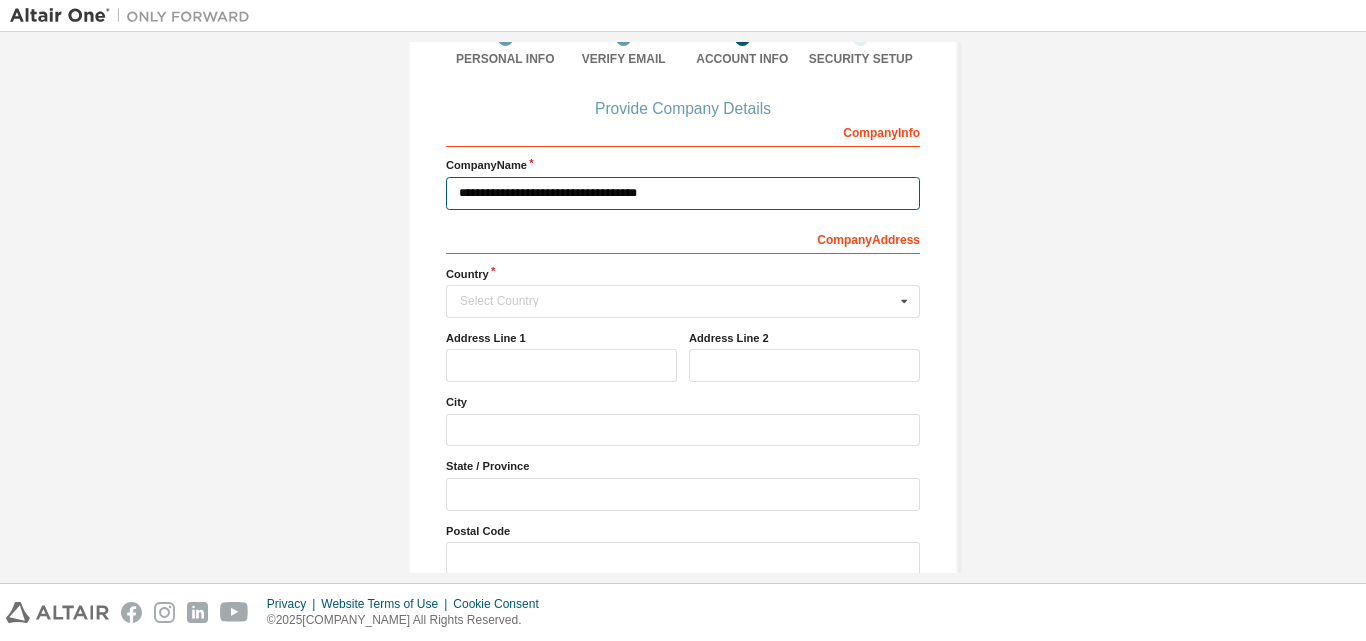 paste on "*" 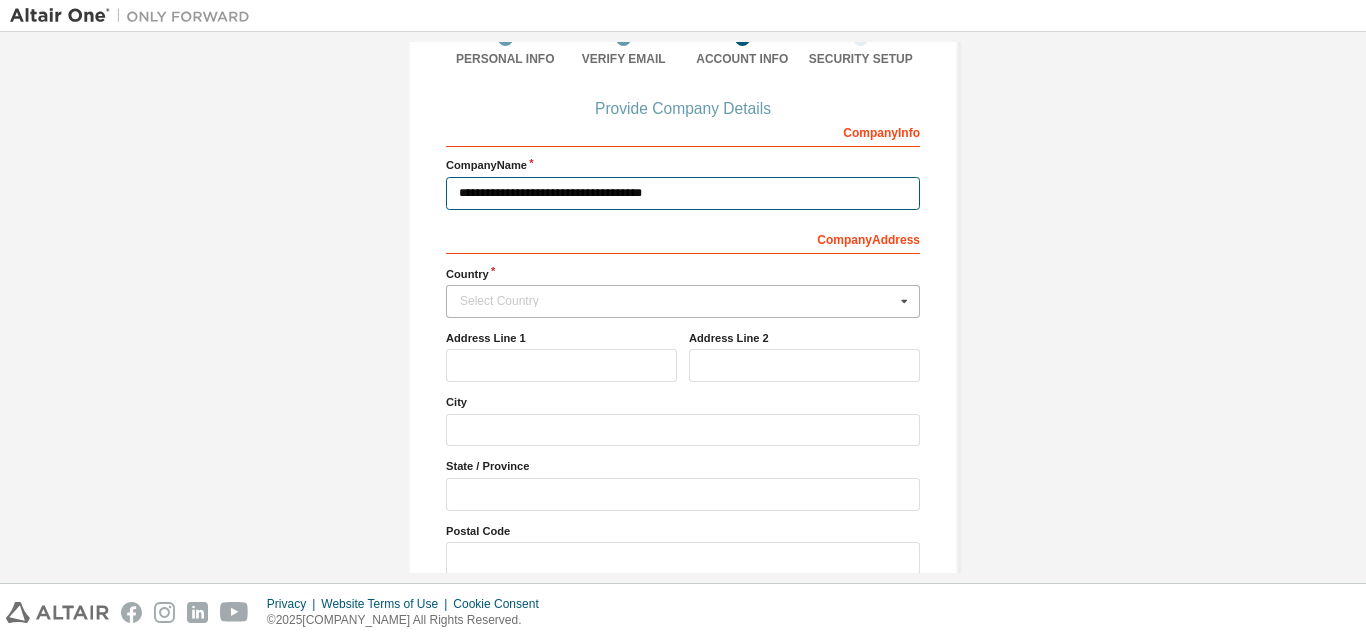 type on "**********" 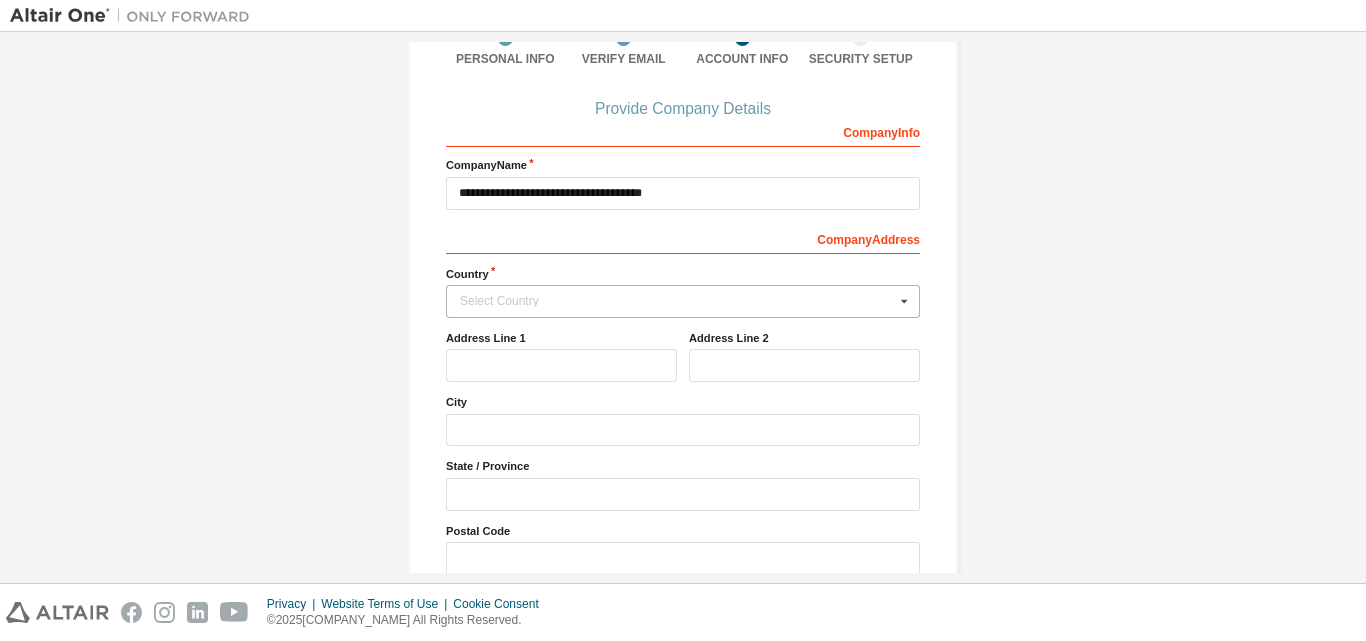 click on "Select Country" at bounding box center [677, 301] 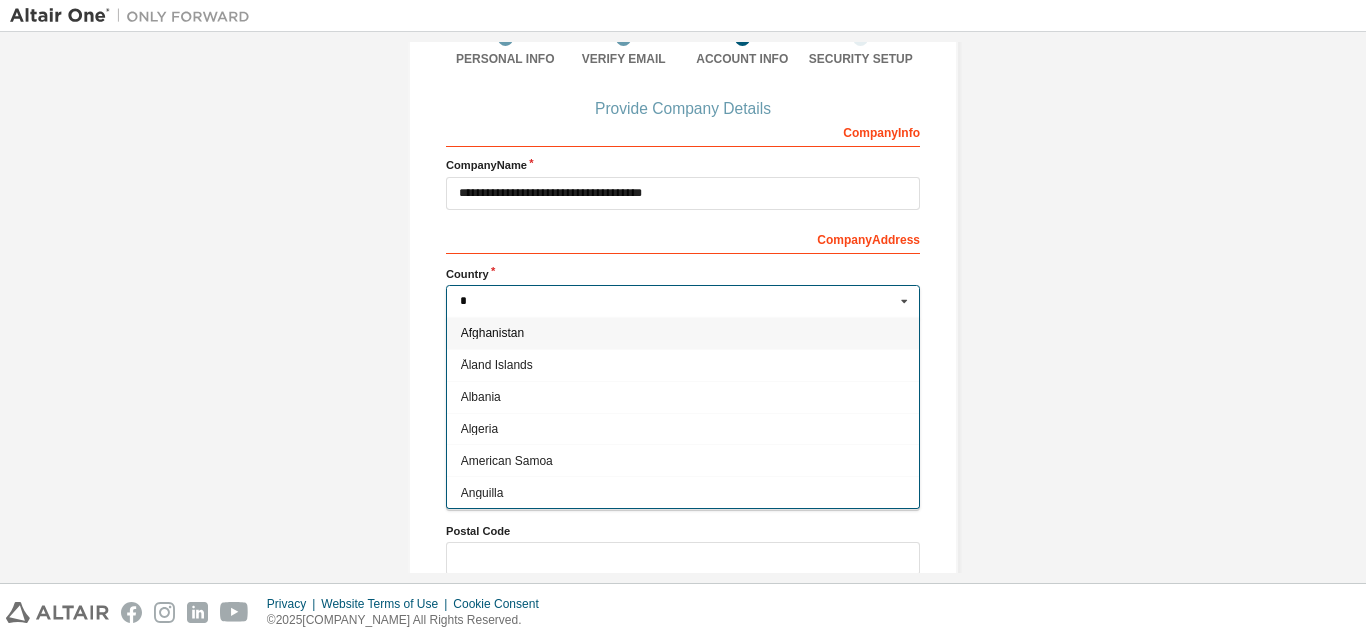 paste on "*" 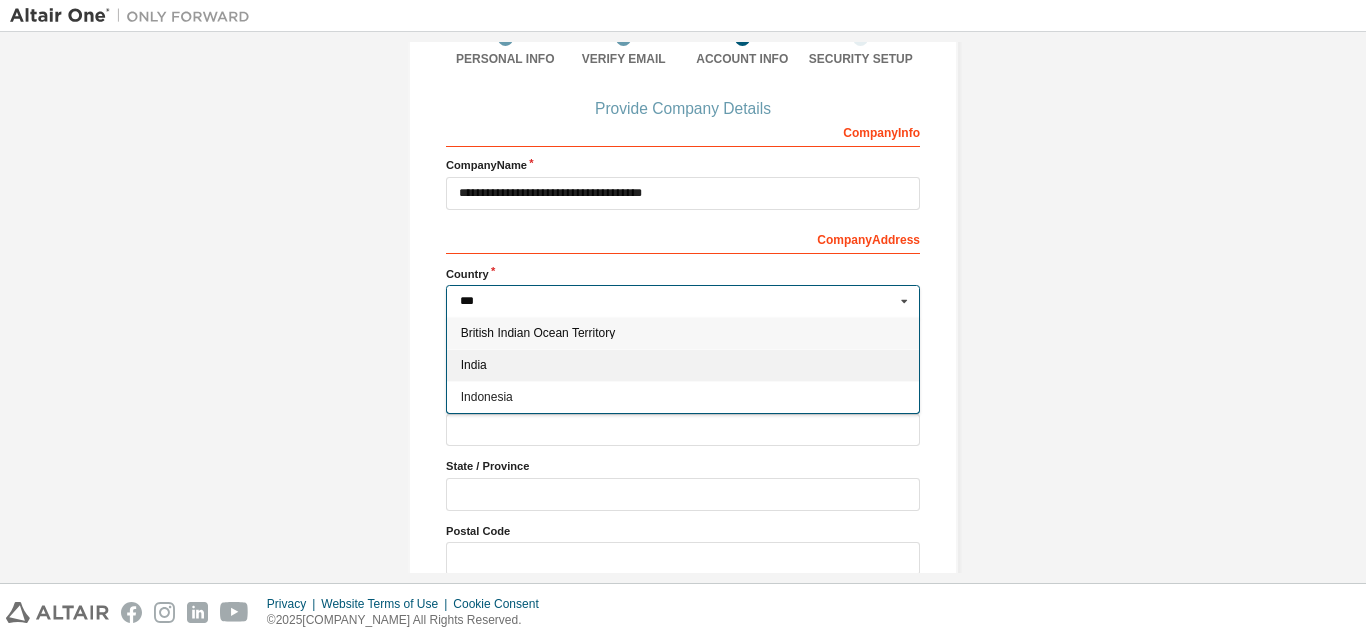 type on "***" 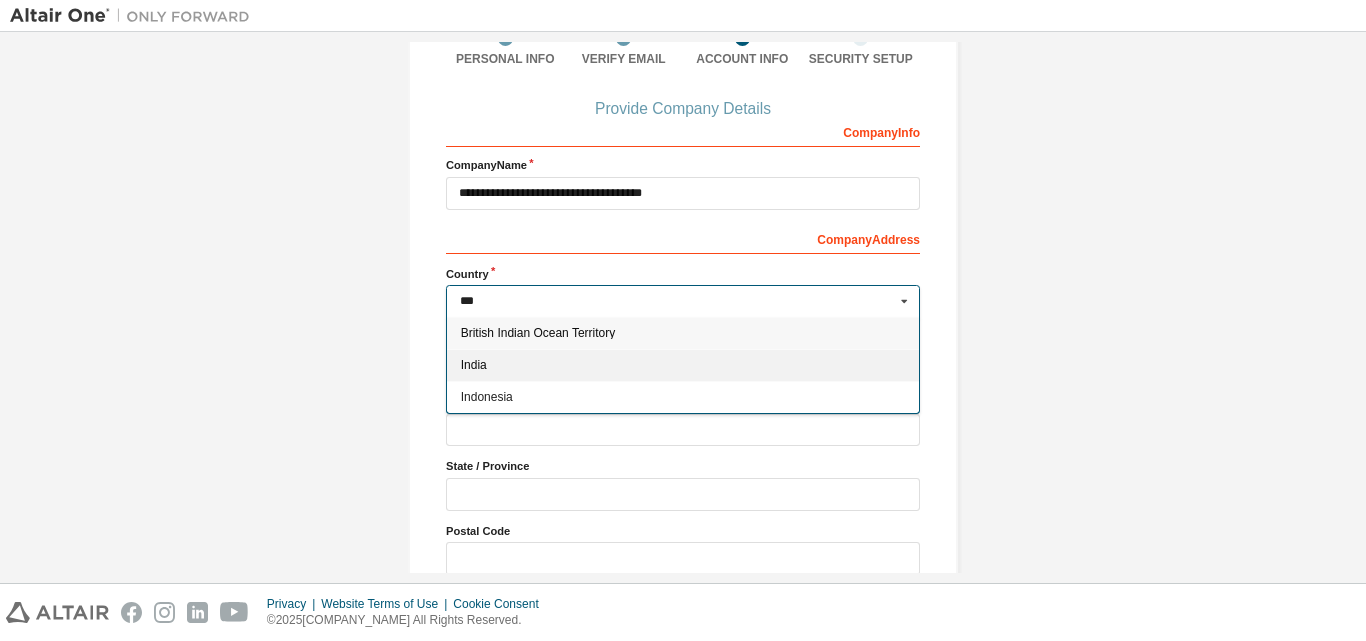 click on "India" at bounding box center (683, 365) 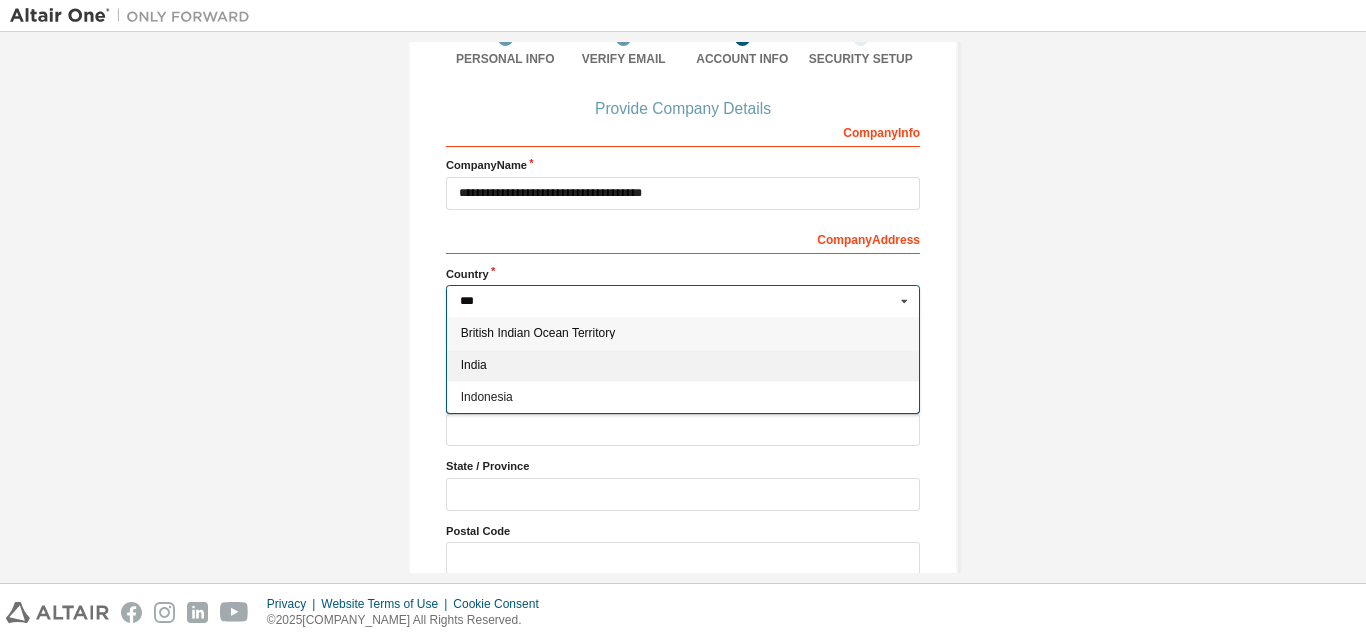 type on "***" 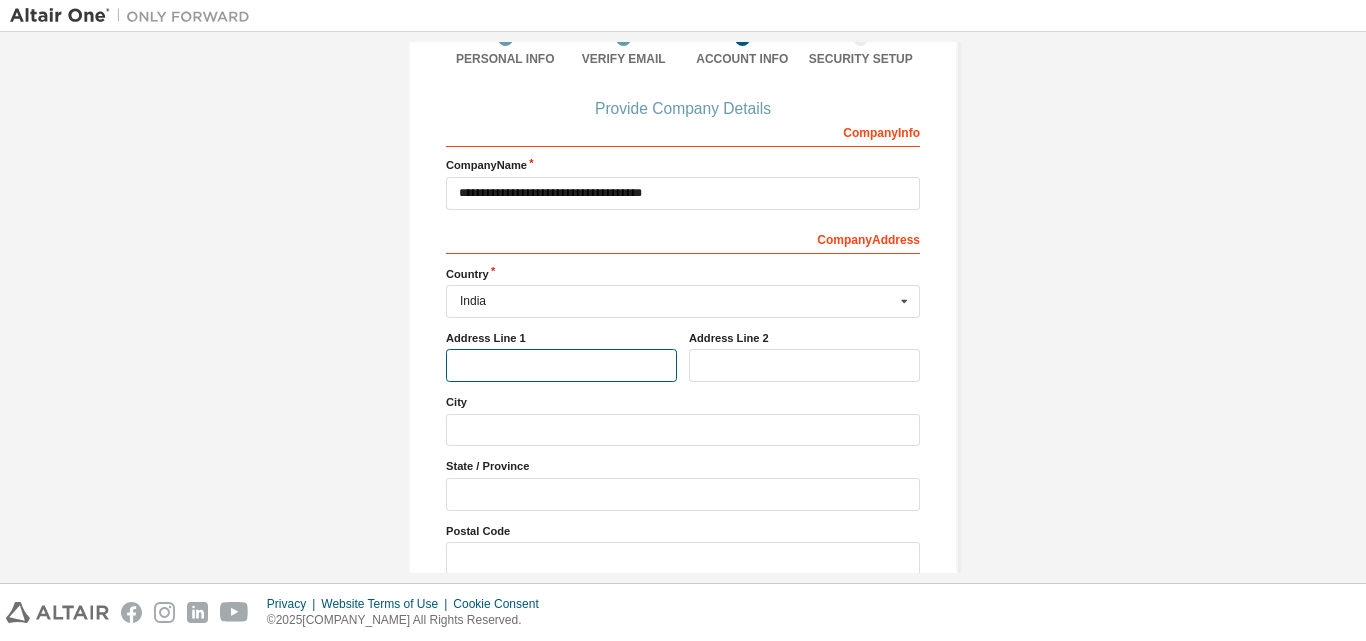 click at bounding box center (561, 365) 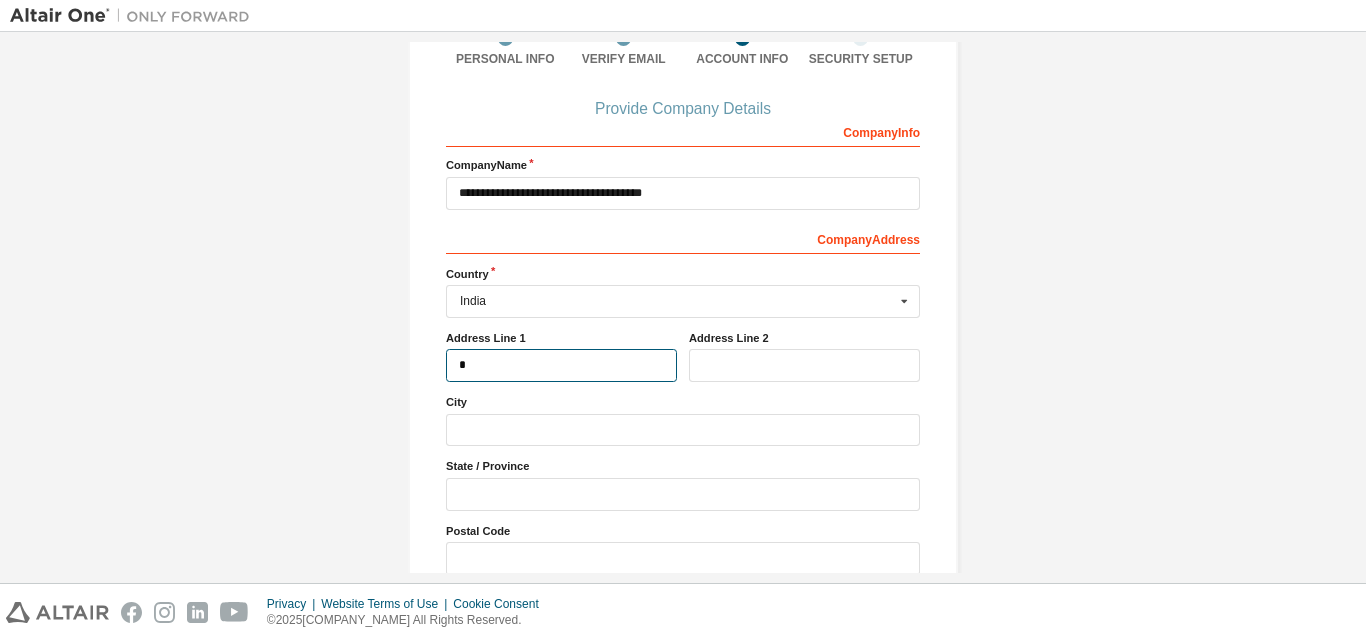 type on "**********" 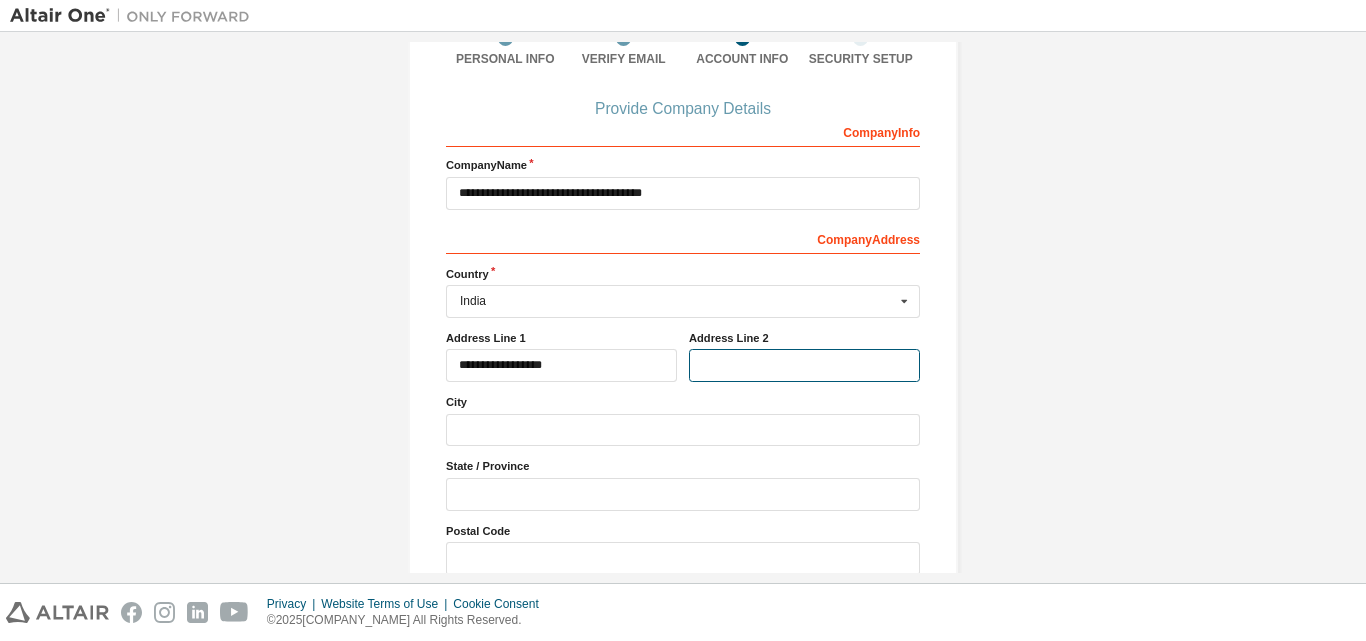 click at bounding box center [804, 365] 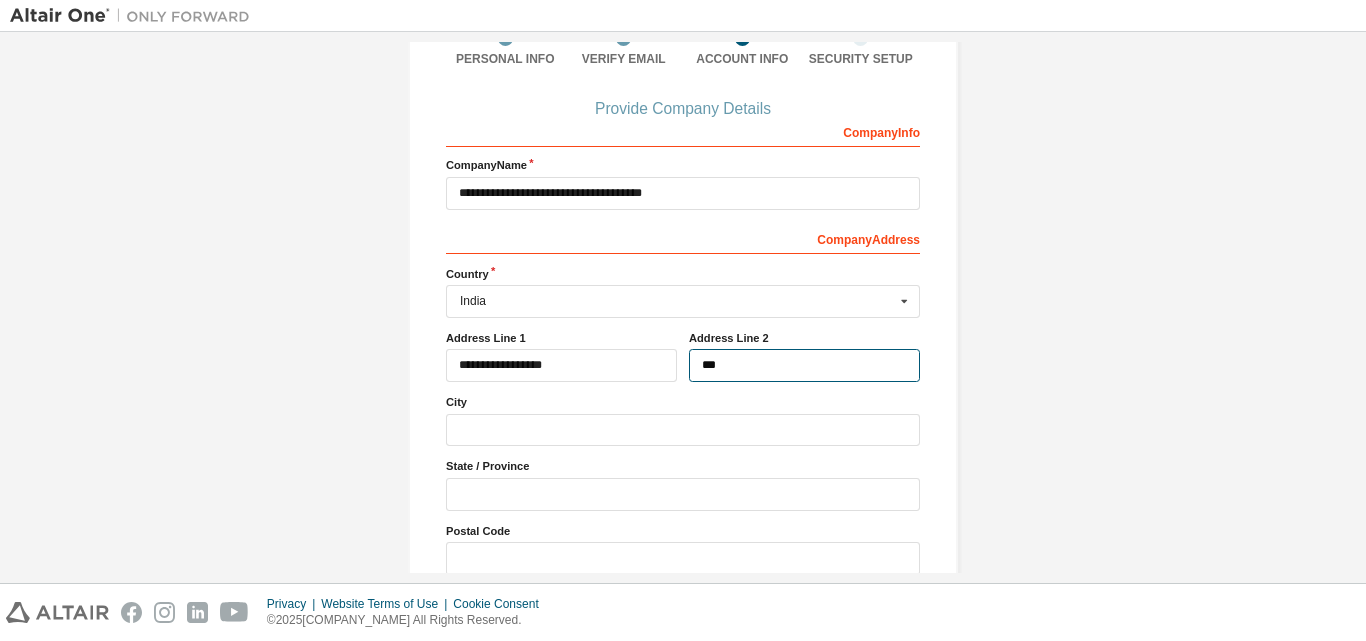 type on "**********" 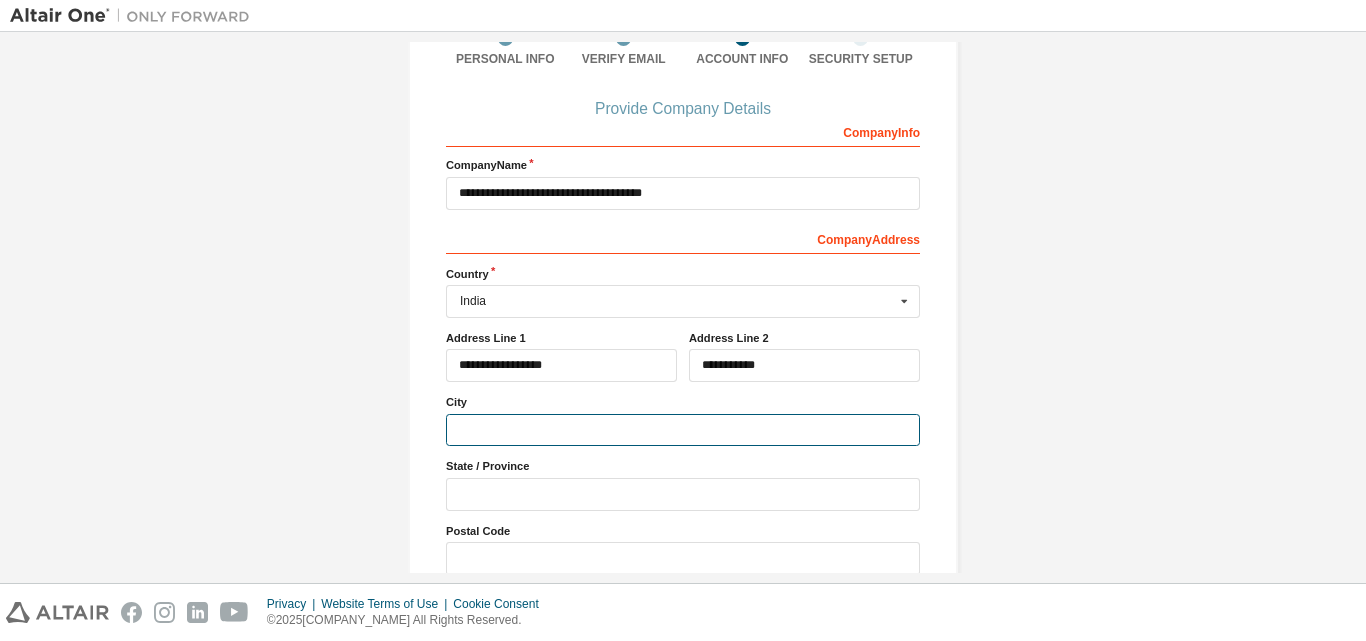 click at bounding box center (683, 430) 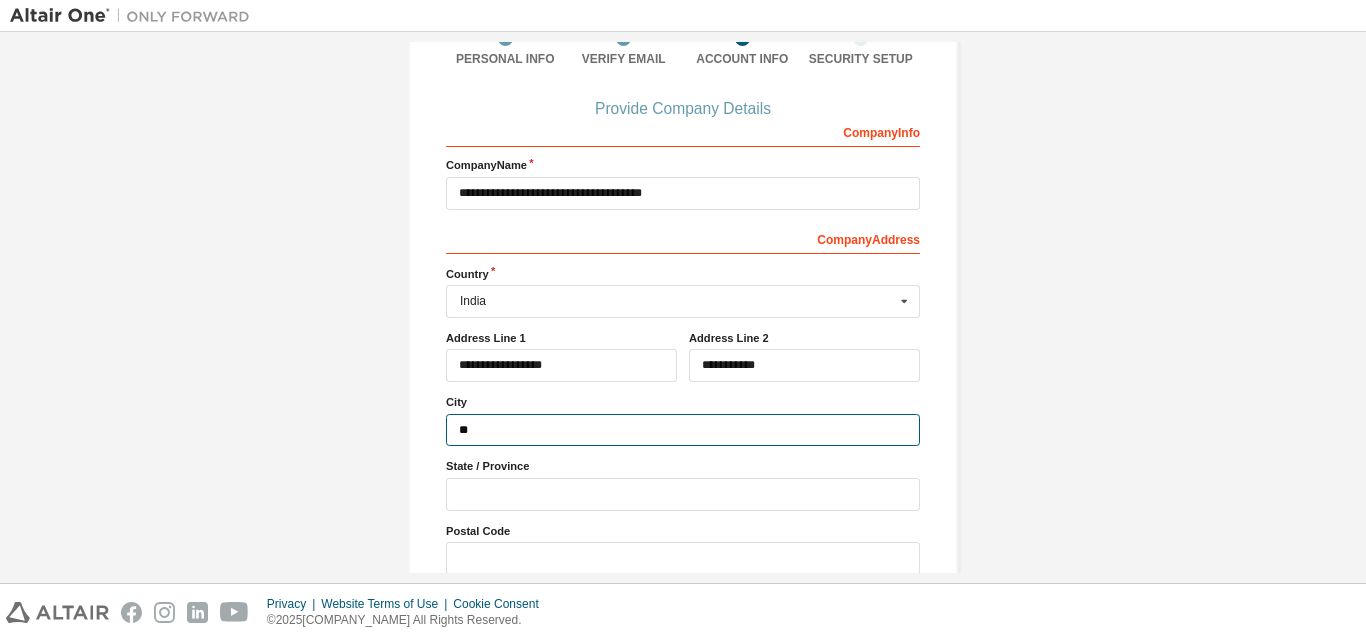 paste on "*" 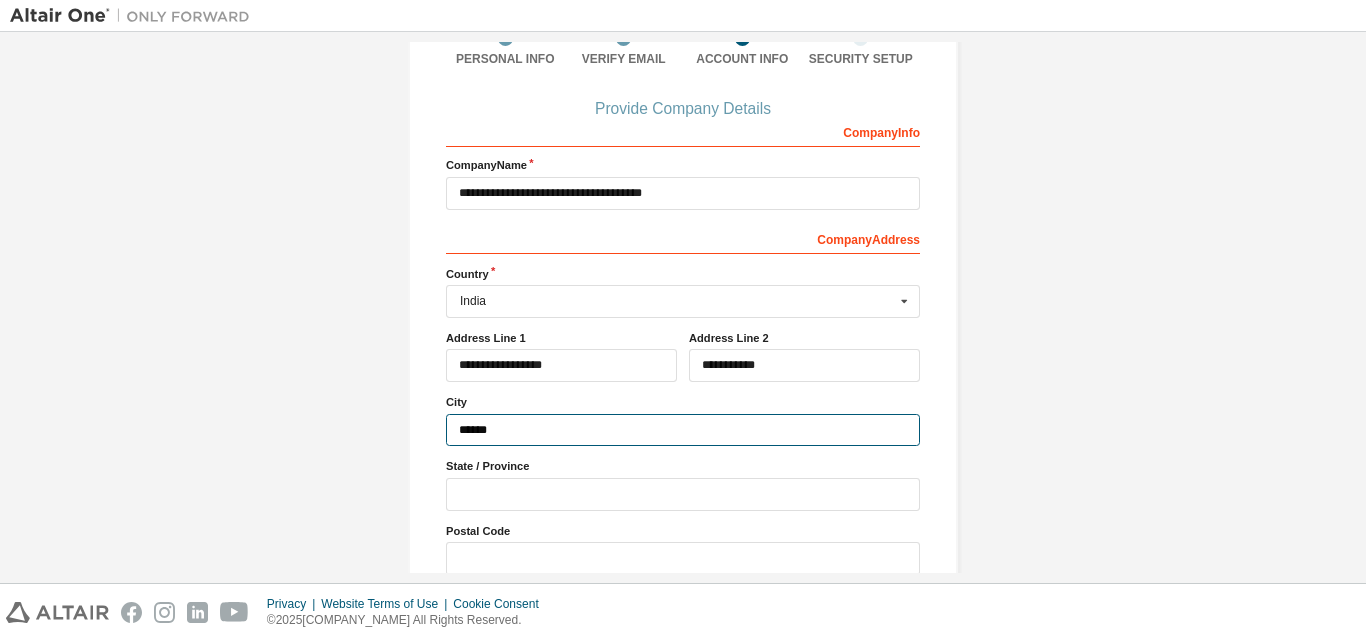 type on "******" 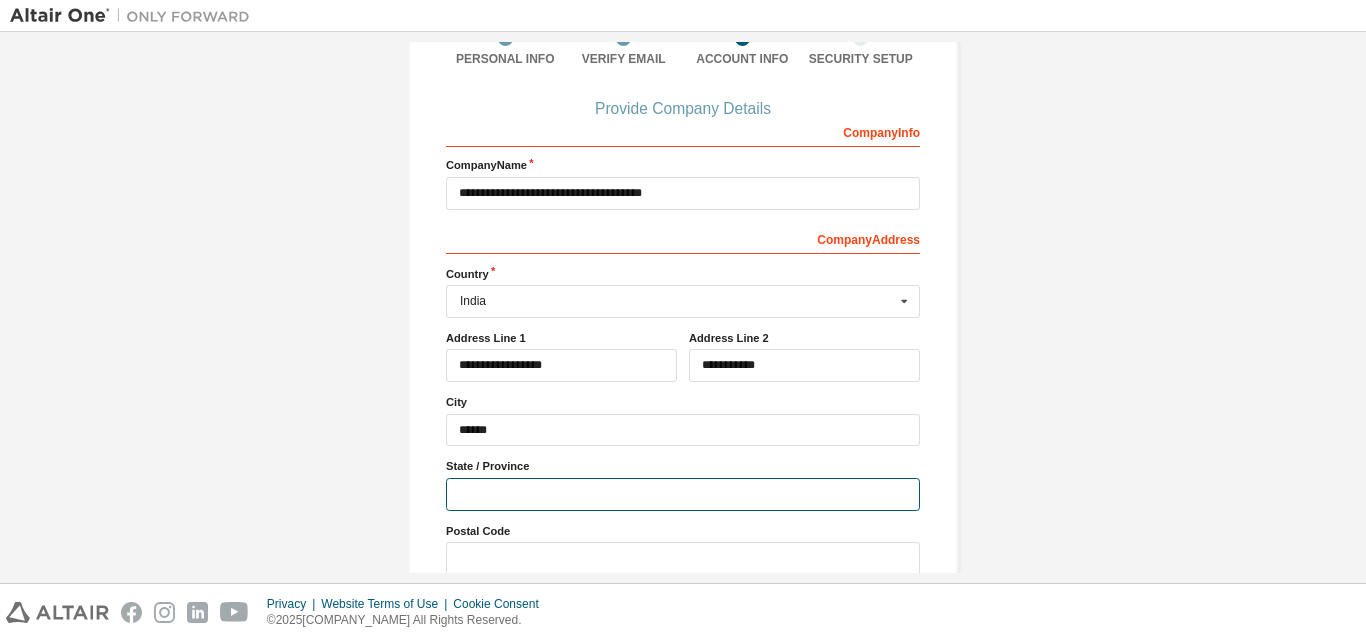 click at bounding box center (683, 494) 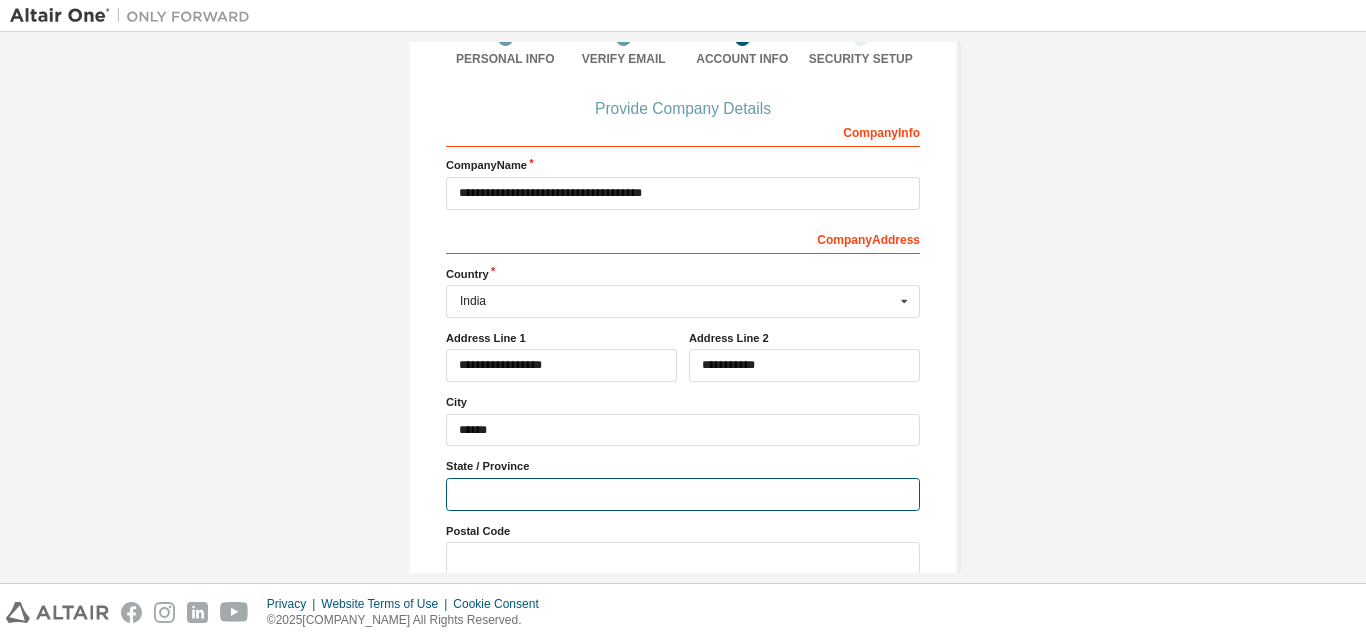 type on "**********" 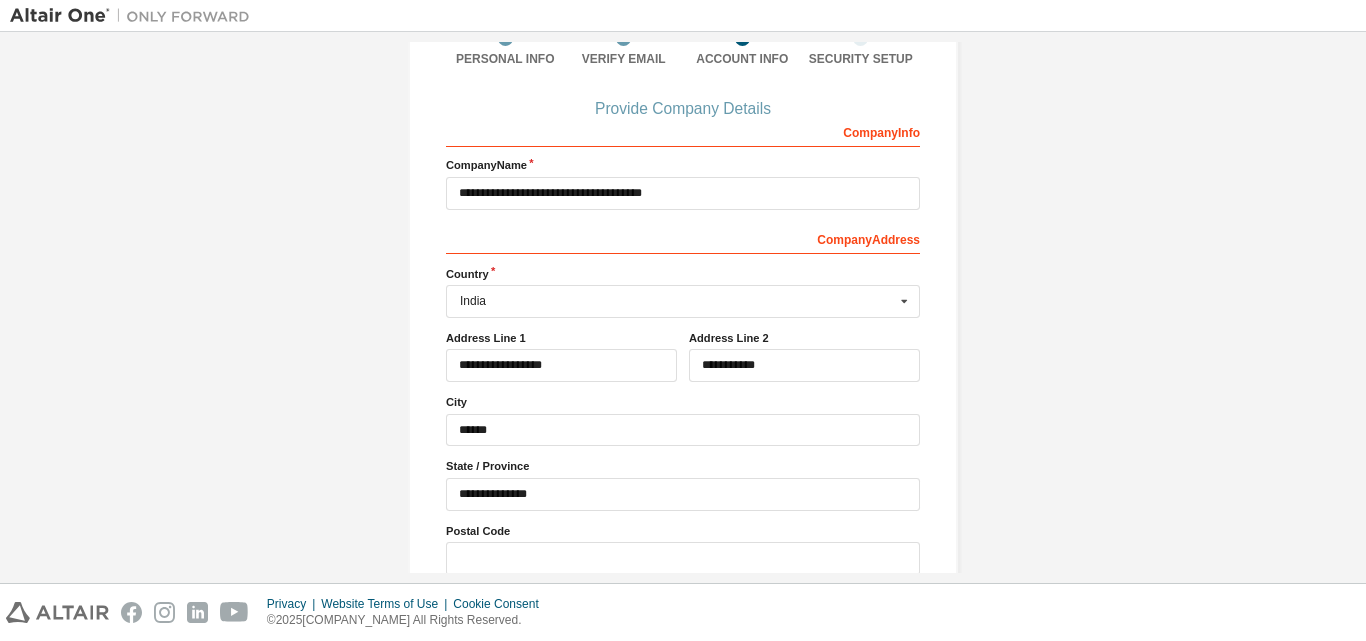 type on "***" 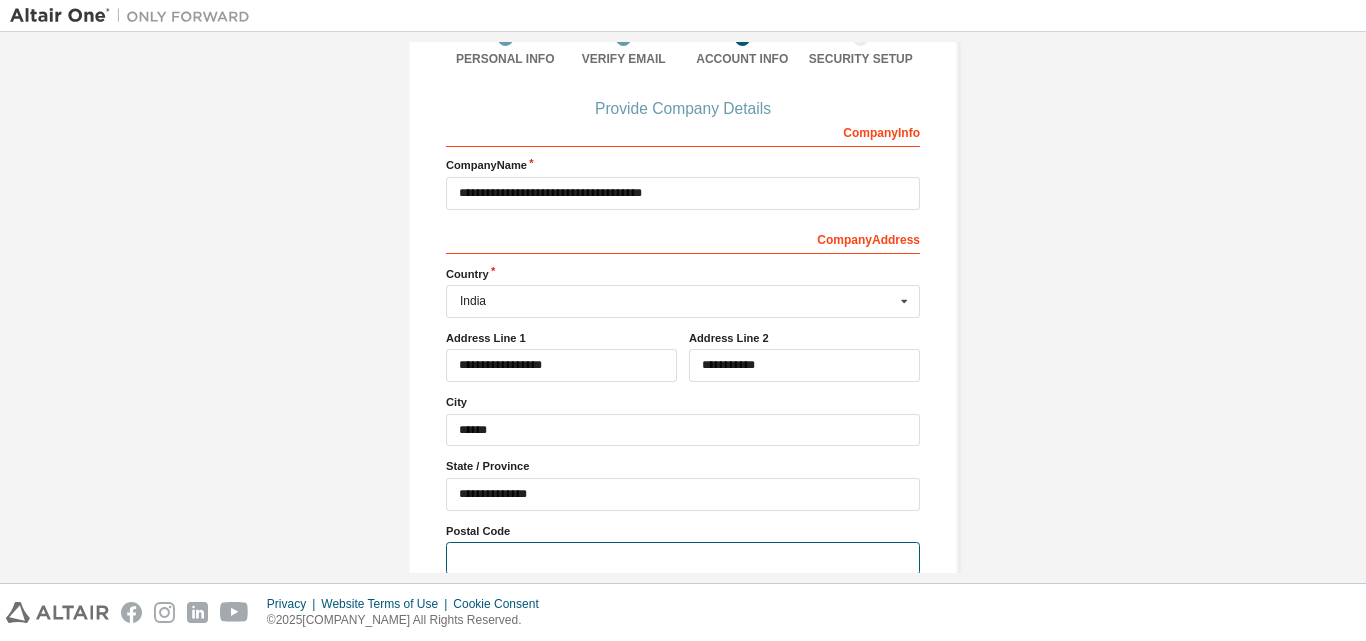 type on "******" 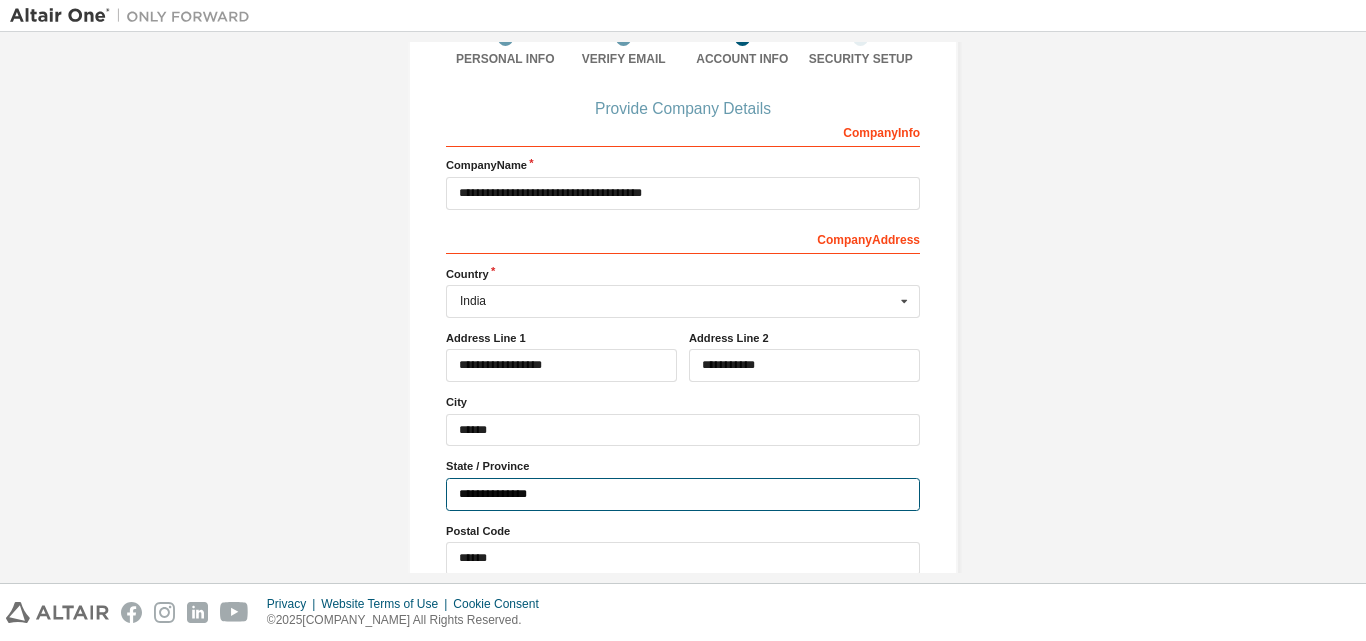 type on "***" 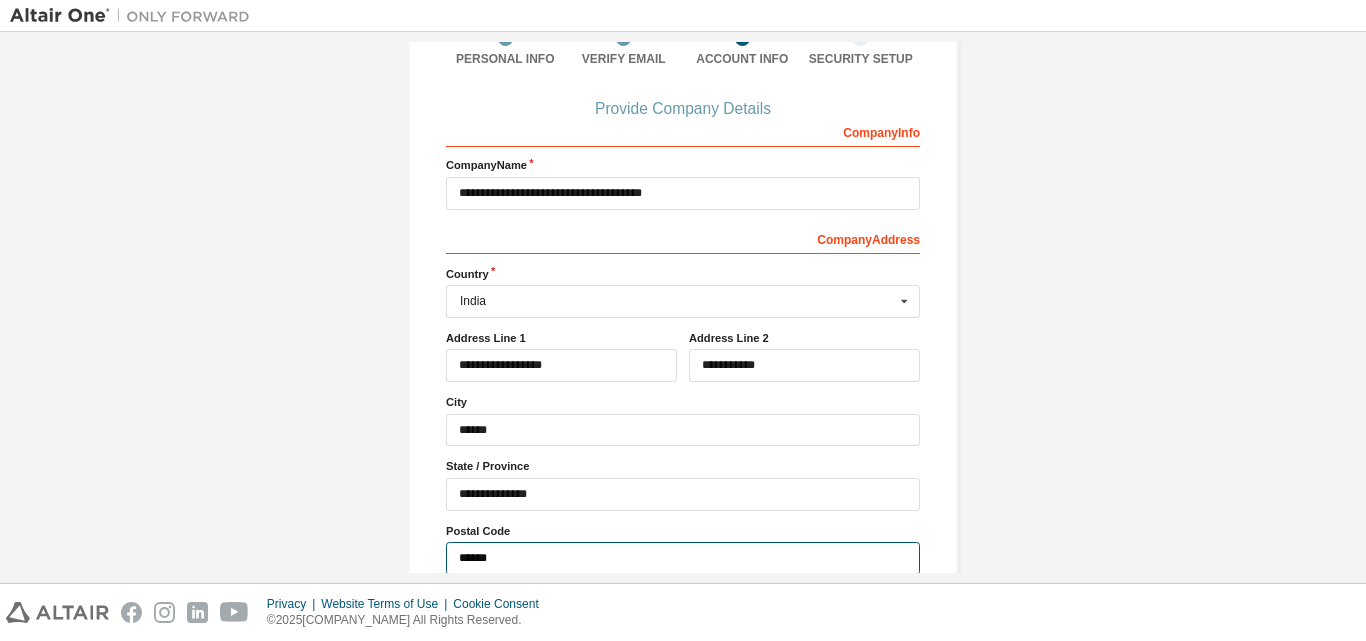 click on "******" at bounding box center (683, 558) 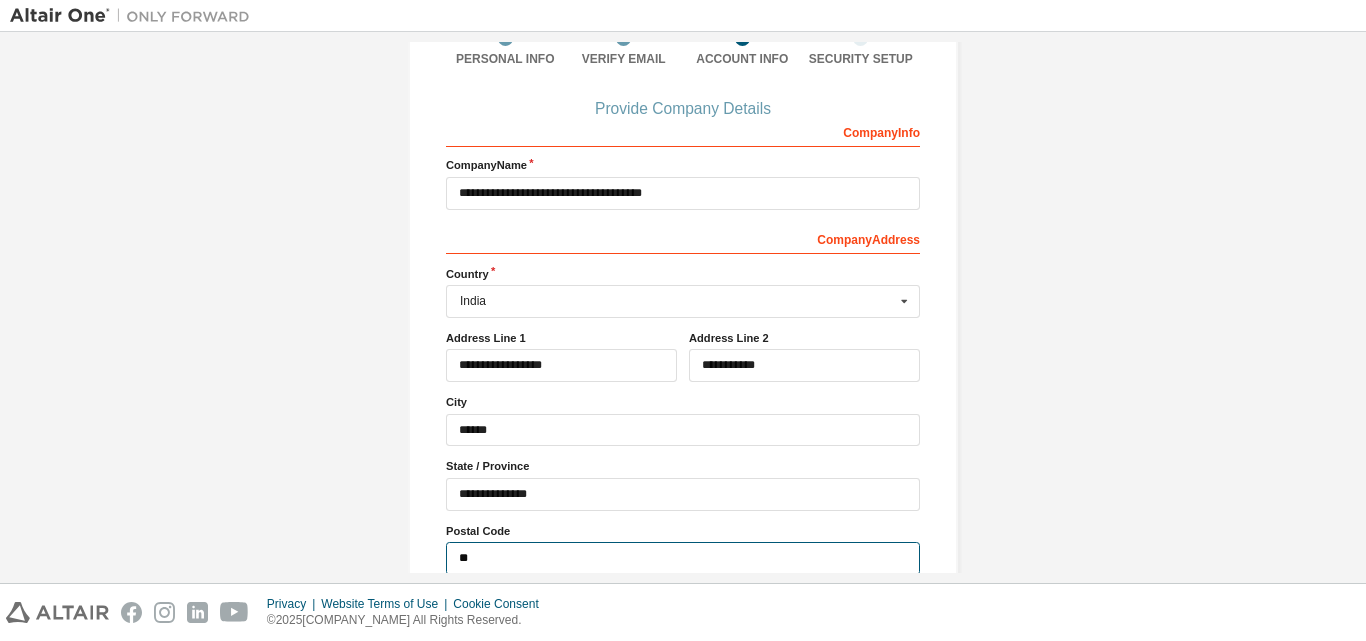 type on "*" 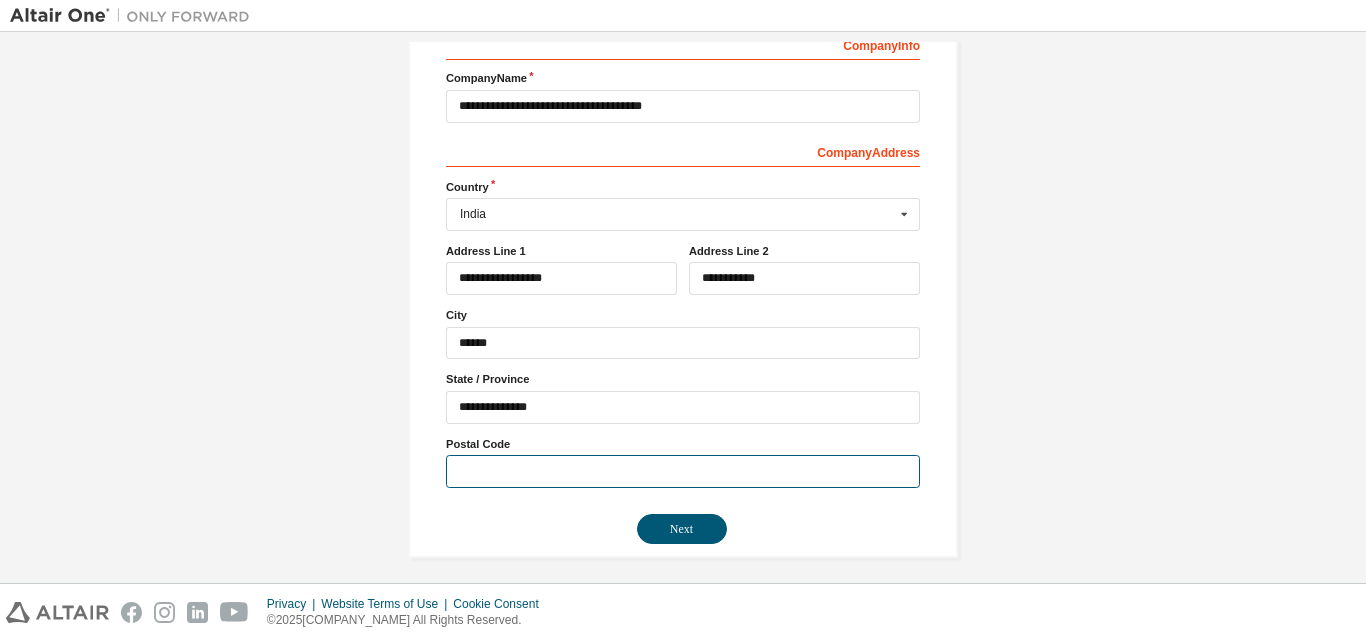 scroll, scrollTop: 273, scrollLeft: 0, axis: vertical 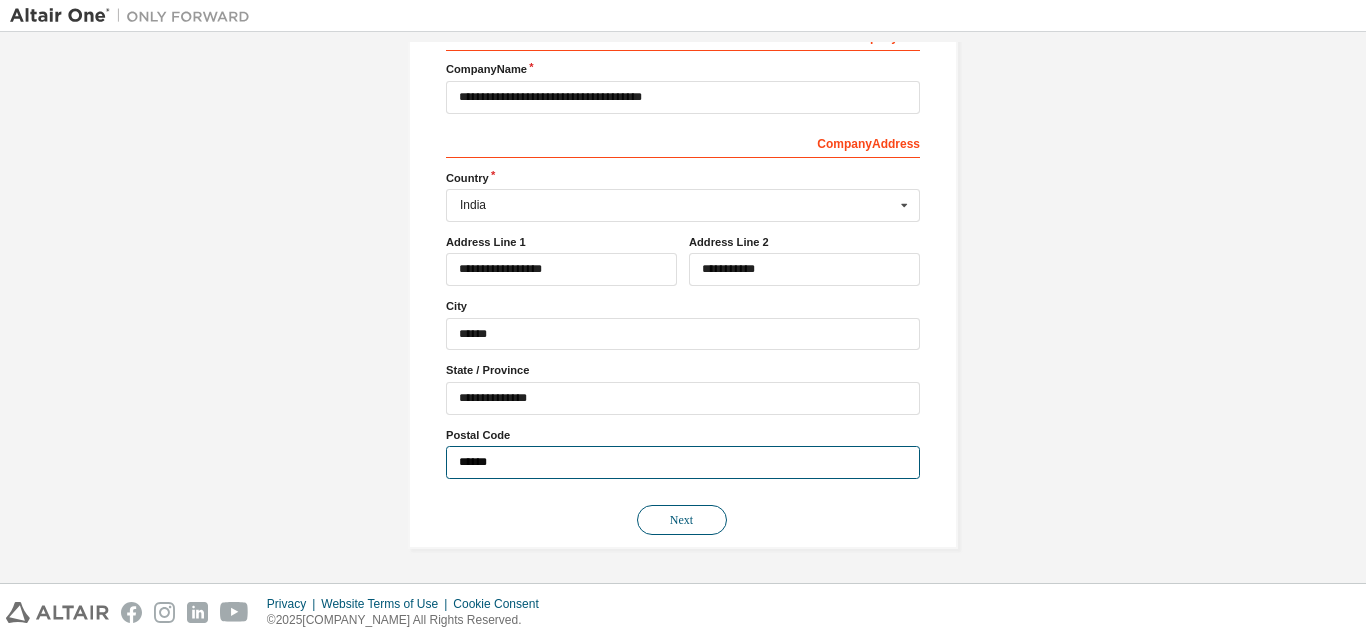 type on "******" 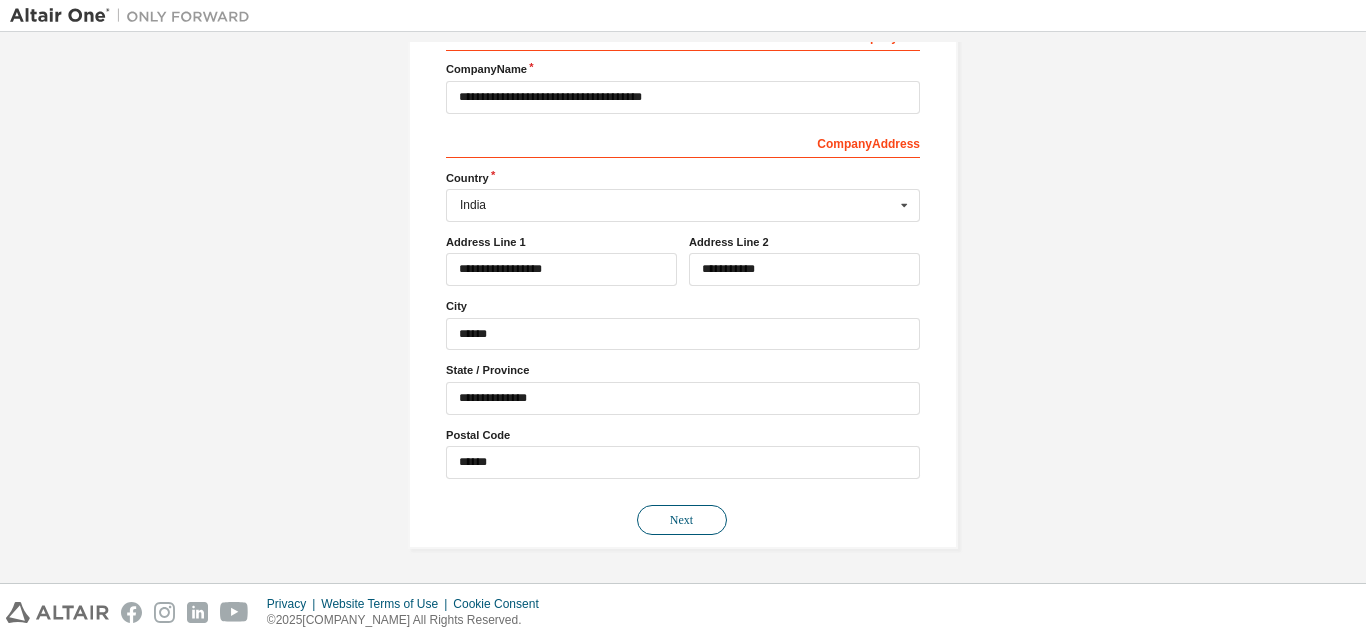 click on "Next" at bounding box center (682, 520) 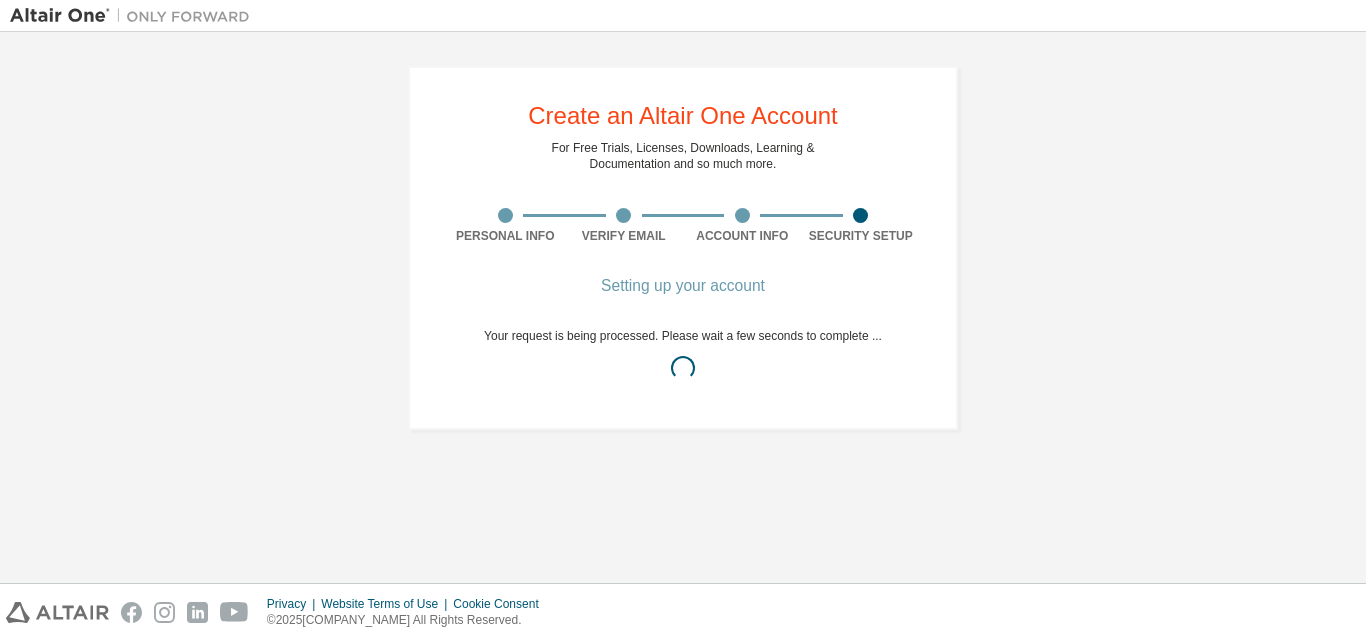 scroll, scrollTop: 0, scrollLeft: 0, axis: both 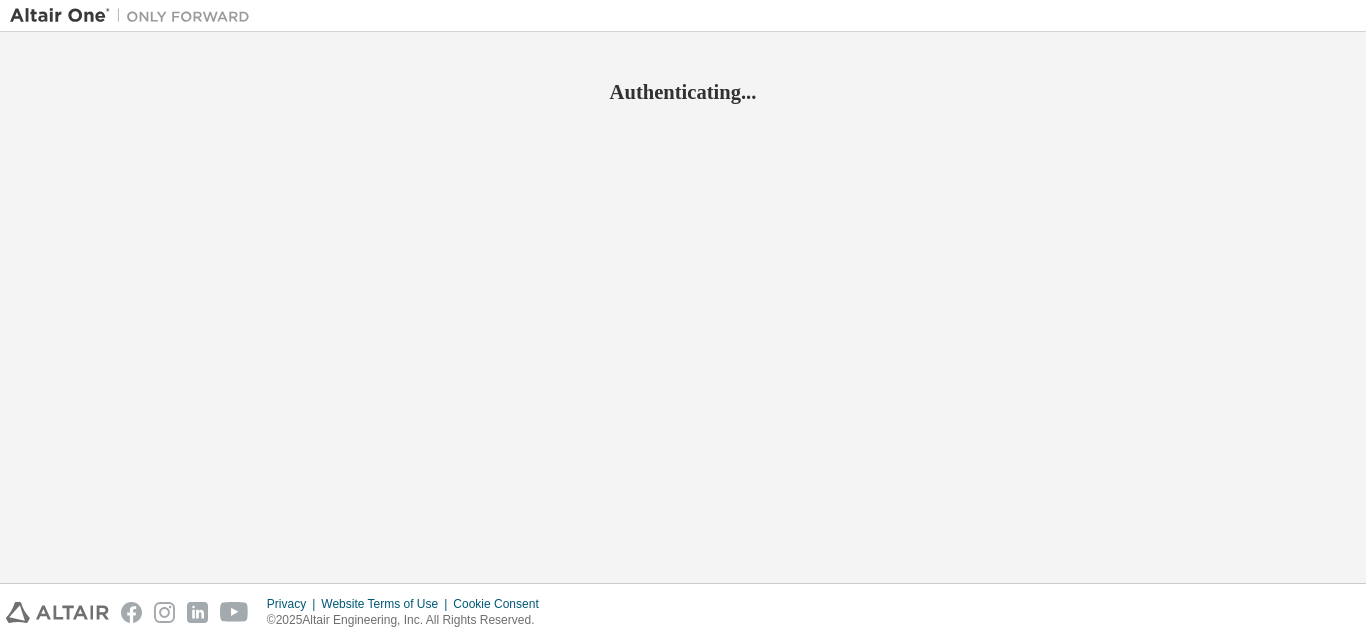 click on "Authenticating..." at bounding box center (683, 307) 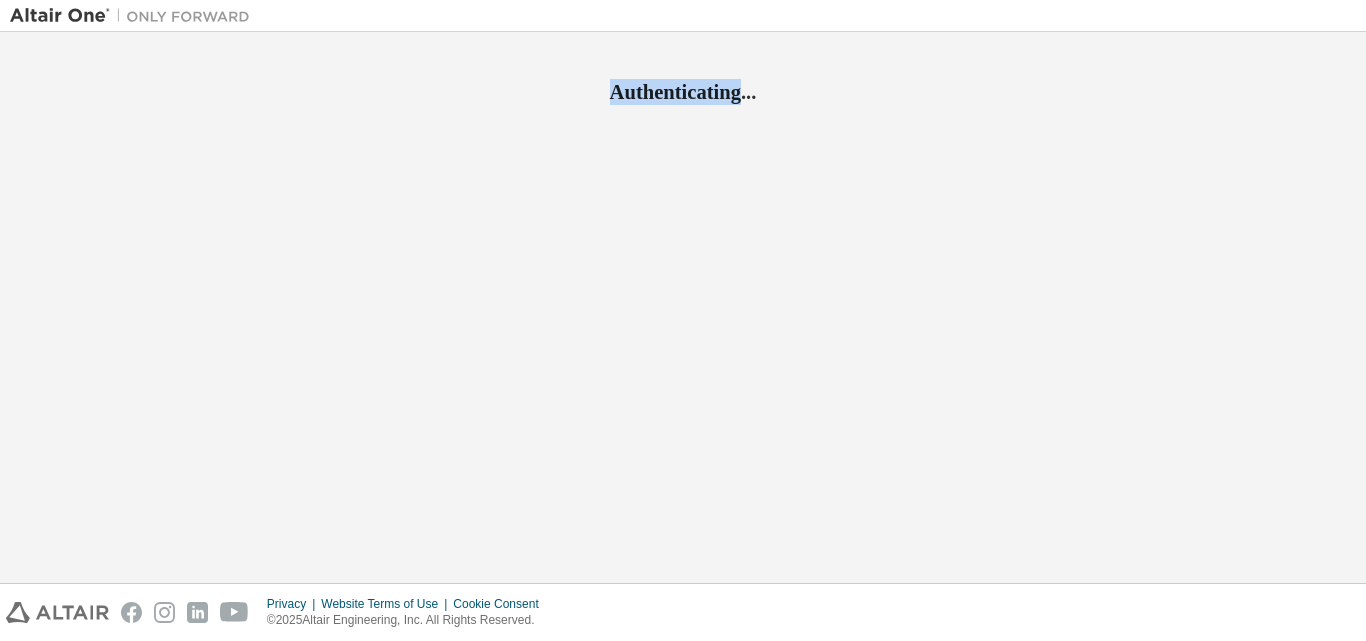 click on "Authenticating..." at bounding box center (683, 307) 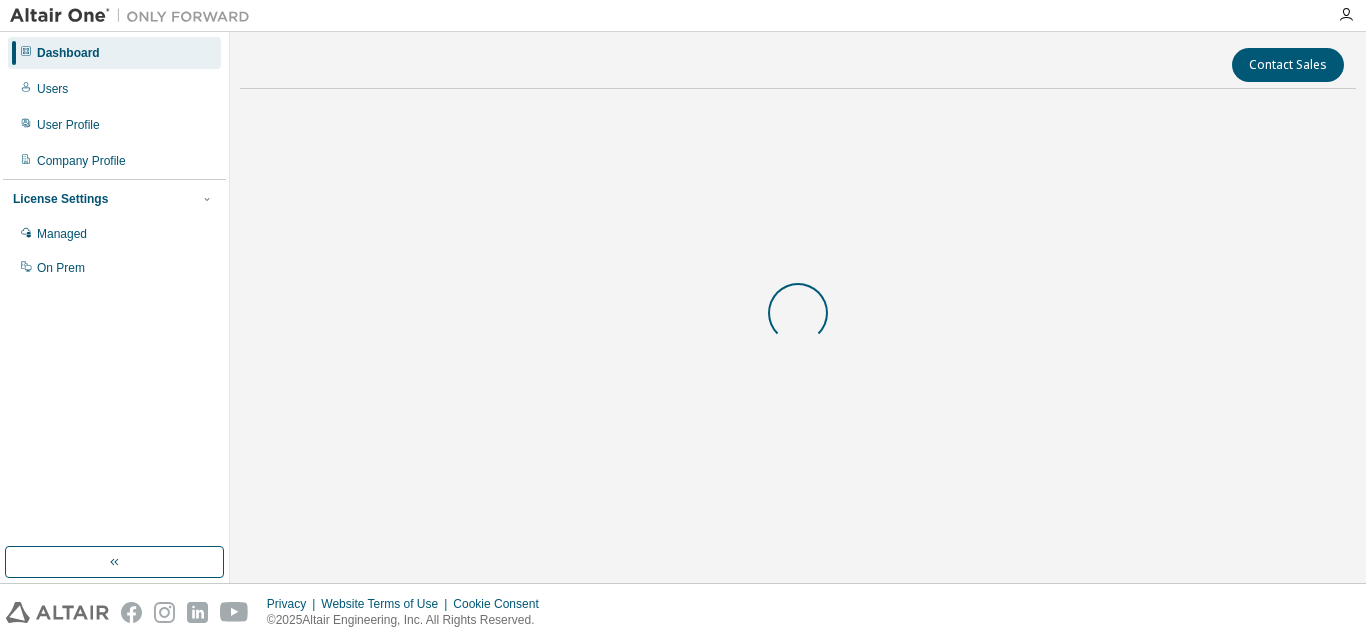 scroll, scrollTop: 0, scrollLeft: 0, axis: both 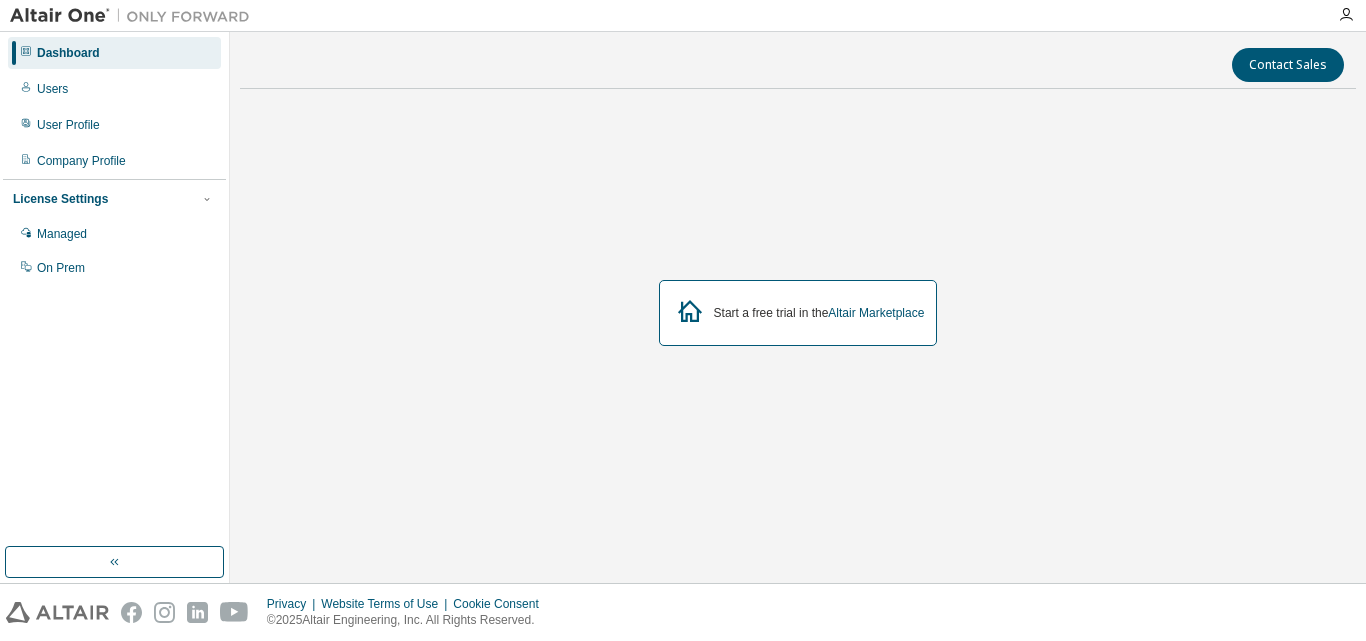 click on "Start a free trial in the  Altair Marketplace" at bounding box center [819, 313] 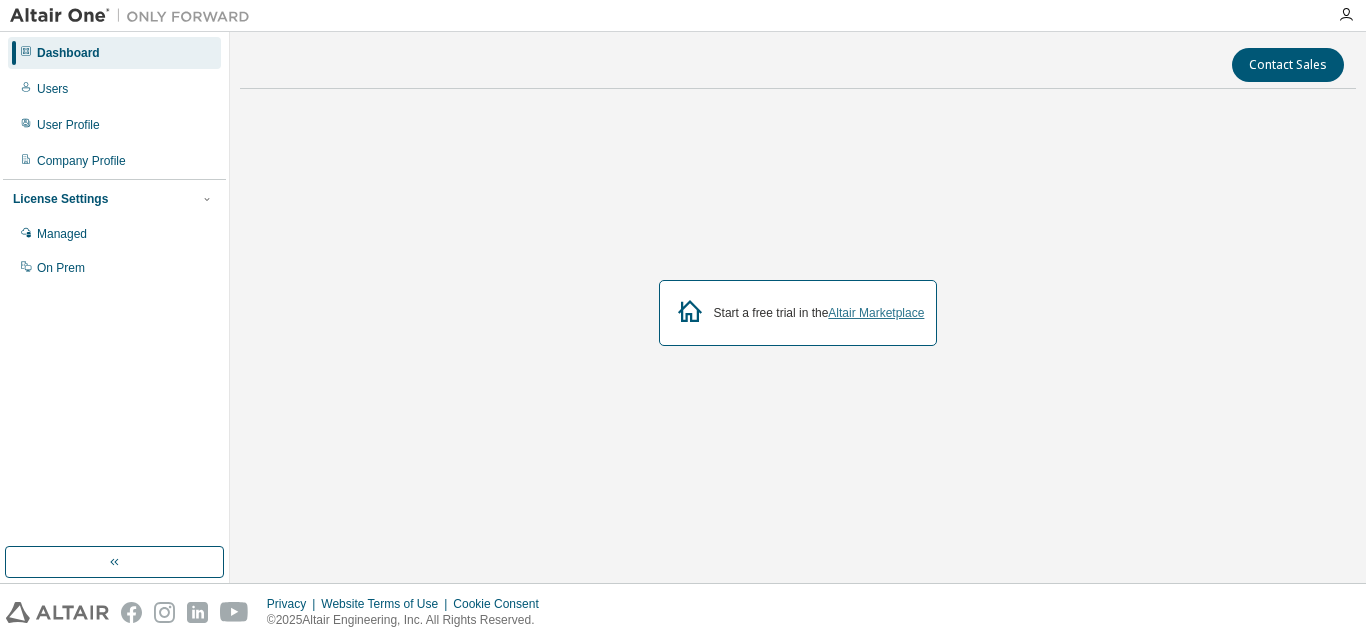 click on "Altair Marketplace" at bounding box center [876, 313] 